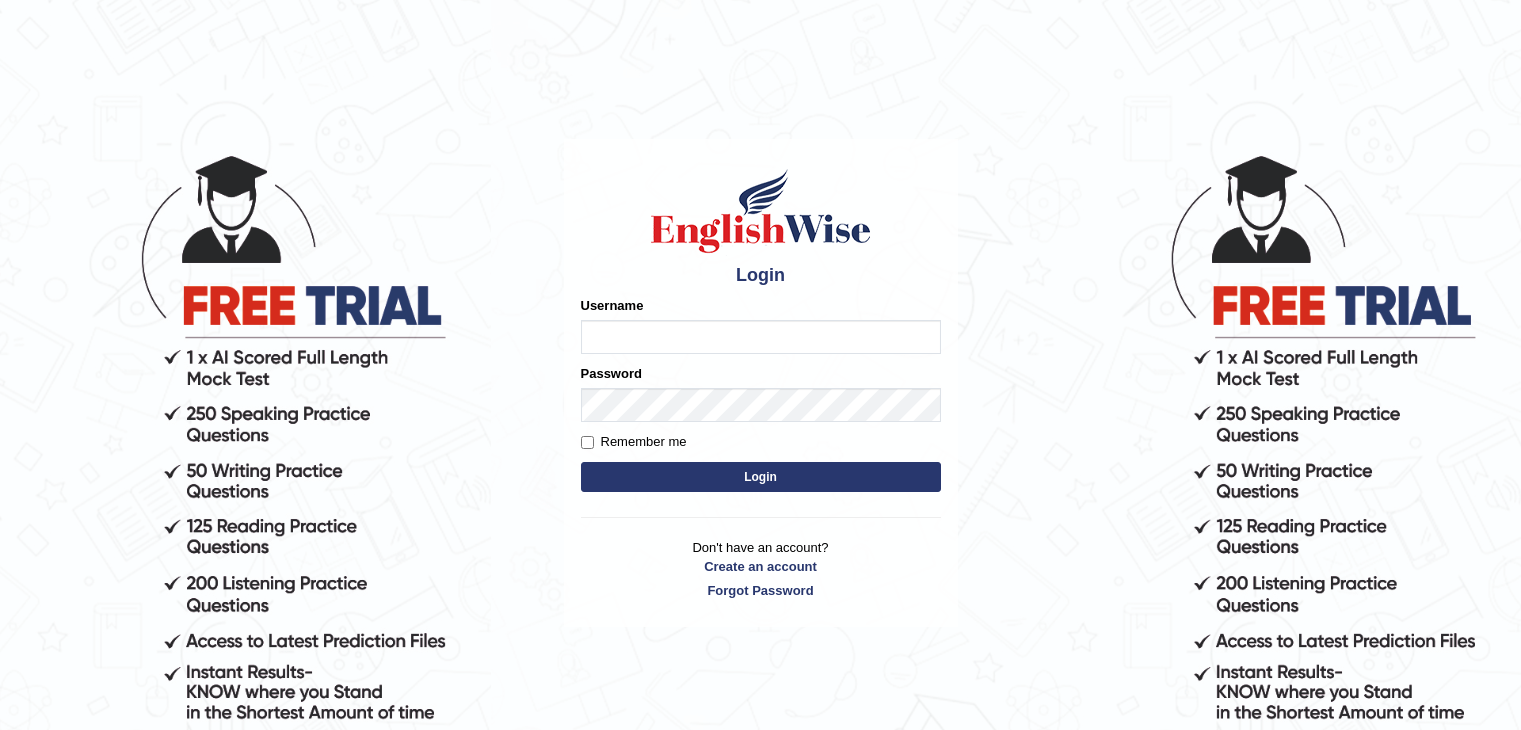 scroll, scrollTop: 0, scrollLeft: 0, axis: both 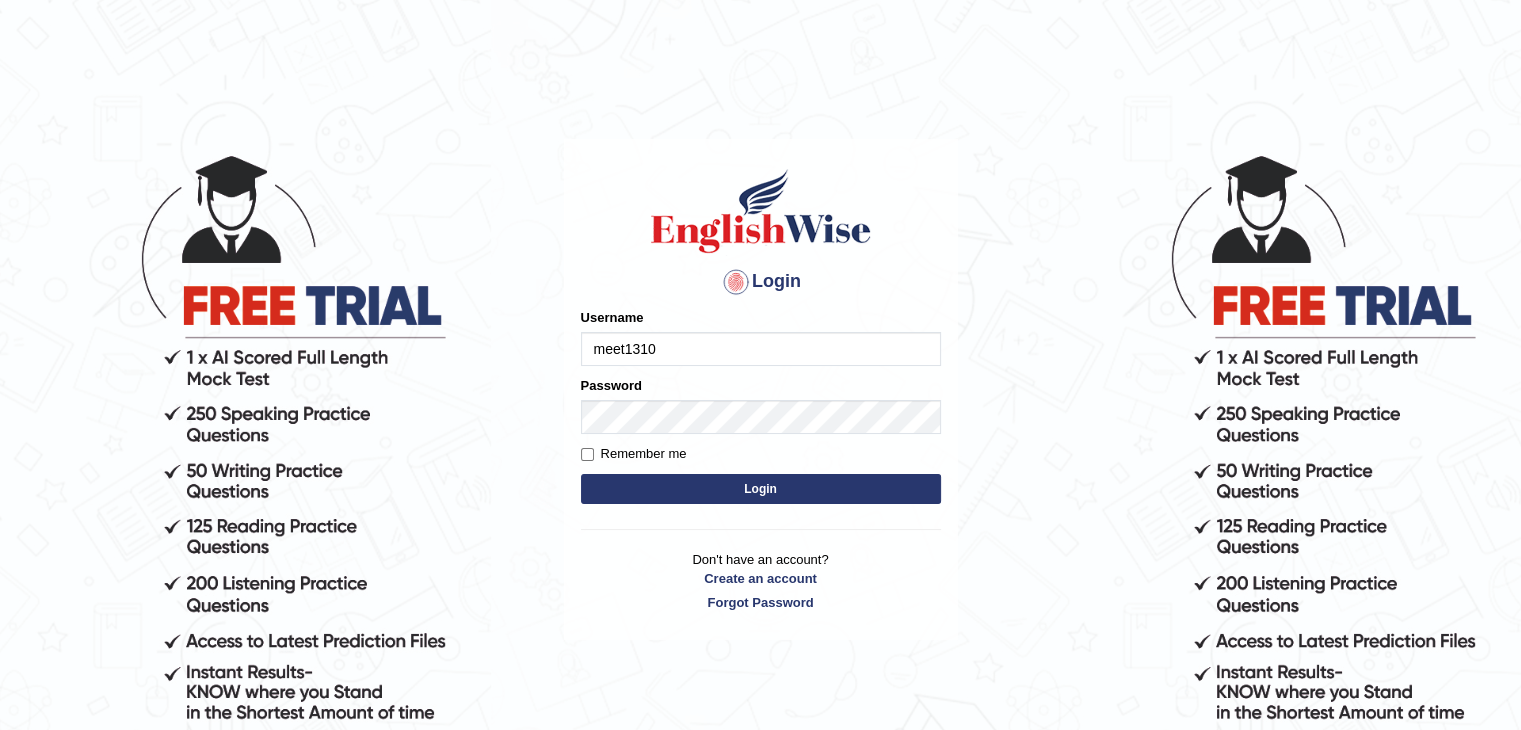 type on "meet1310" 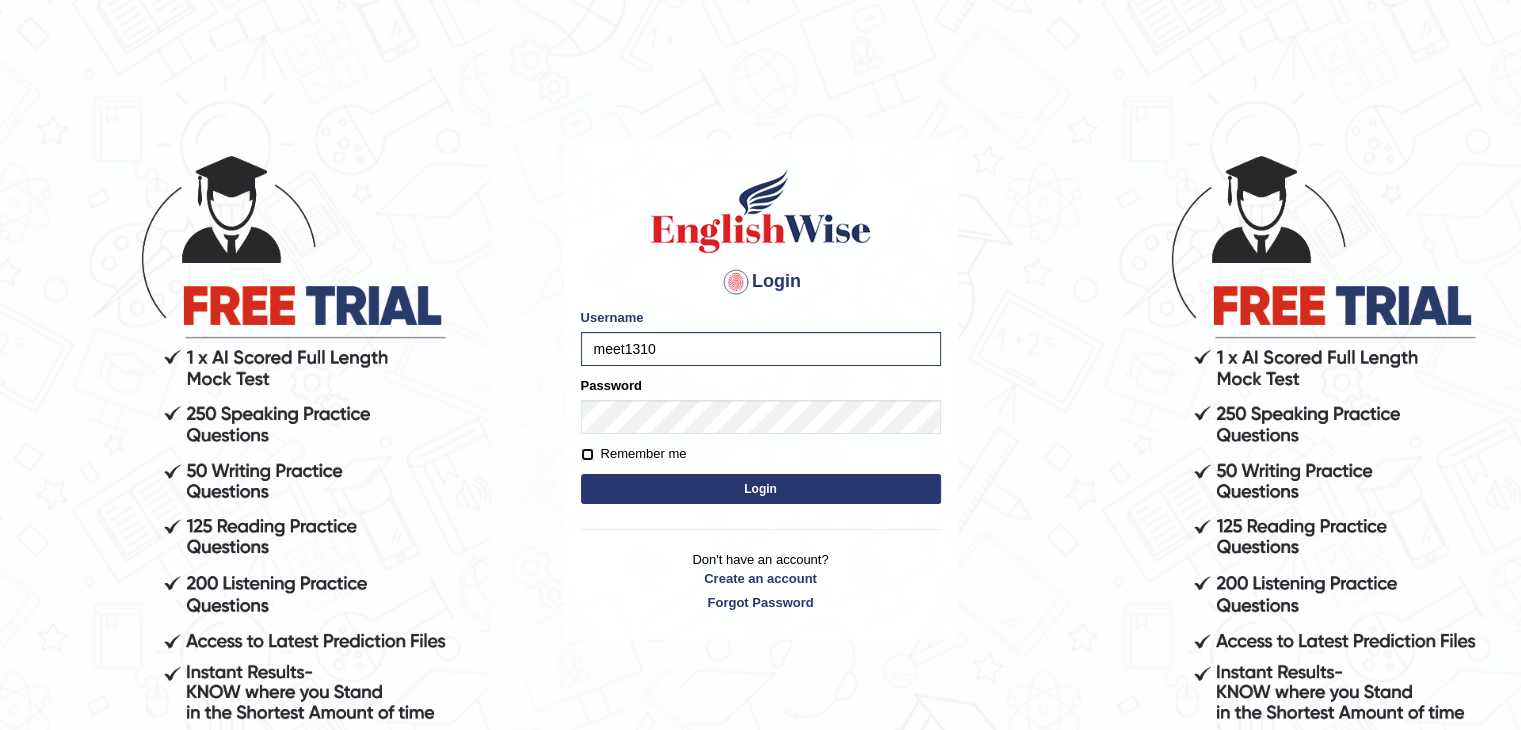 click on "Remember me" at bounding box center (587, 454) 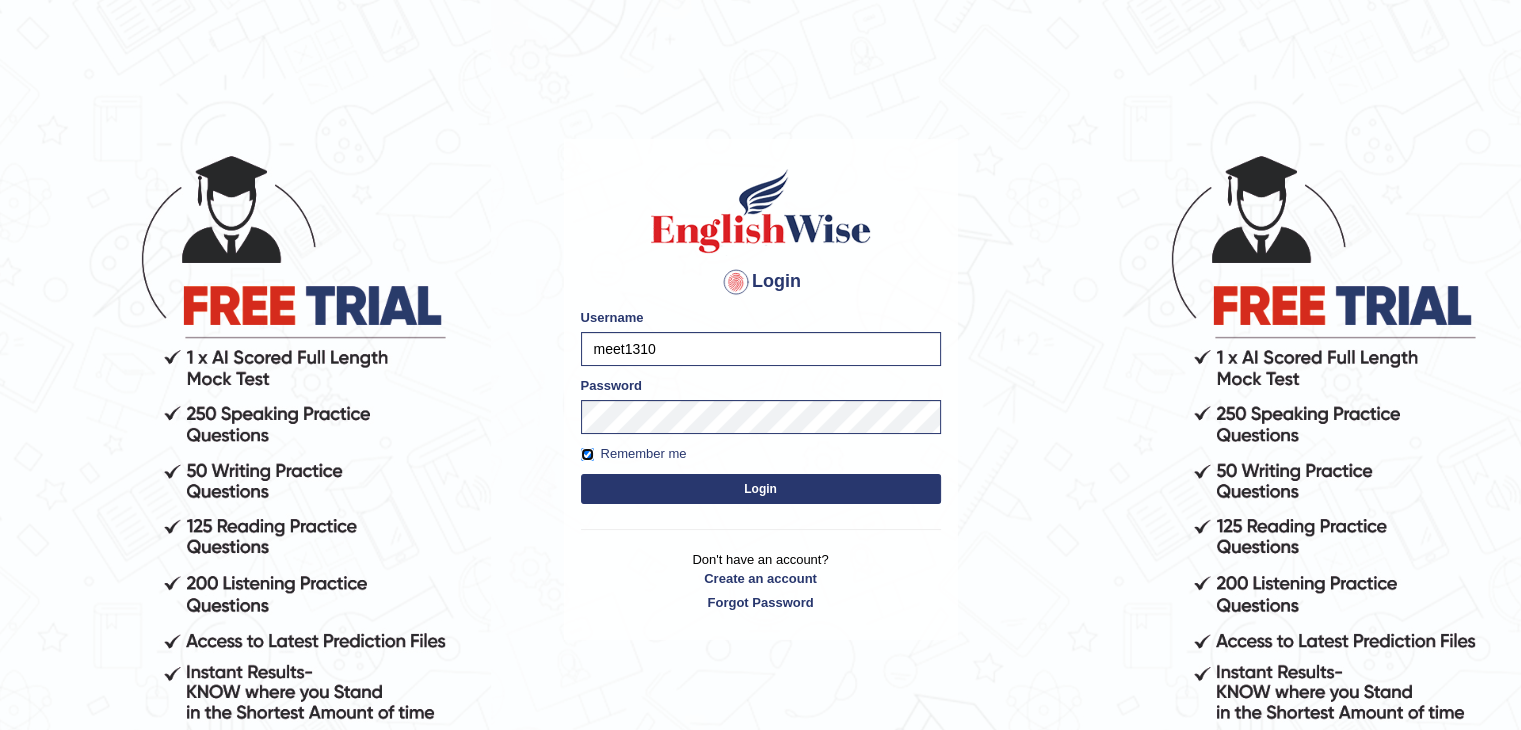 click on "Login" at bounding box center (761, 489) 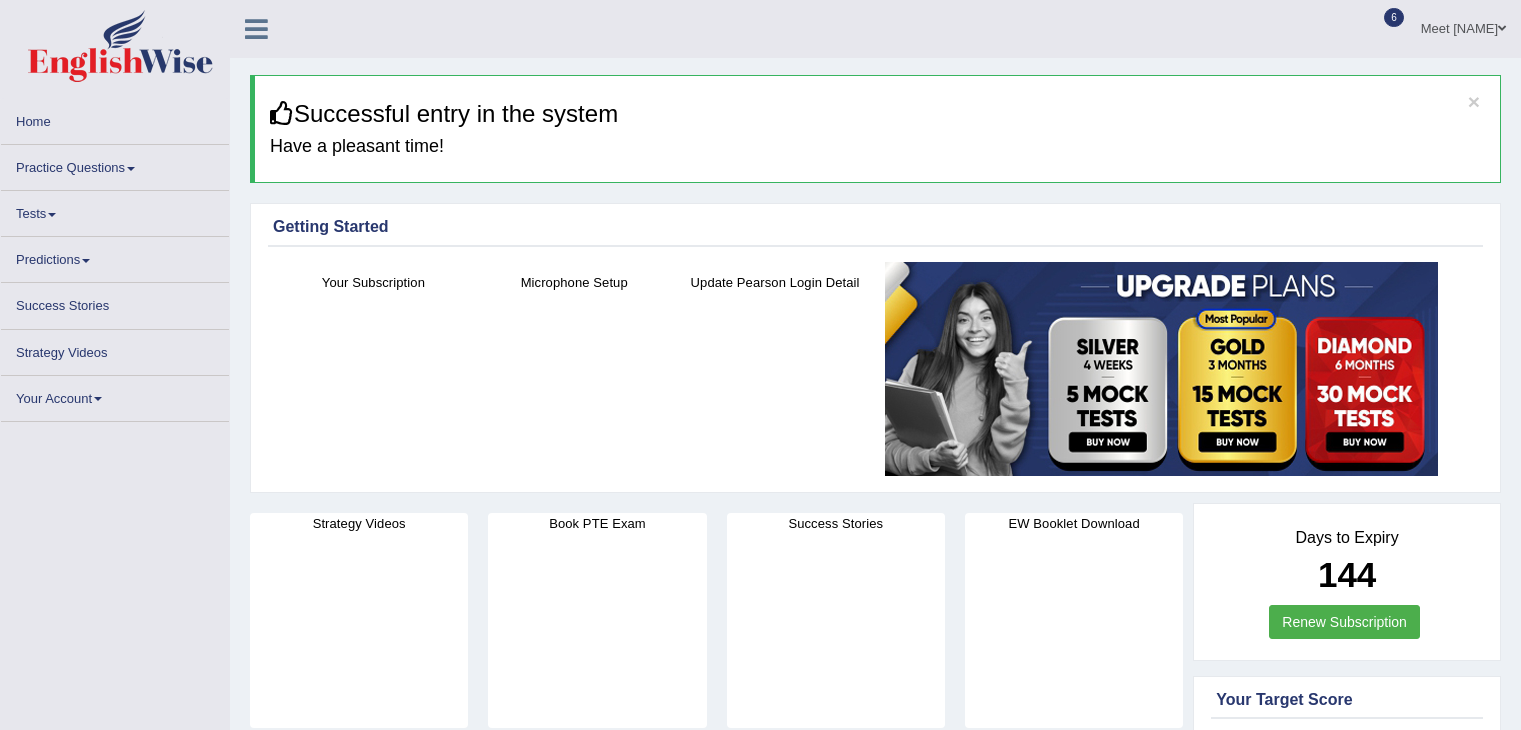 scroll, scrollTop: 0, scrollLeft: 0, axis: both 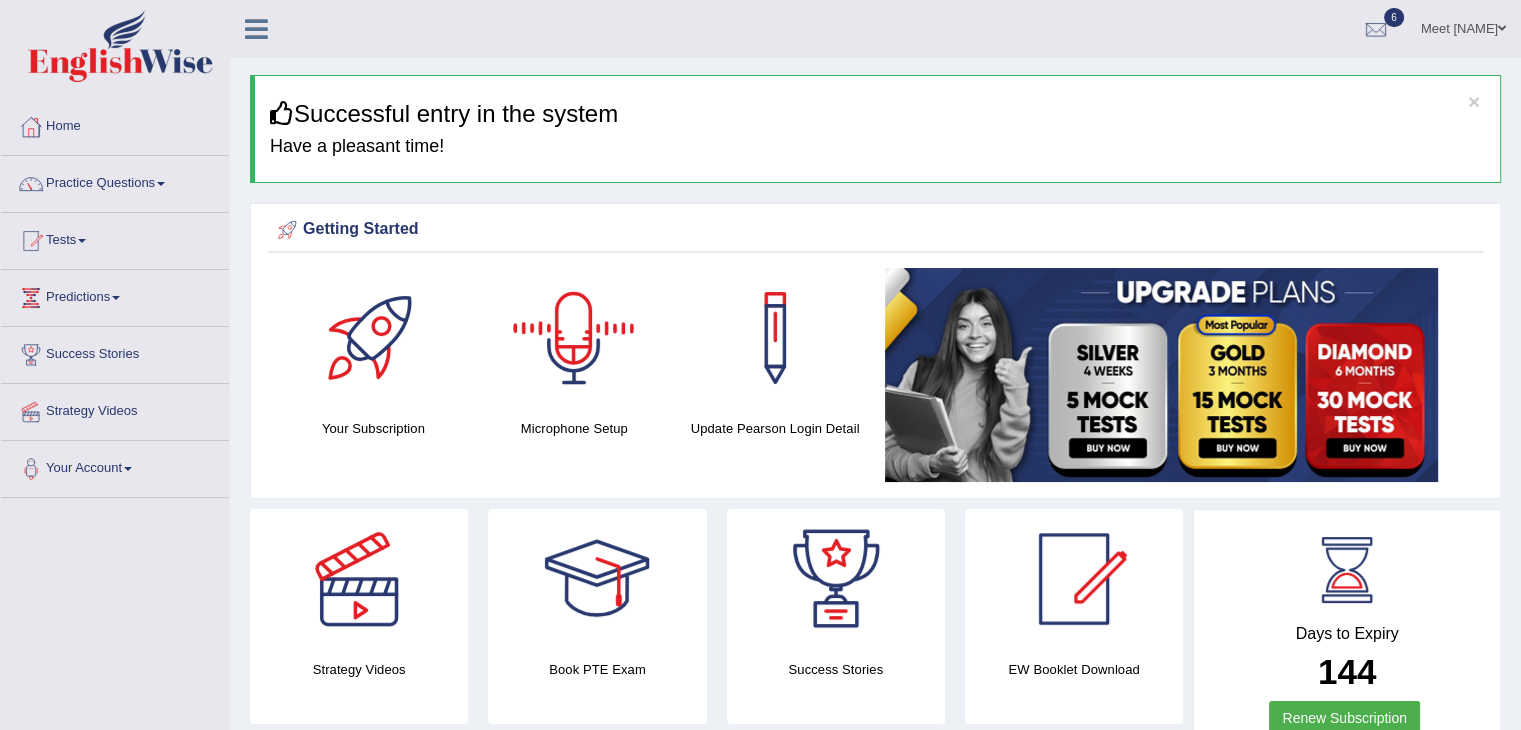 click on "Microphone Setup" at bounding box center [574, 353] 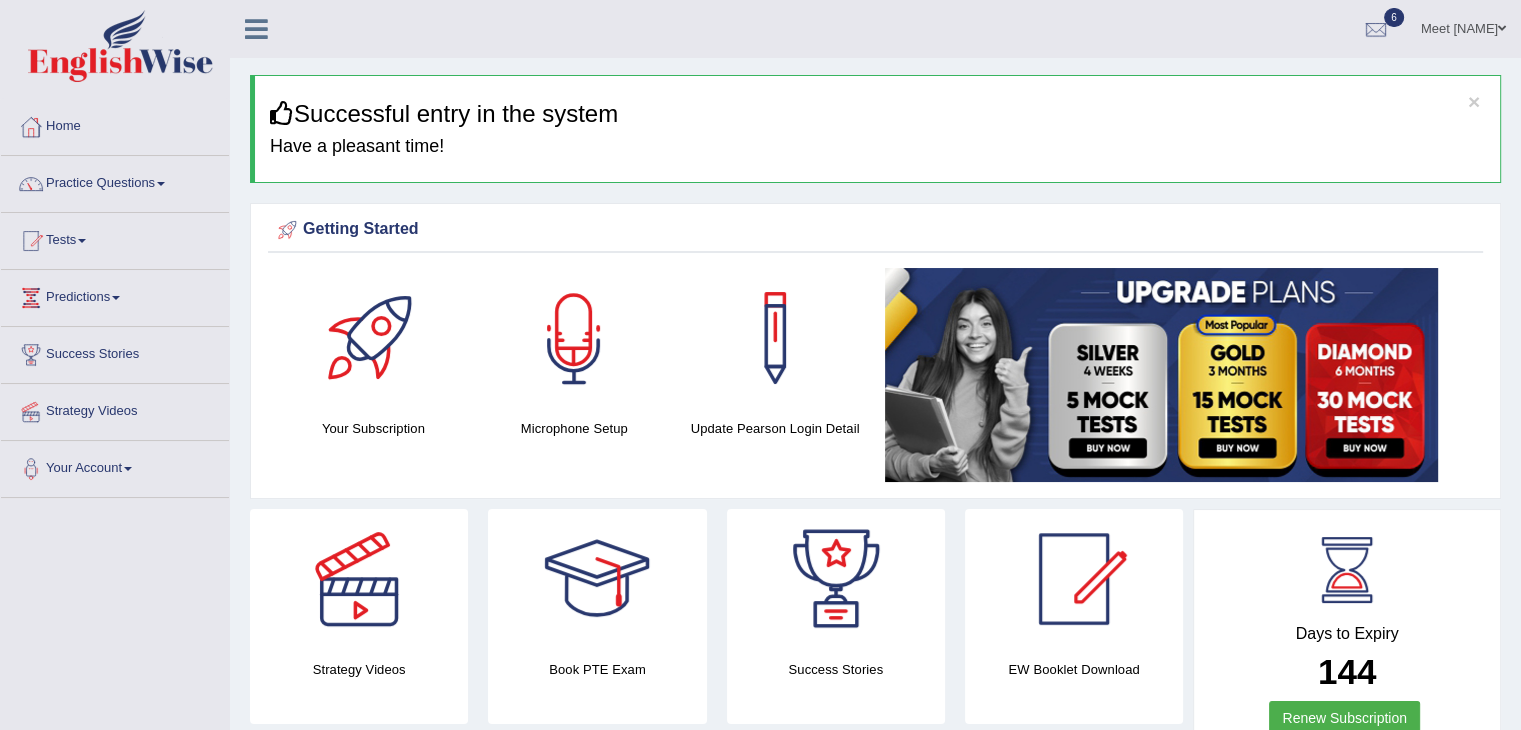 click at bounding box center (574, 338) 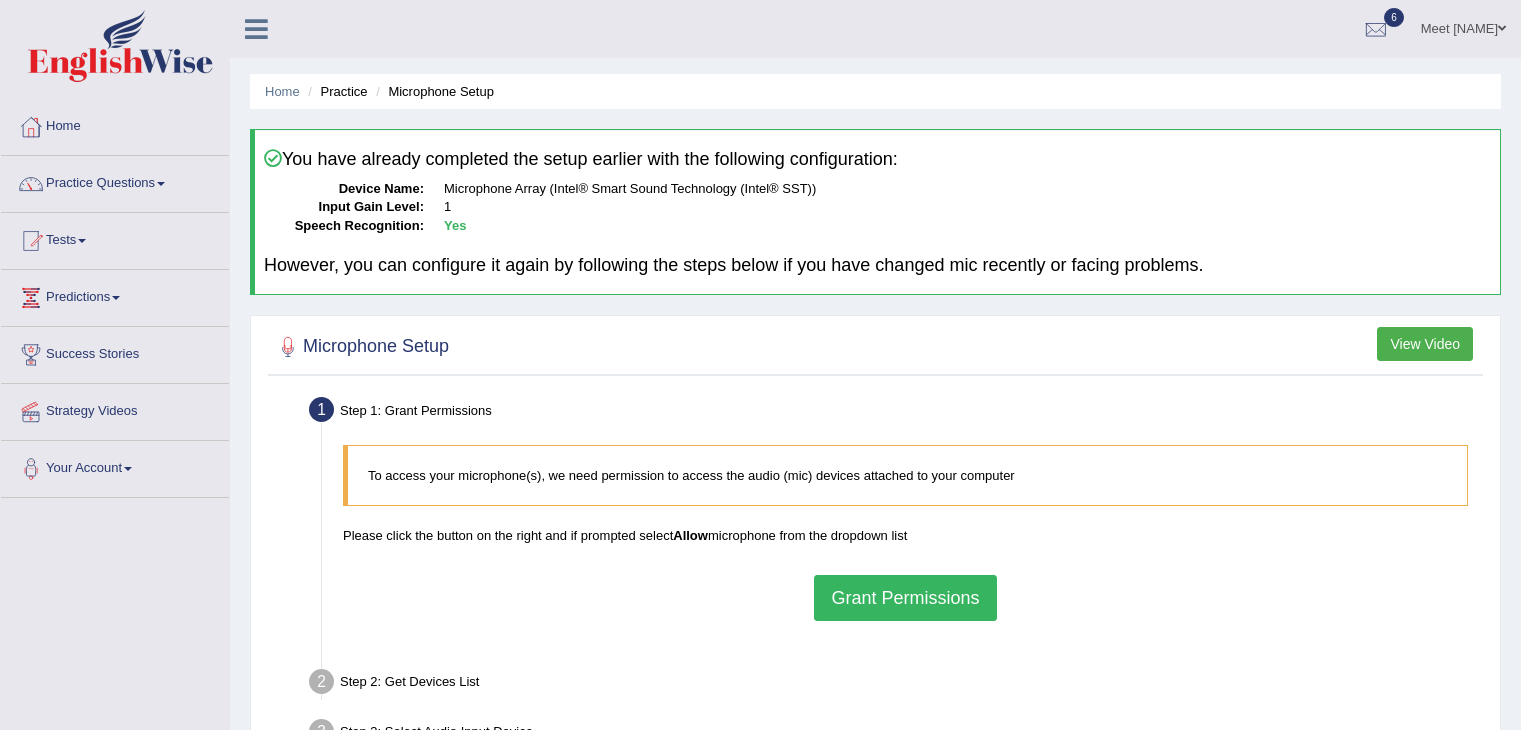 scroll, scrollTop: 0, scrollLeft: 0, axis: both 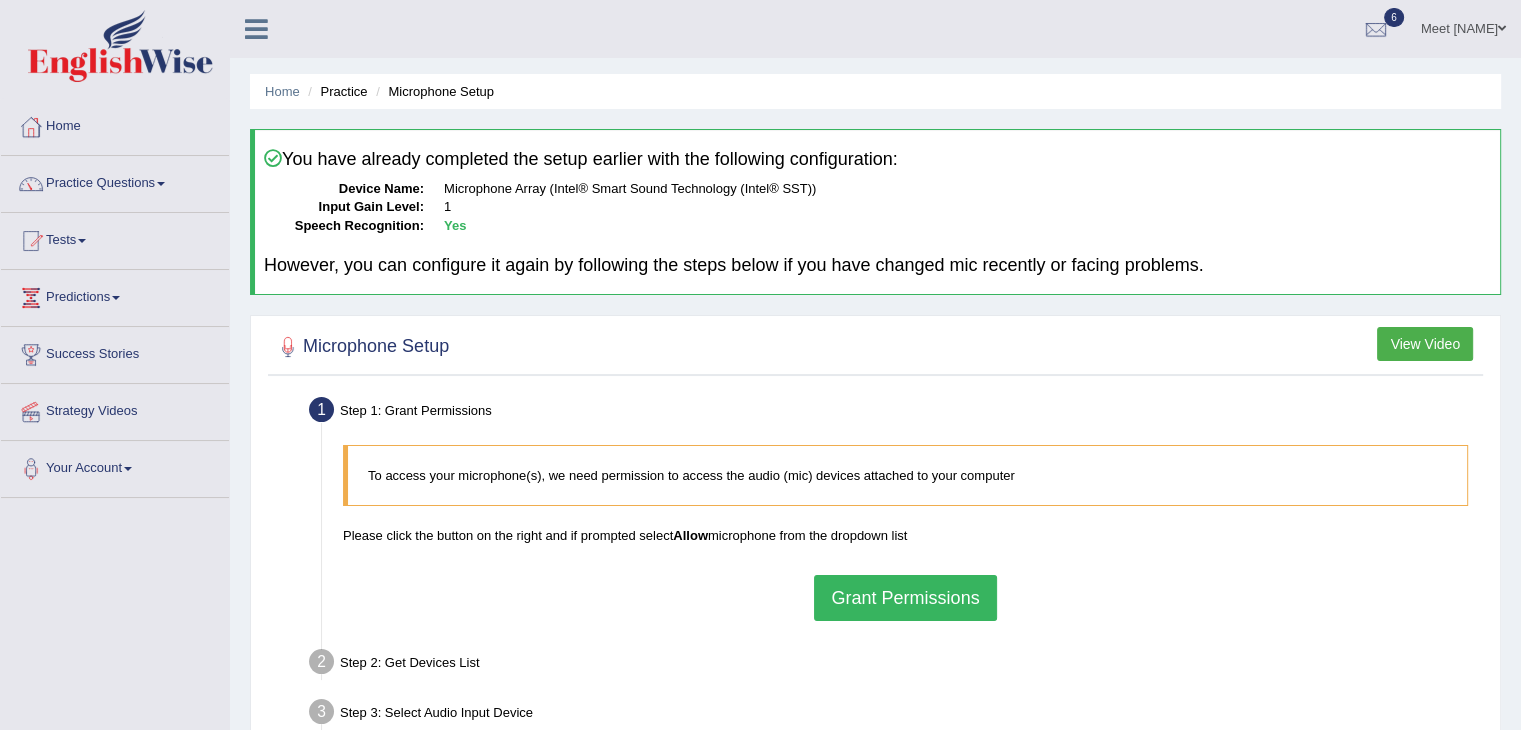 click on "Grant Permissions" at bounding box center (905, 598) 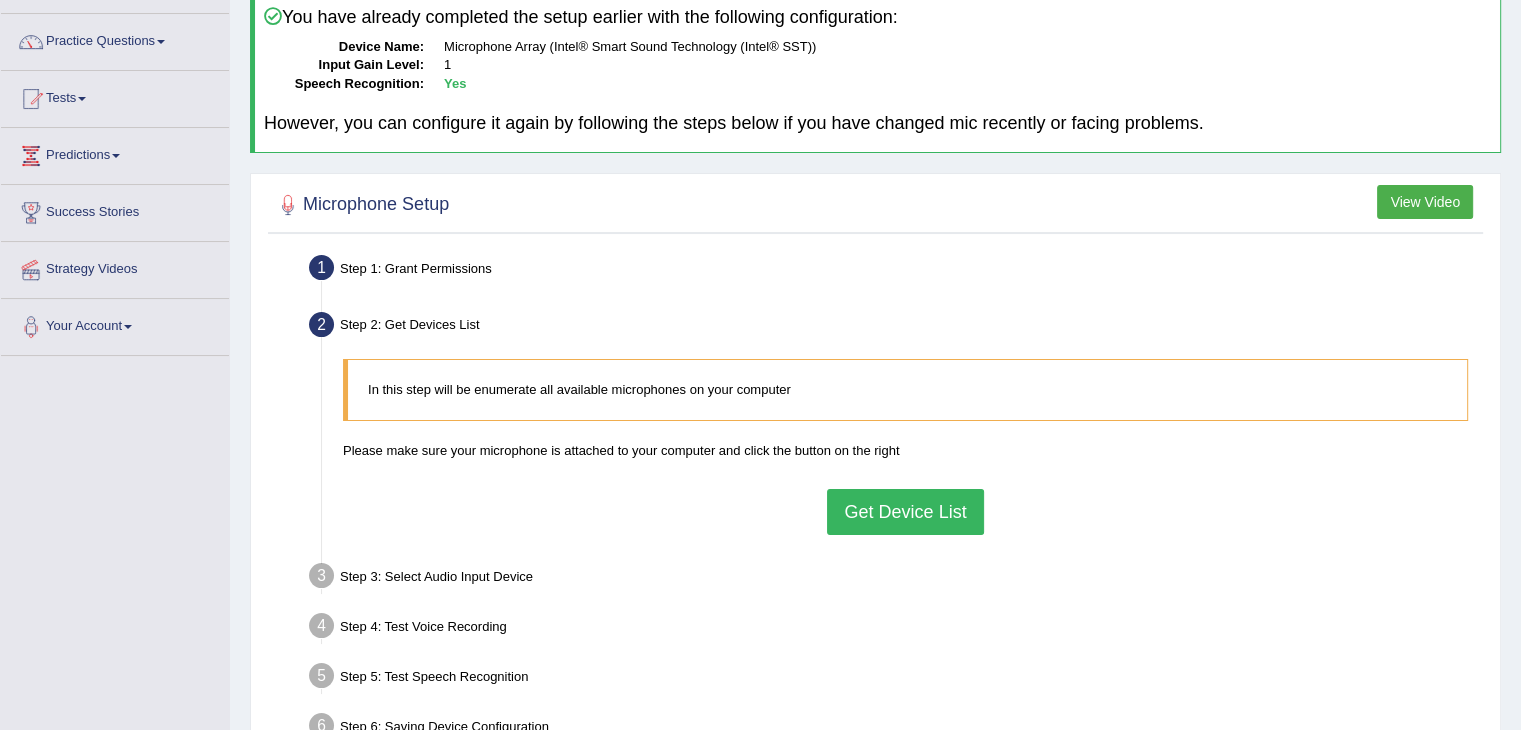 scroll, scrollTop: 144, scrollLeft: 0, axis: vertical 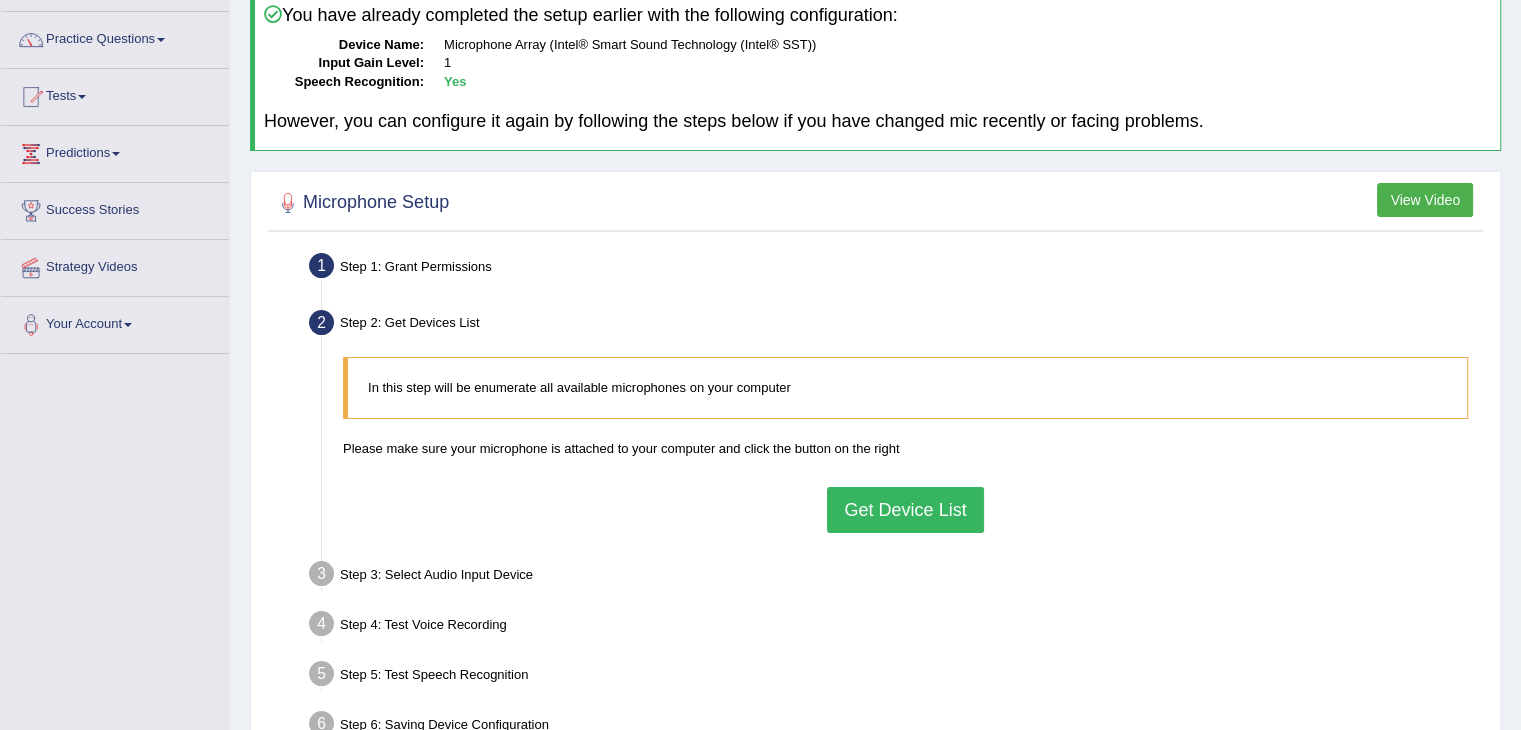 click on "Get Device List" at bounding box center (905, 510) 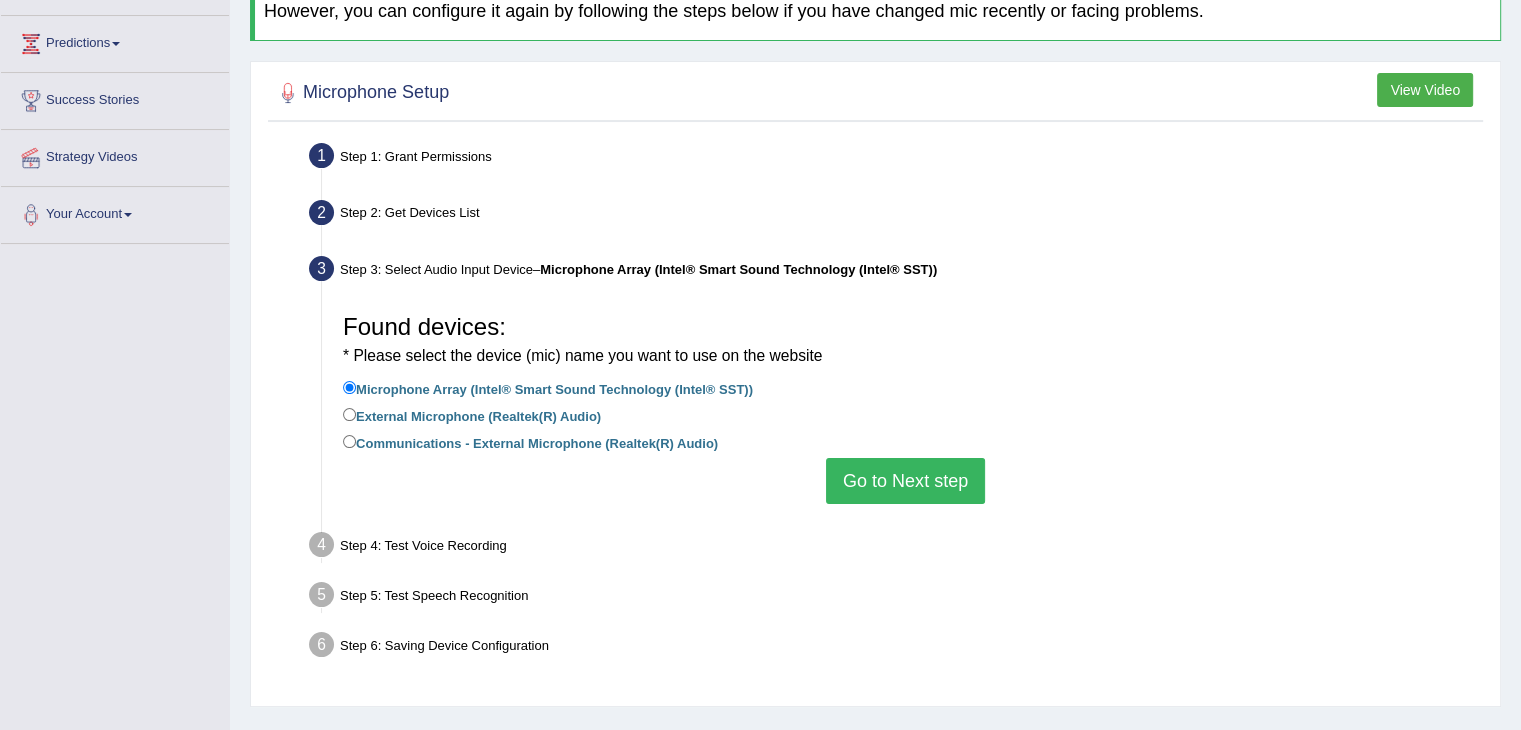 scroll, scrollTop: 255, scrollLeft: 0, axis: vertical 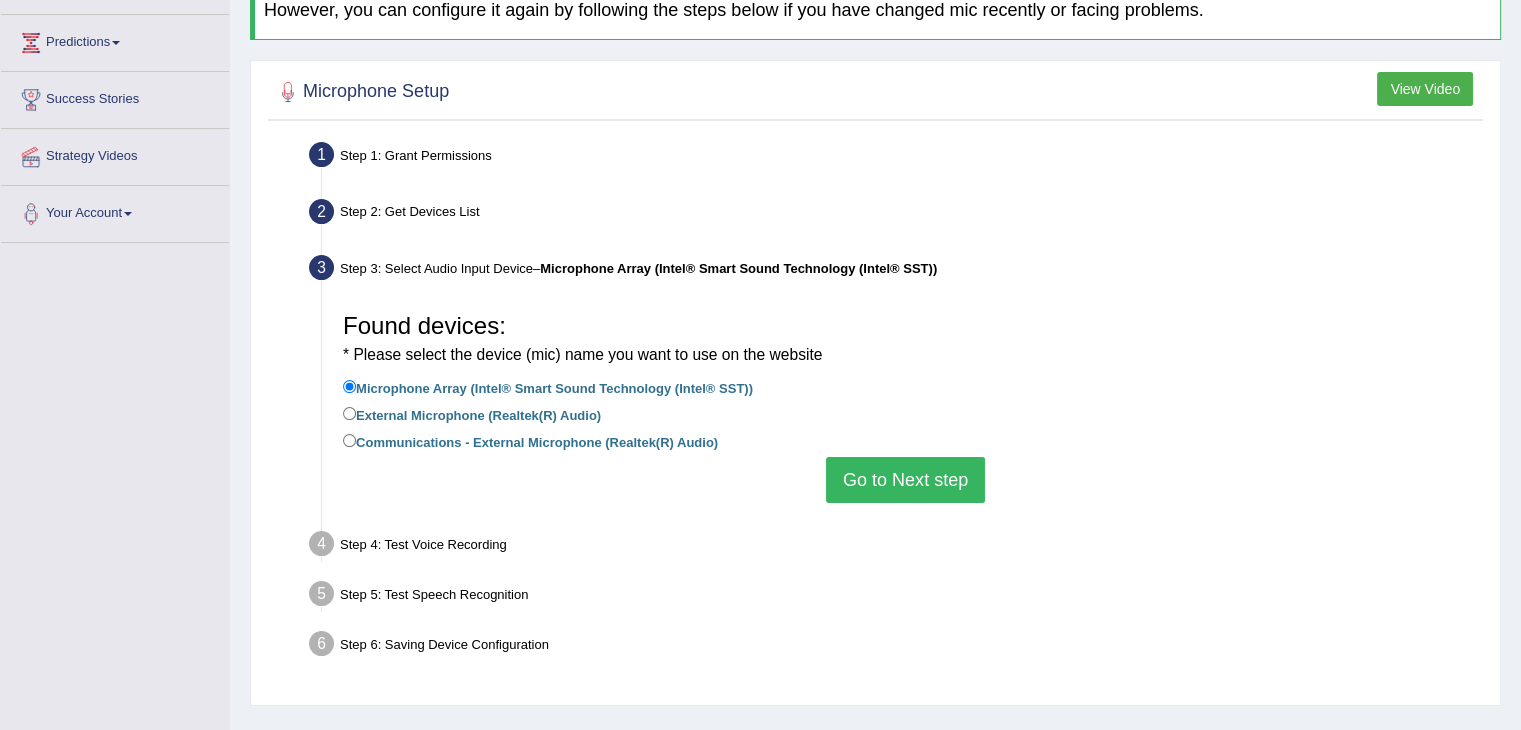 click on "Go to Next step" at bounding box center [905, 480] 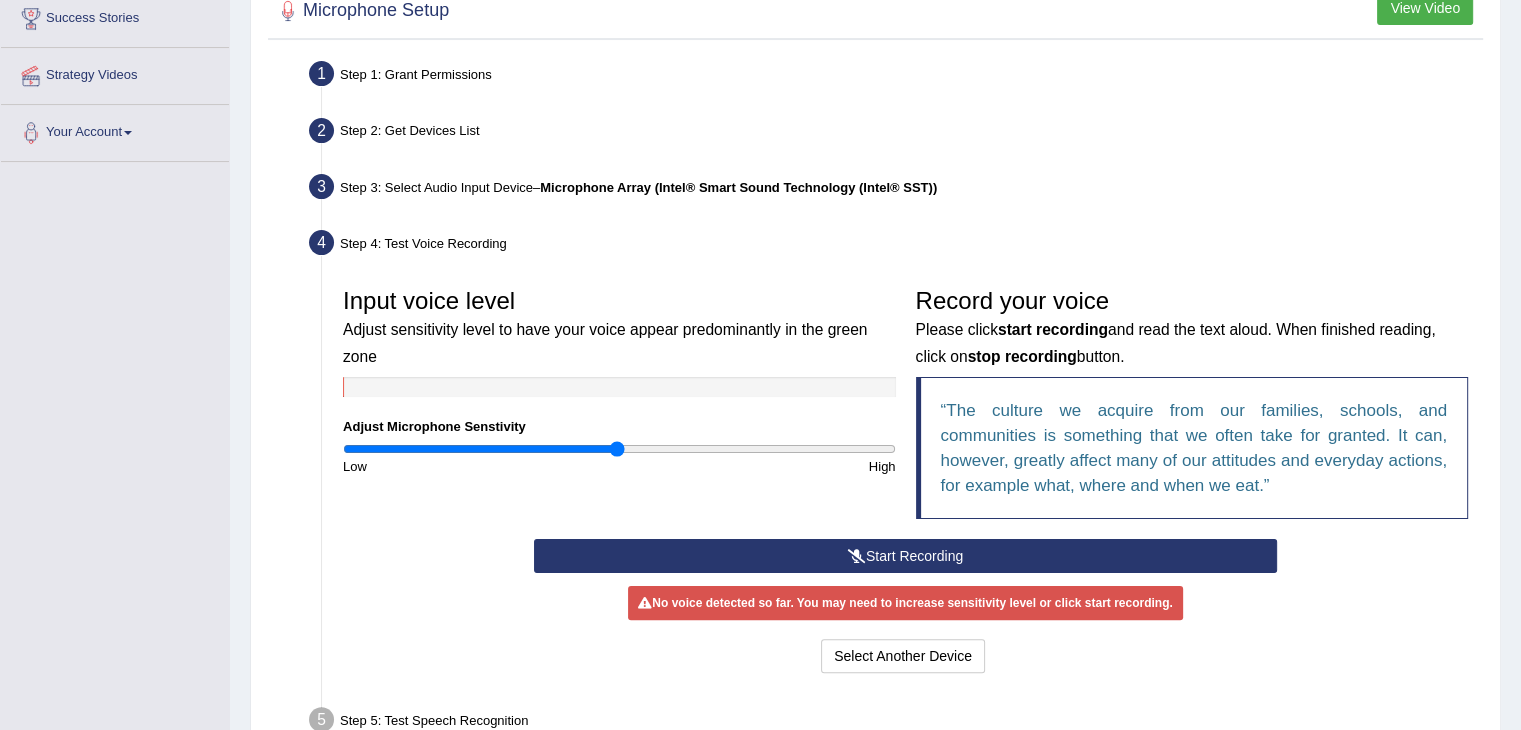 scroll, scrollTop: 336, scrollLeft: 0, axis: vertical 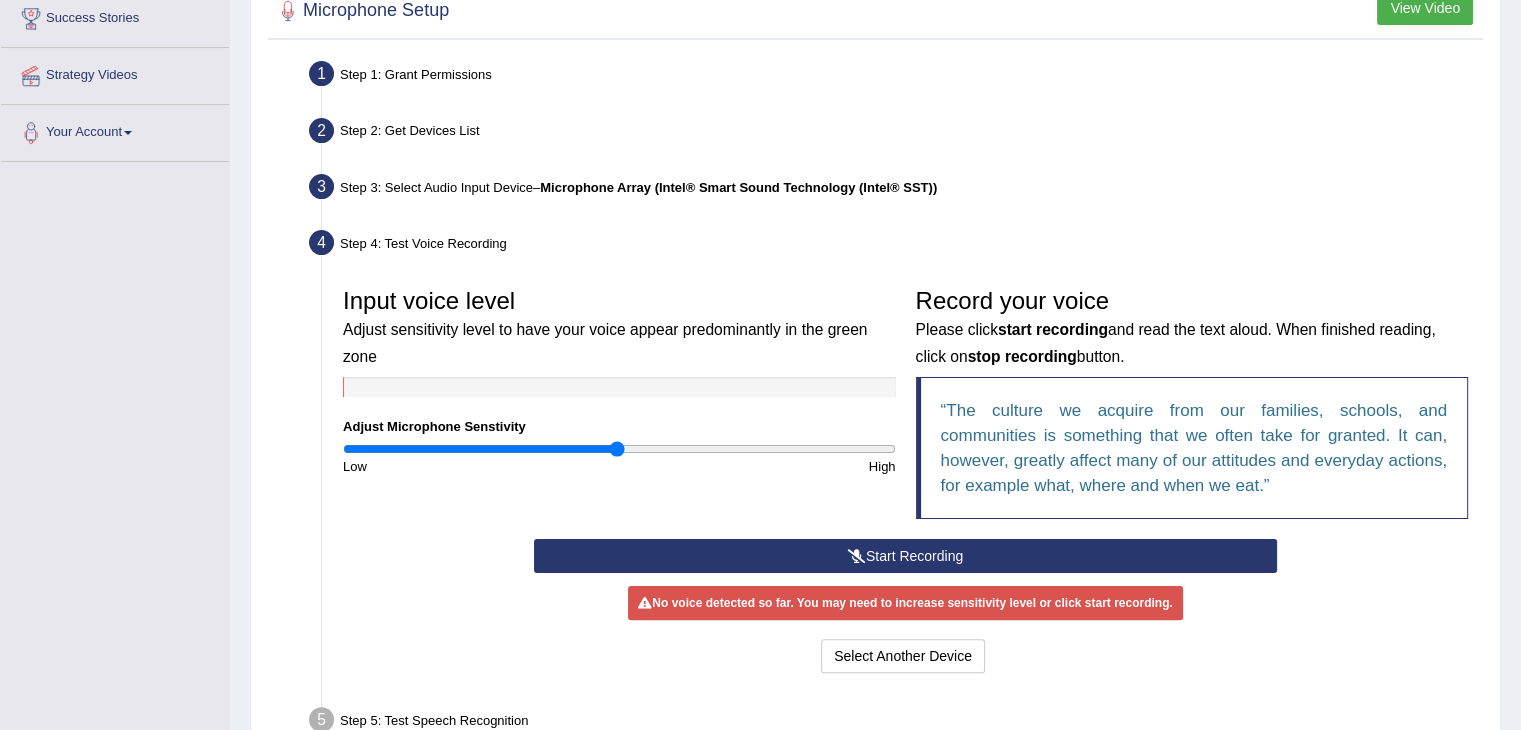 click on "Start Recording" at bounding box center (905, 556) 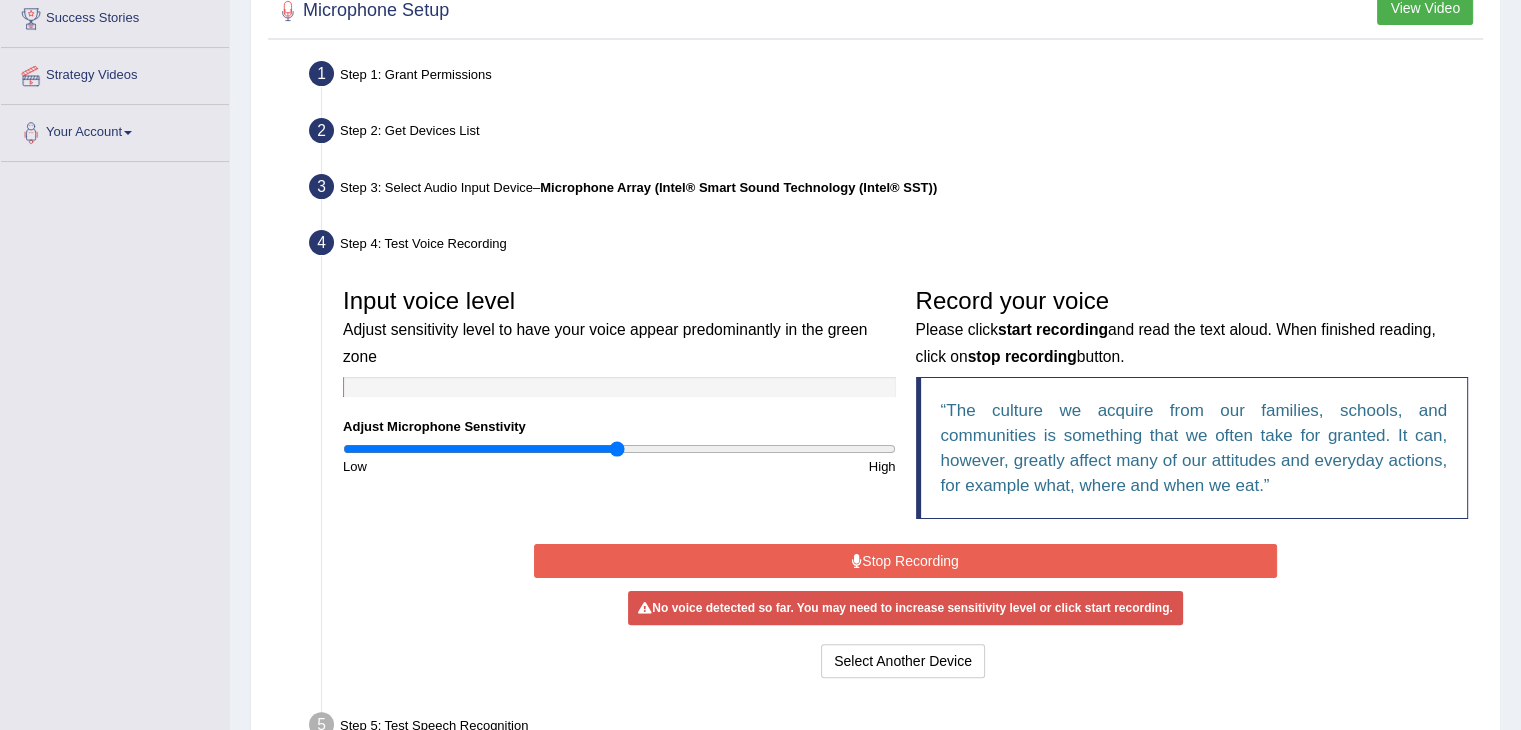 click on "Stop Recording" at bounding box center (905, 561) 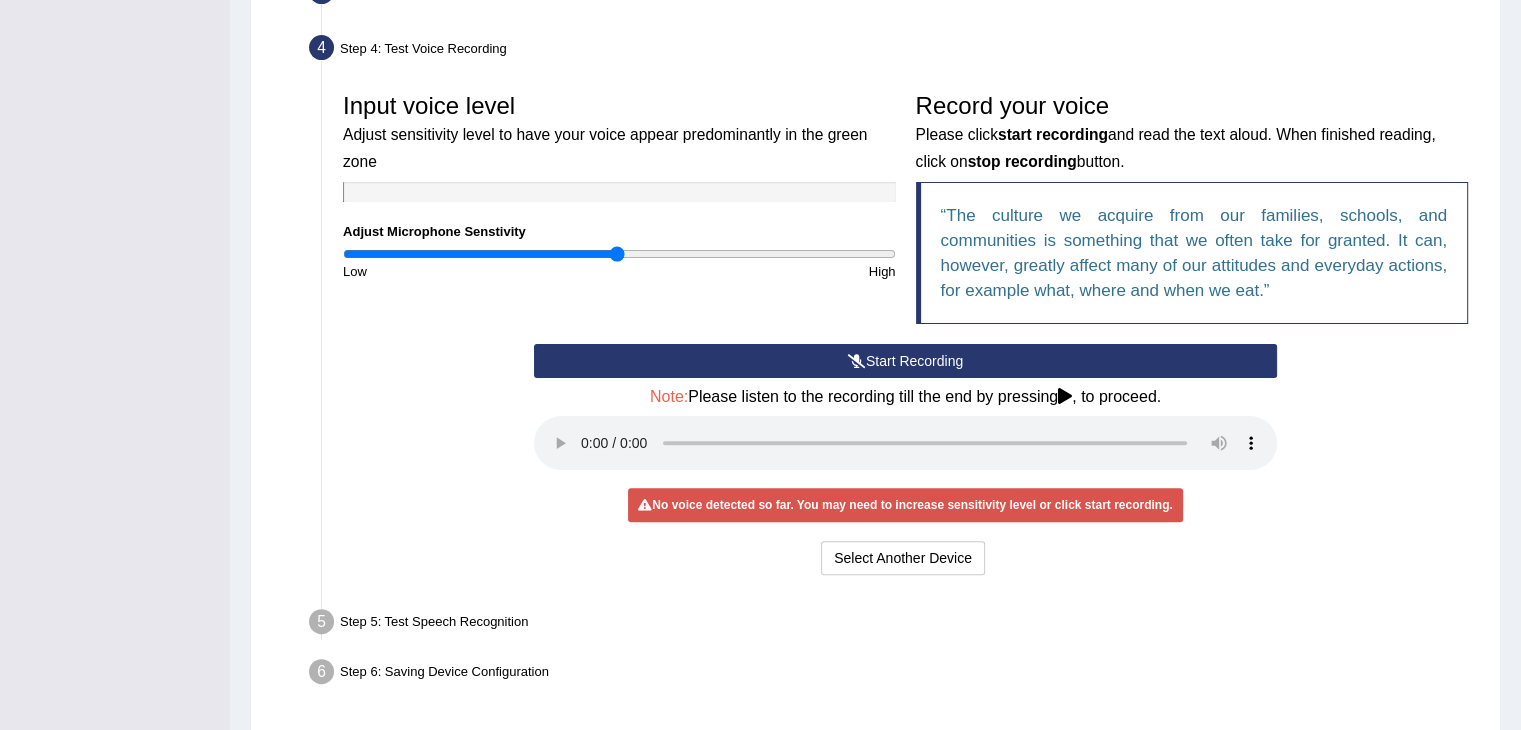 scroll, scrollTop: 532, scrollLeft: 0, axis: vertical 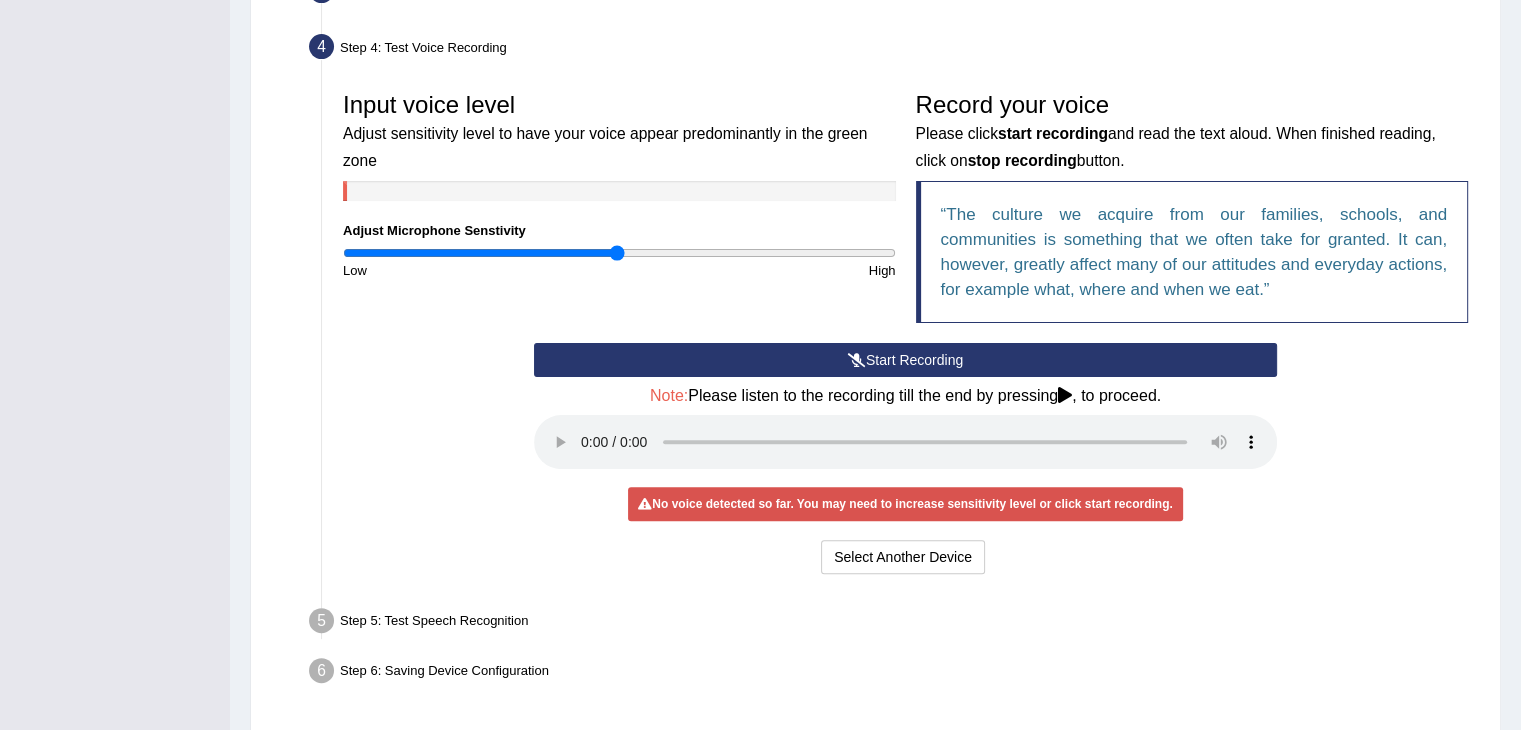 click at bounding box center (857, 360) 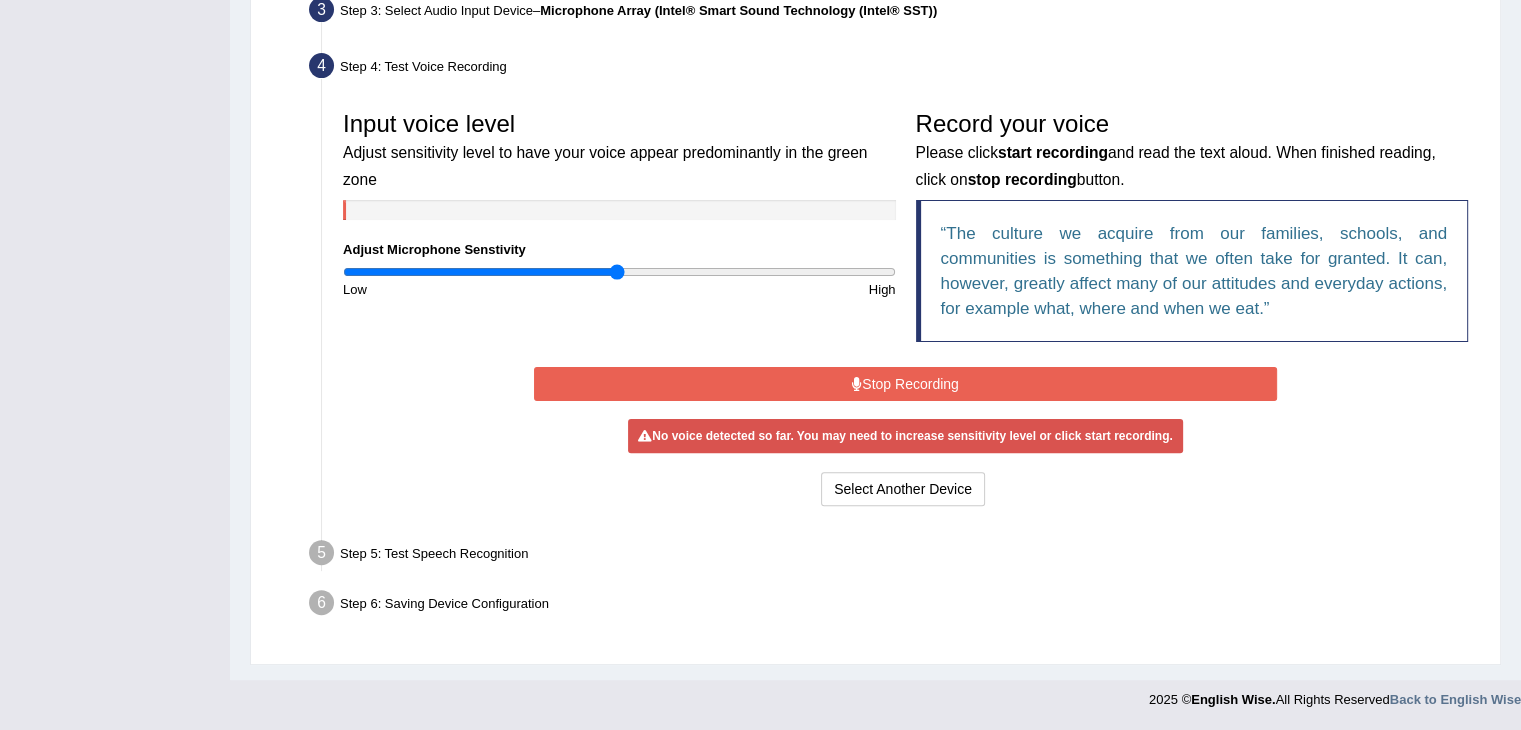 scroll, scrollTop: 505, scrollLeft: 0, axis: vertical 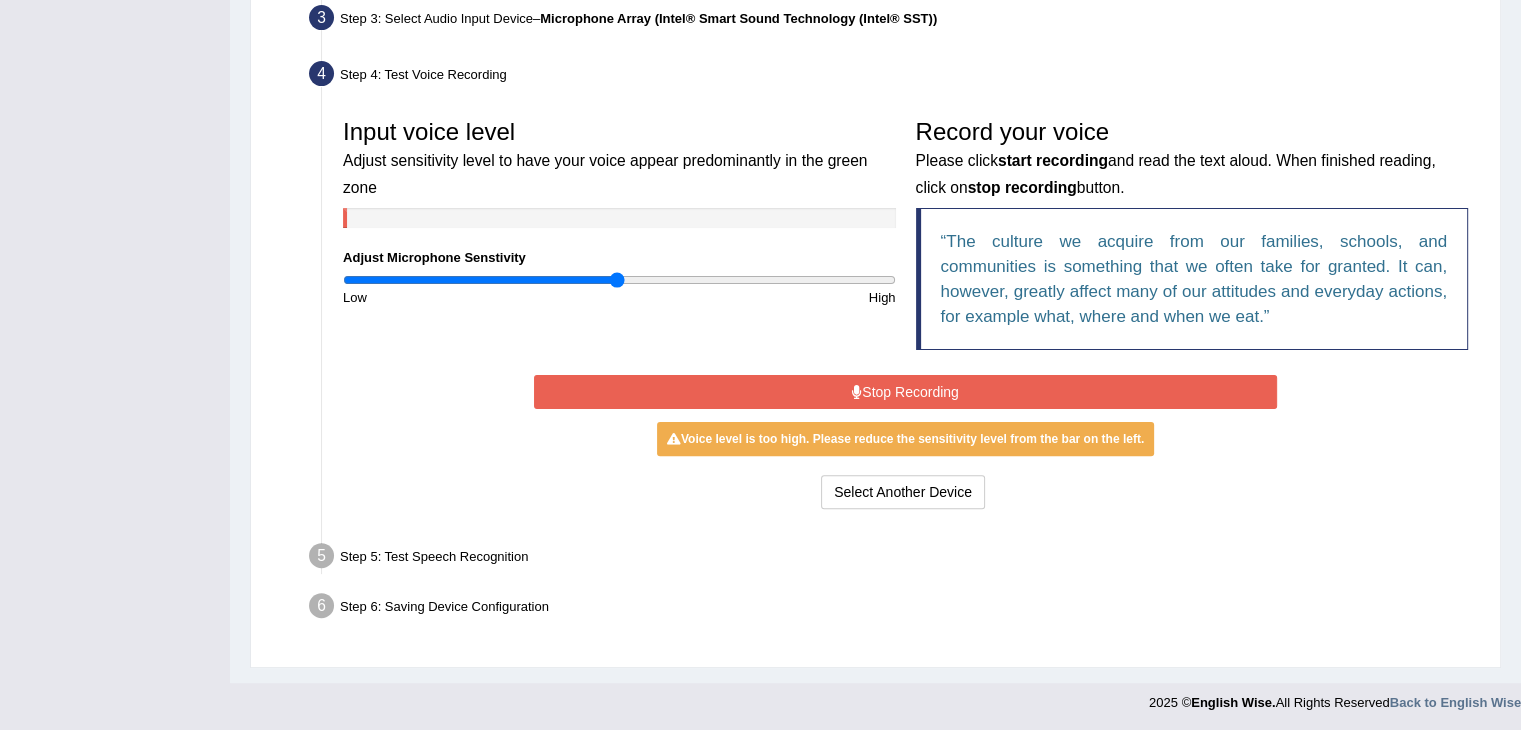 click at bounding box center [857, 392] 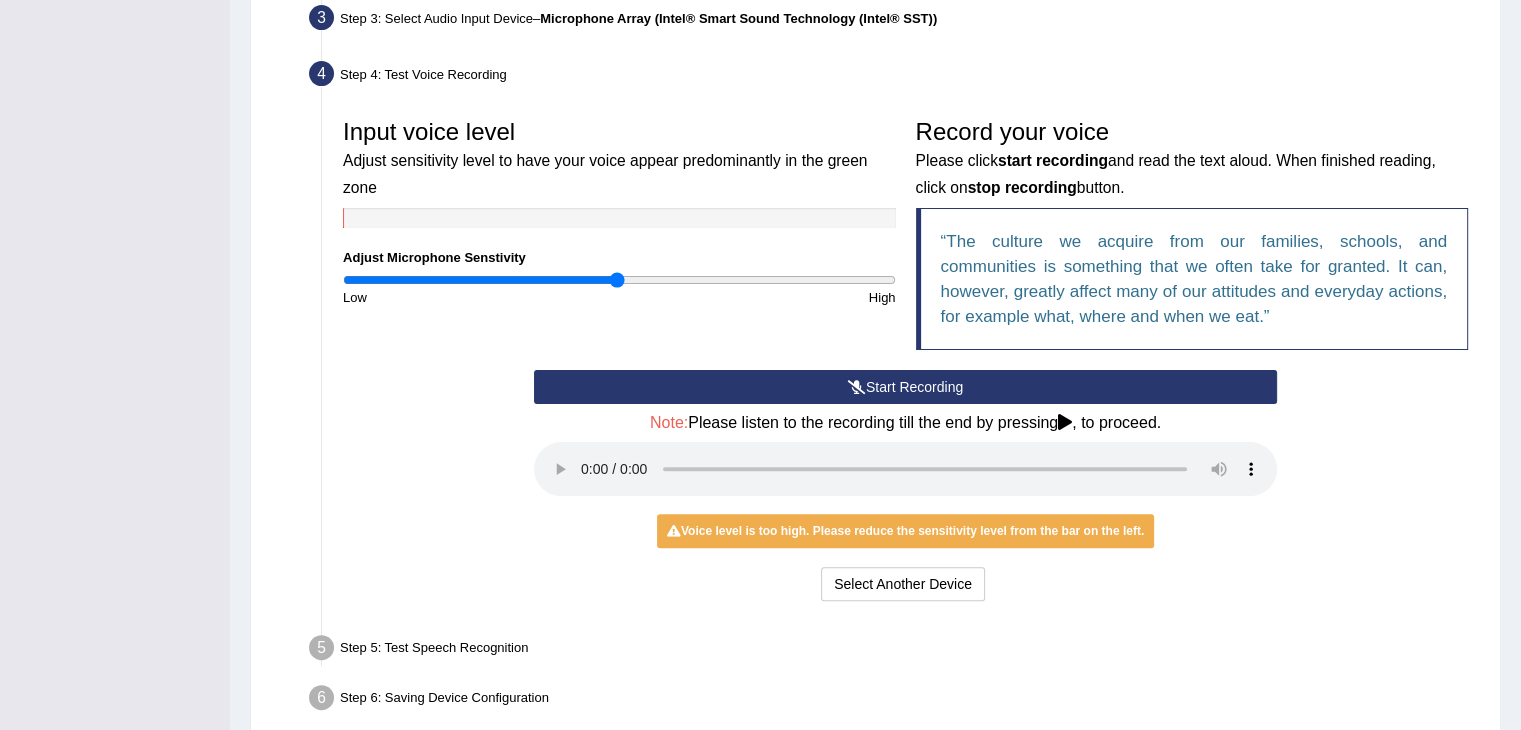 scroll, scrollTop: 560, scrollLeft: 0, axis: vertical 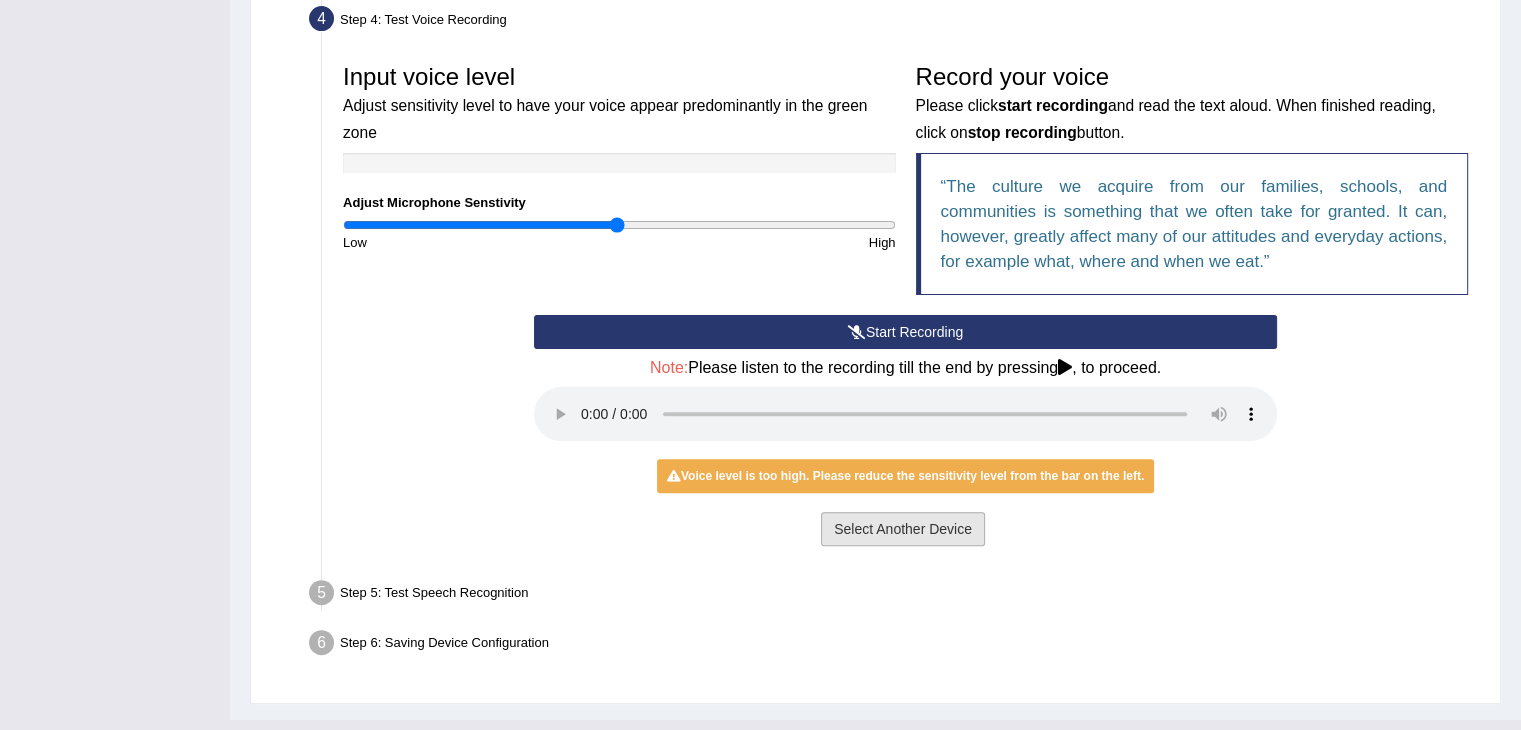 click on "Select Another Device" at bounding box center (903, 529) 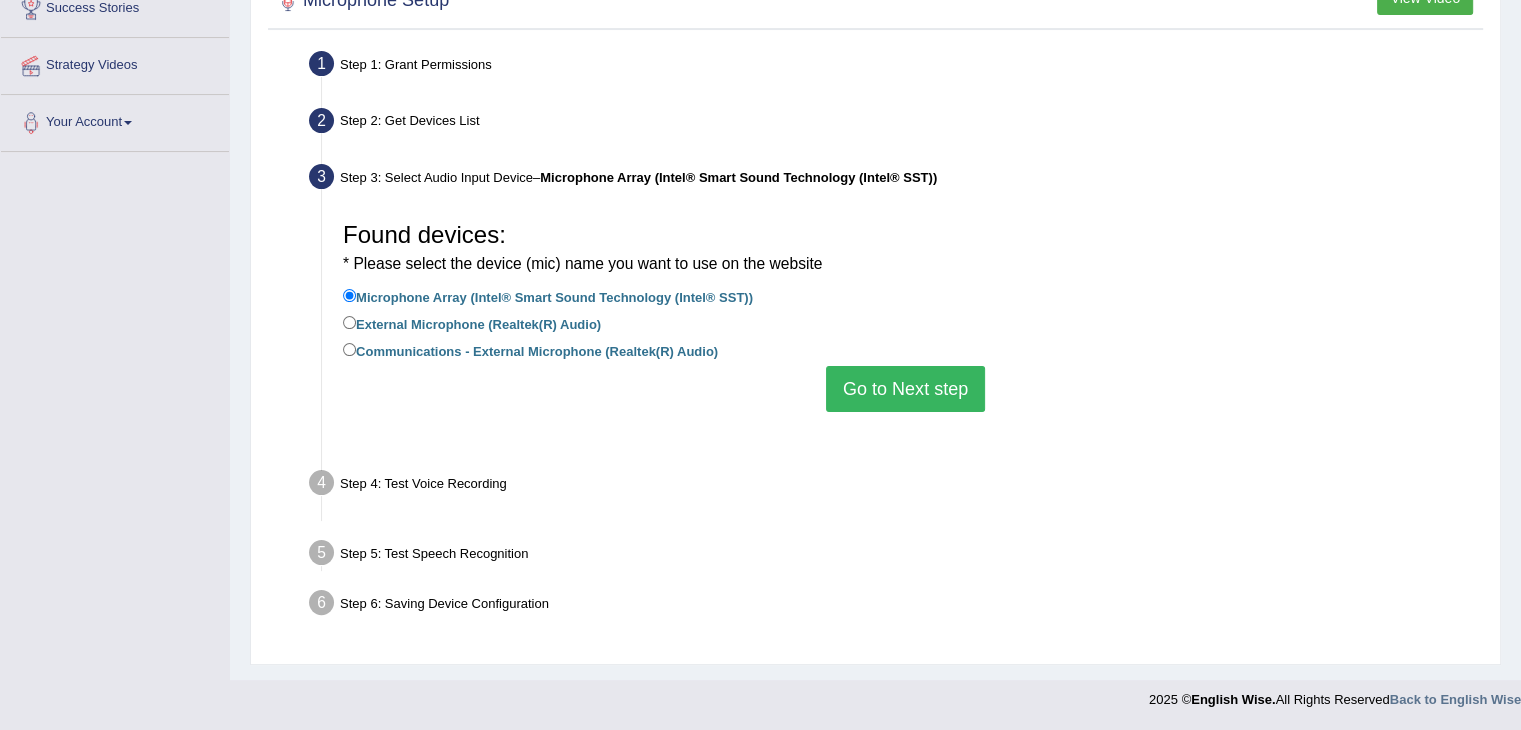 scroll, scrollTop: 320, scrollLeft: 0, axis: vertical 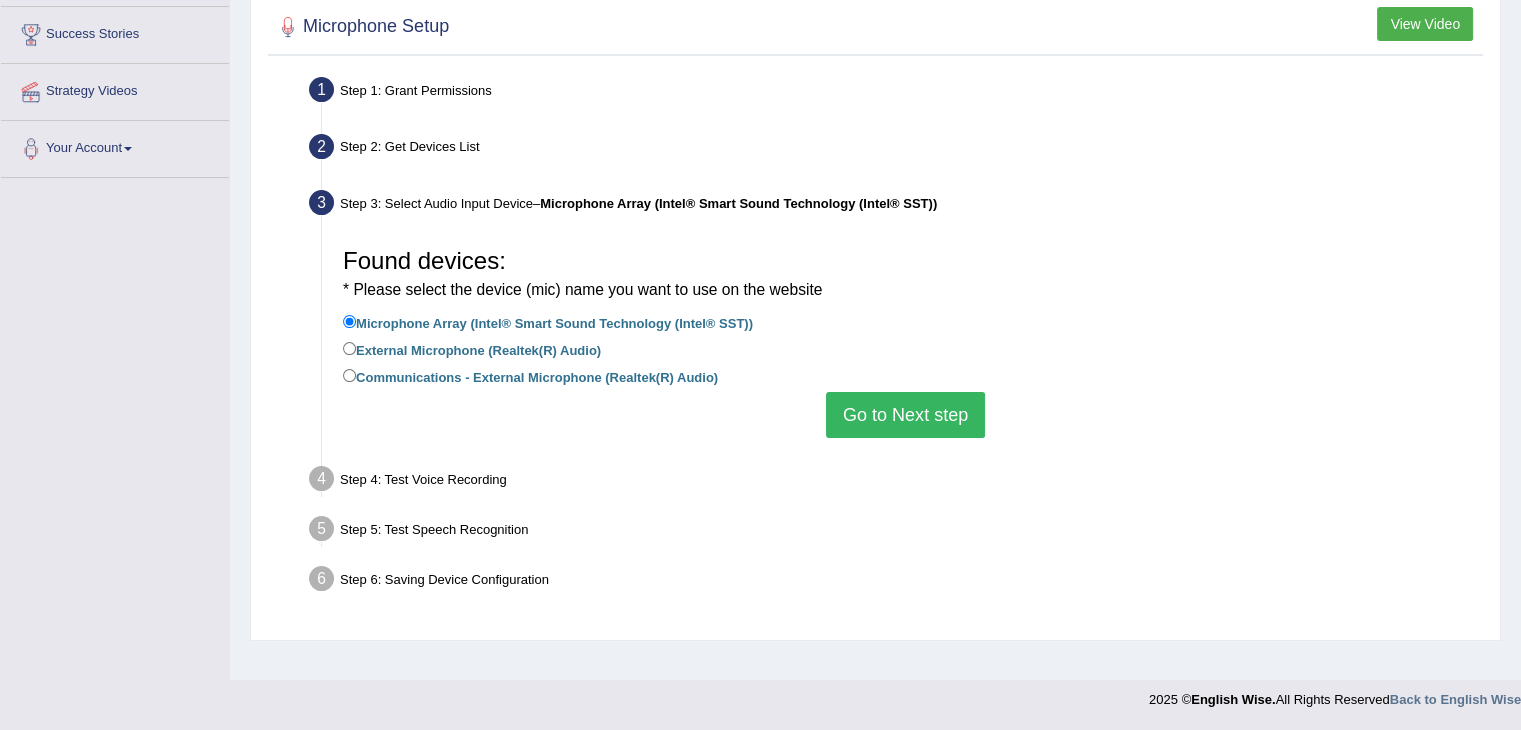 click on "Go to Next step" at bounding box center (905, 415) 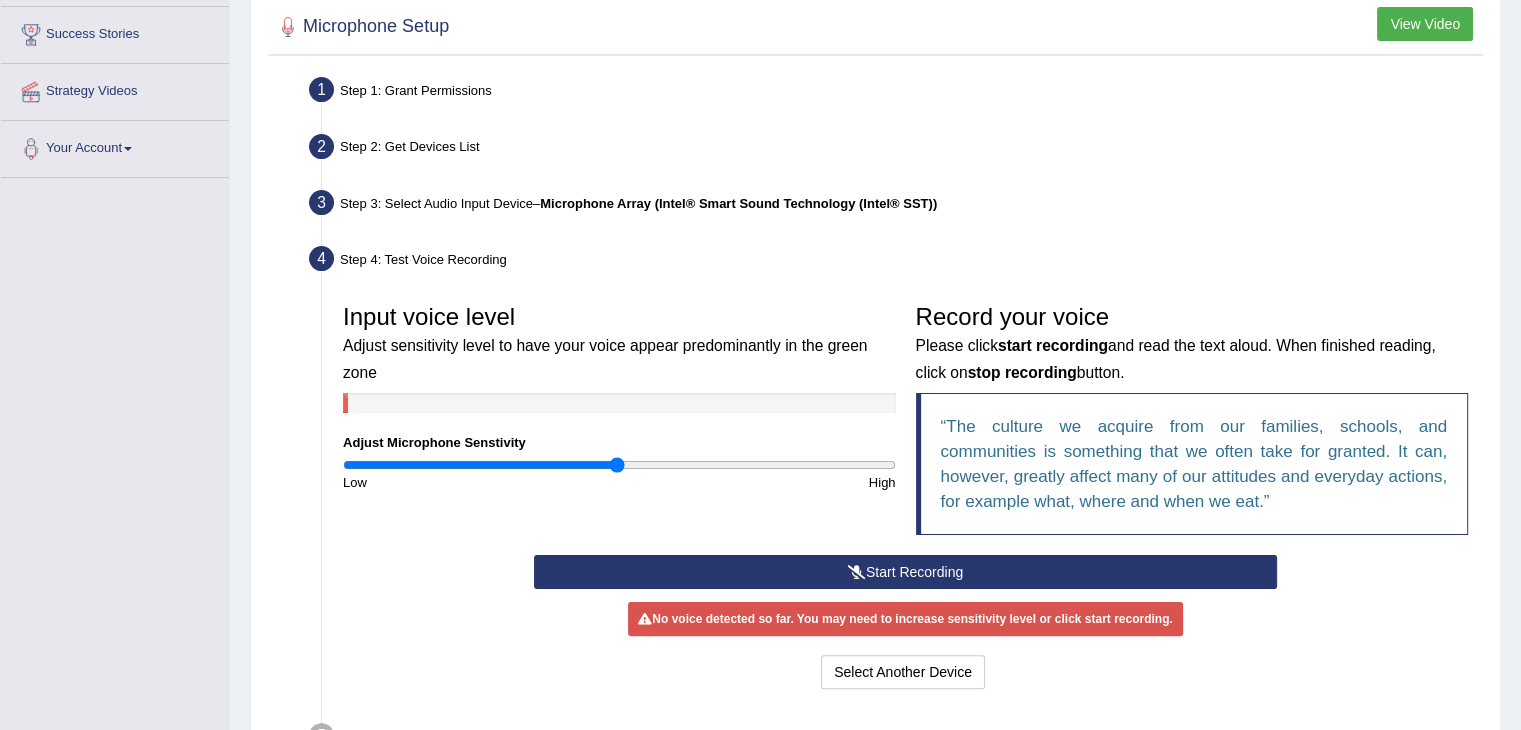 click on "Start Recording" at bounding box center (905, 572) 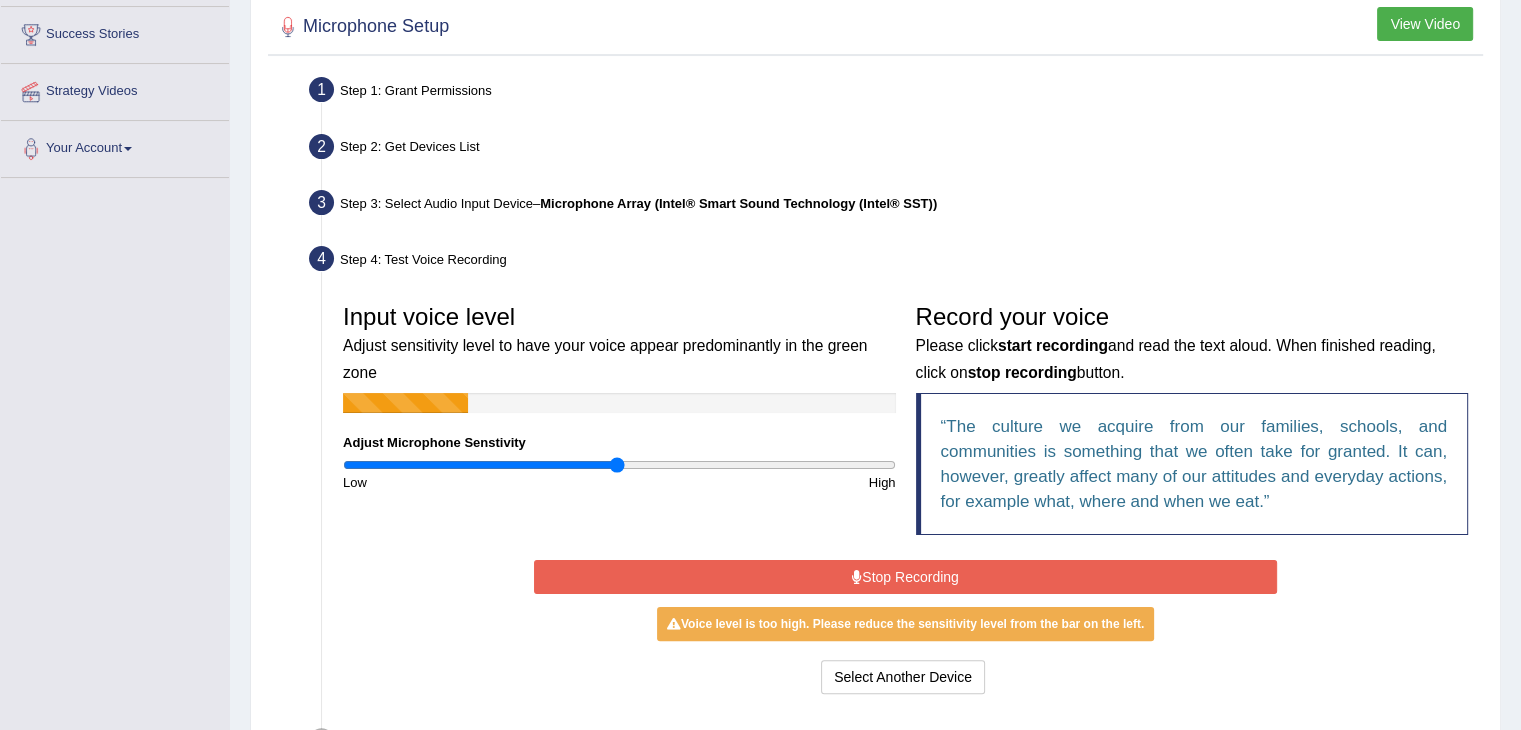 click on "Stop Recording" at bounding box center [905, 577] 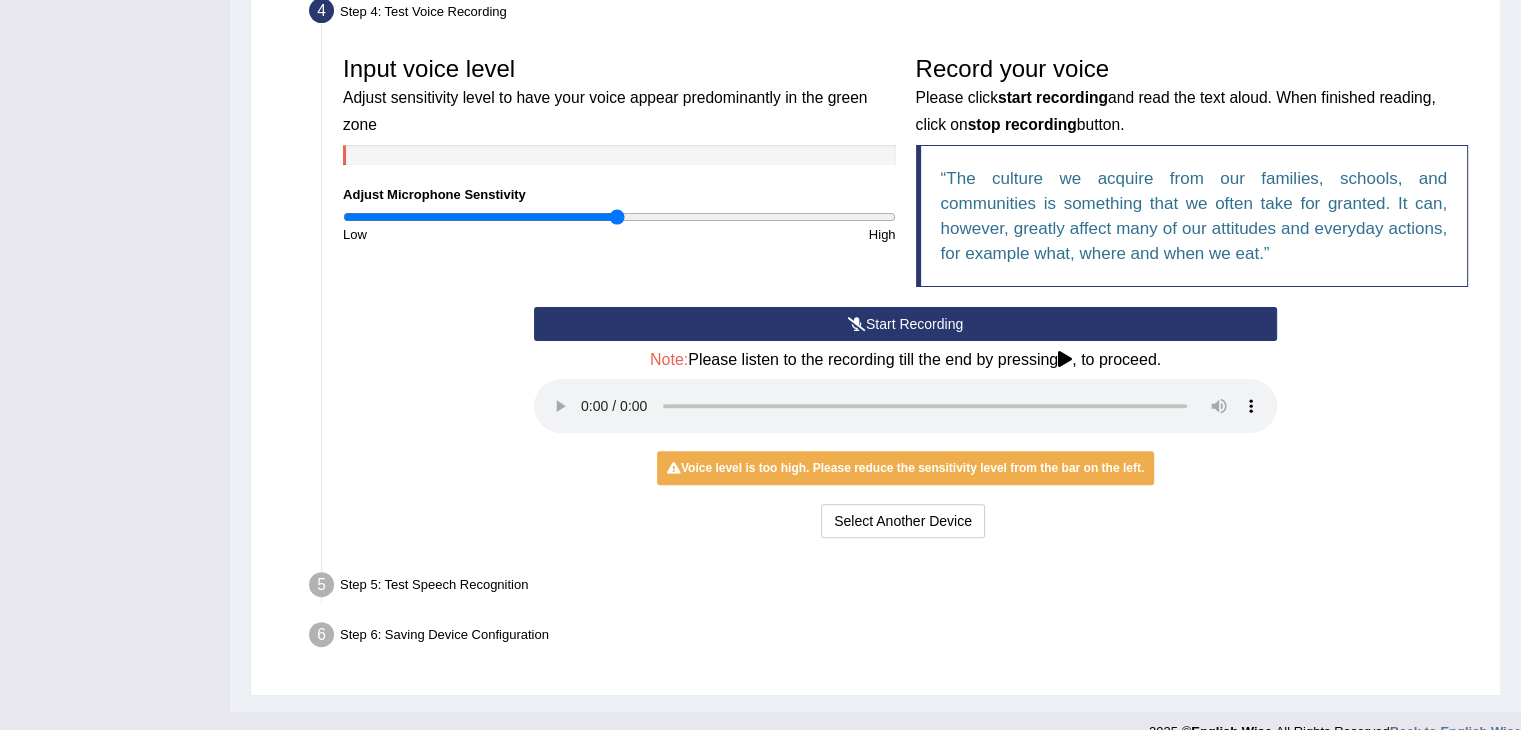scroll, scrollTop: 597, scrollLeft: 0, axis: vertical 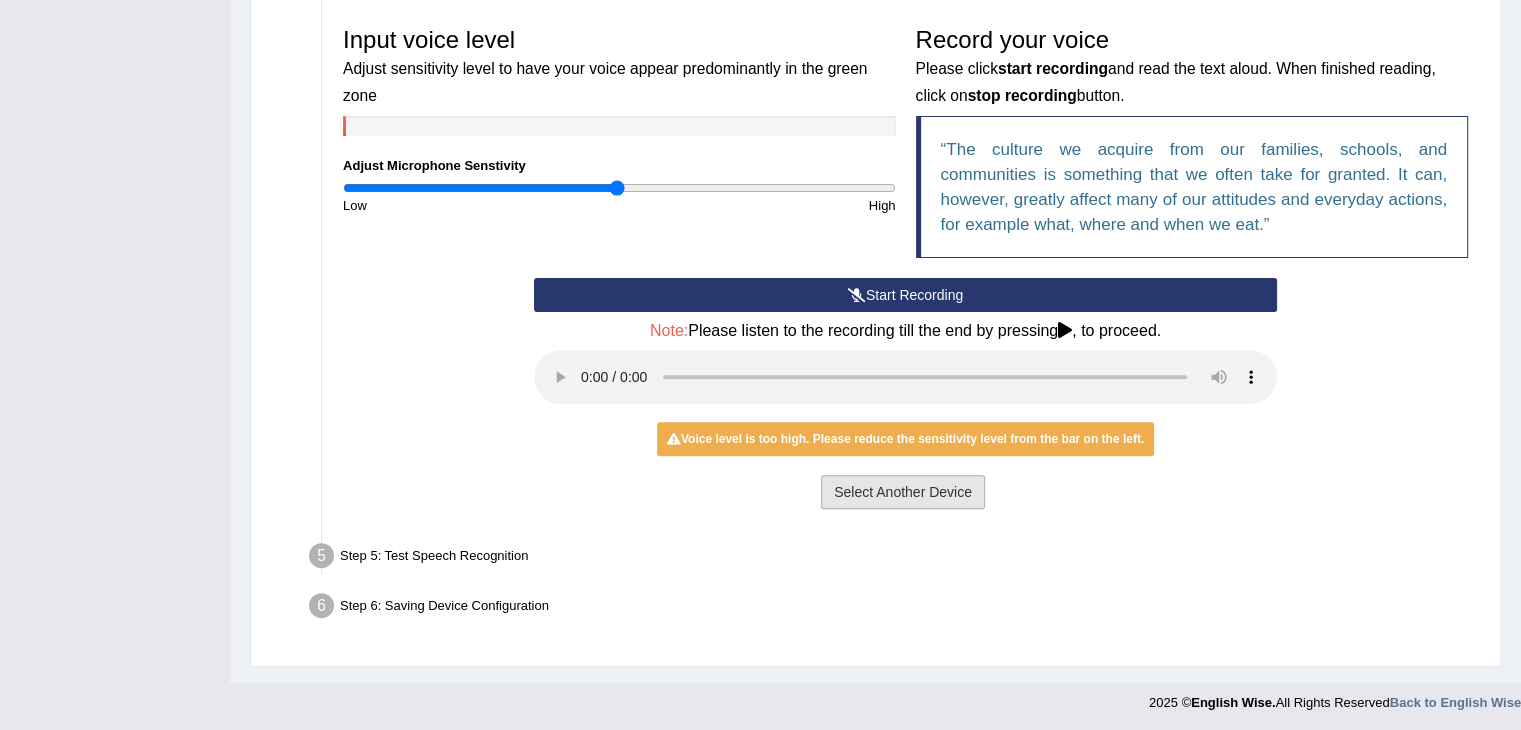 click on "Select Another Device" at bounding box center [903, 492] 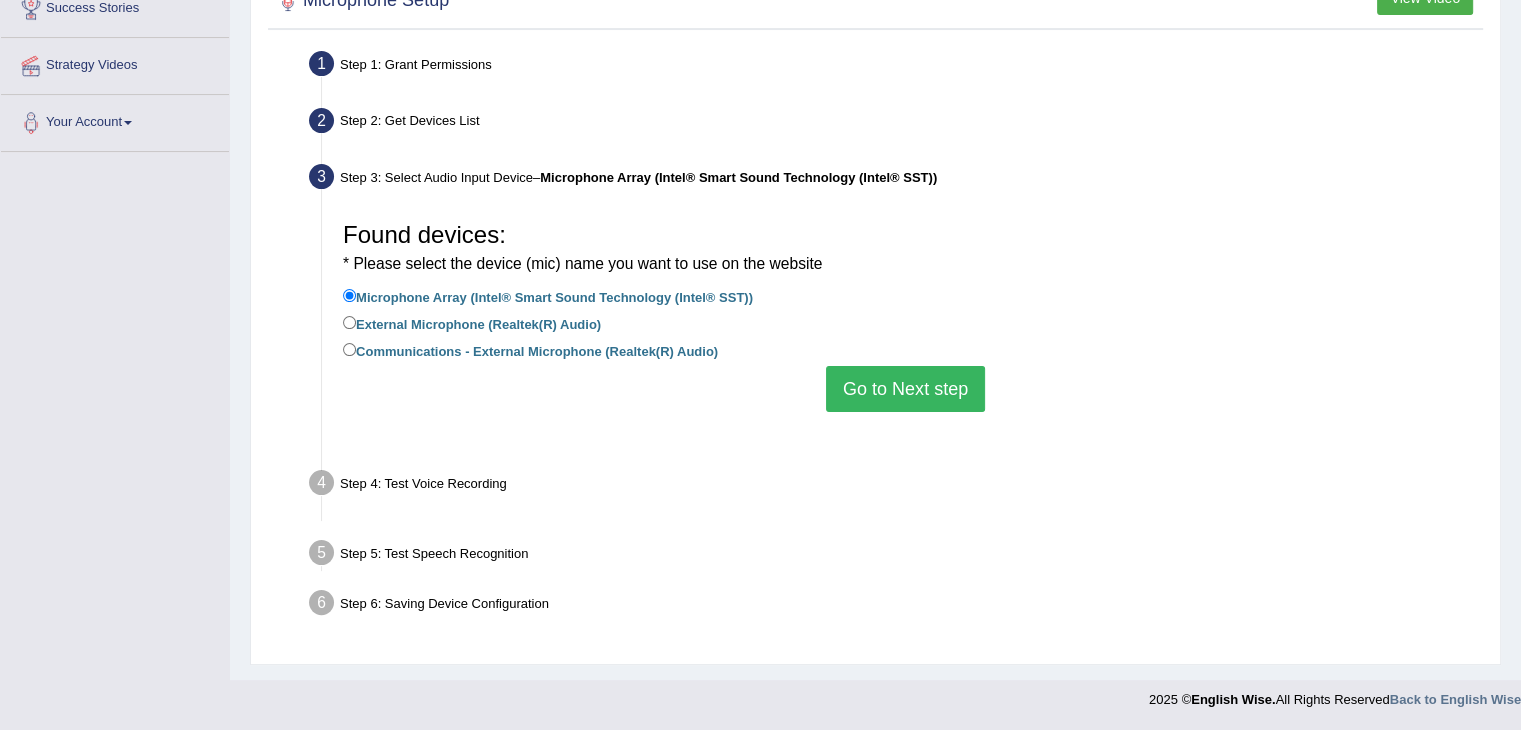 scroll, scrollTop: 320, scrollLeft: 0, axis: vertical 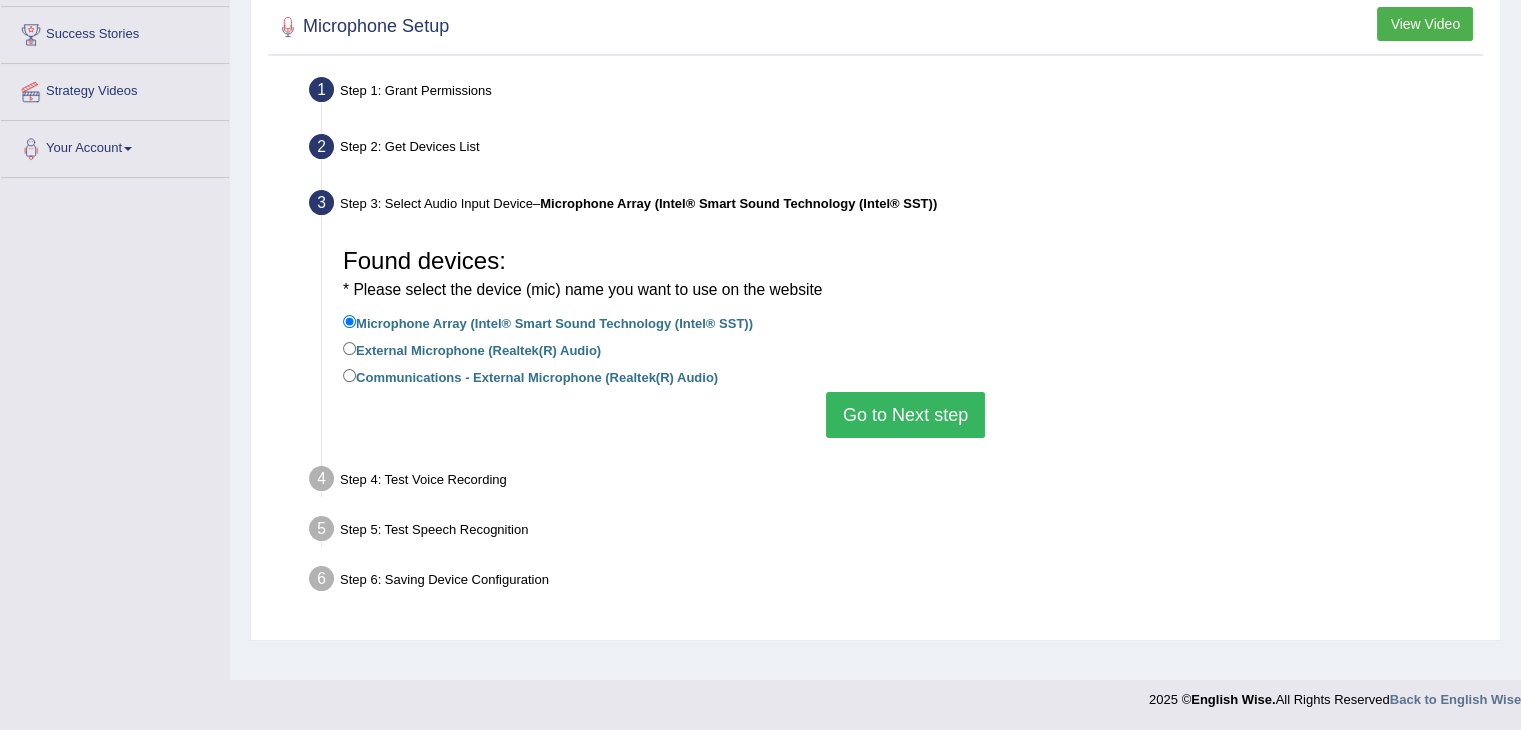 click on "Go to Next step" at bounding box center (905, 415) 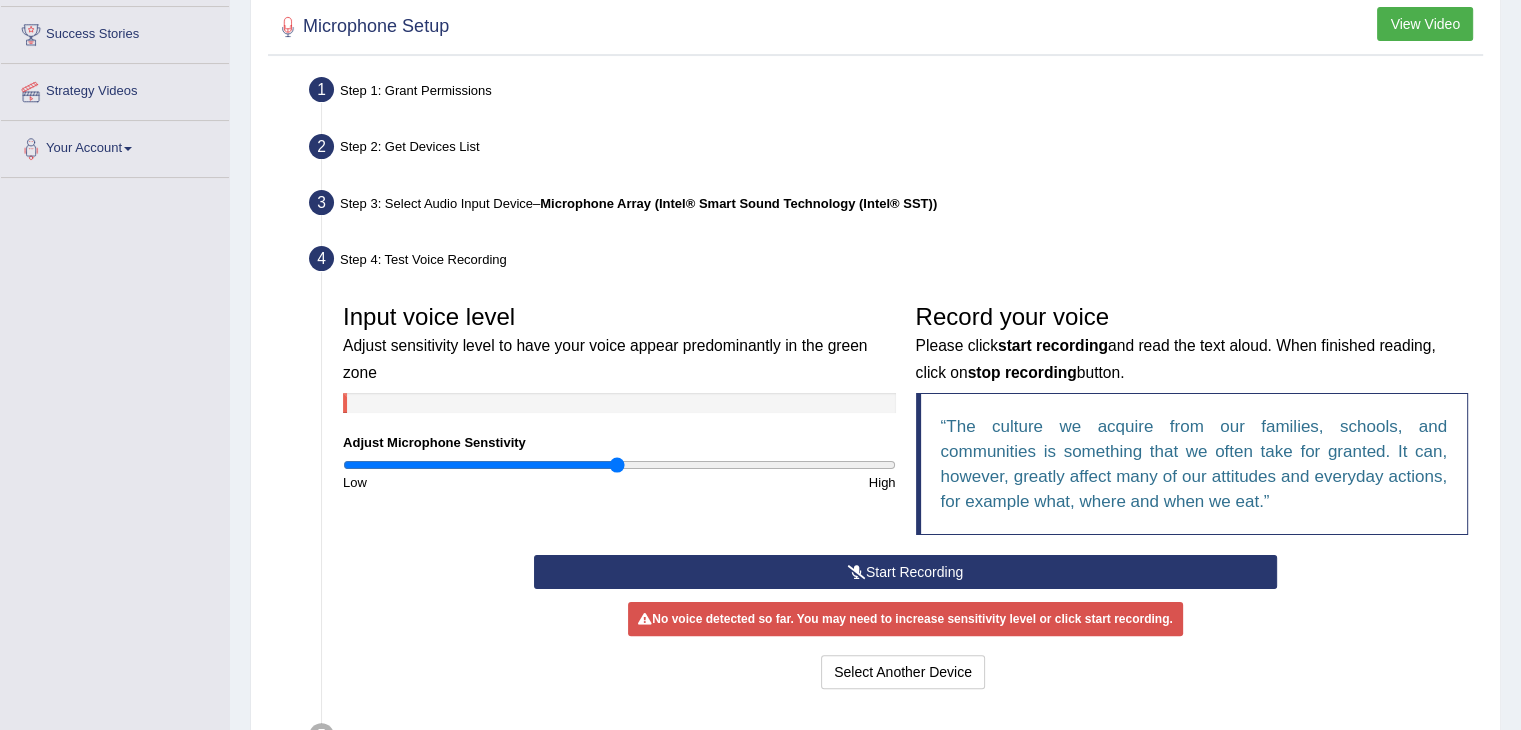 click on "Start Recording" at bounding box center (905, 572) 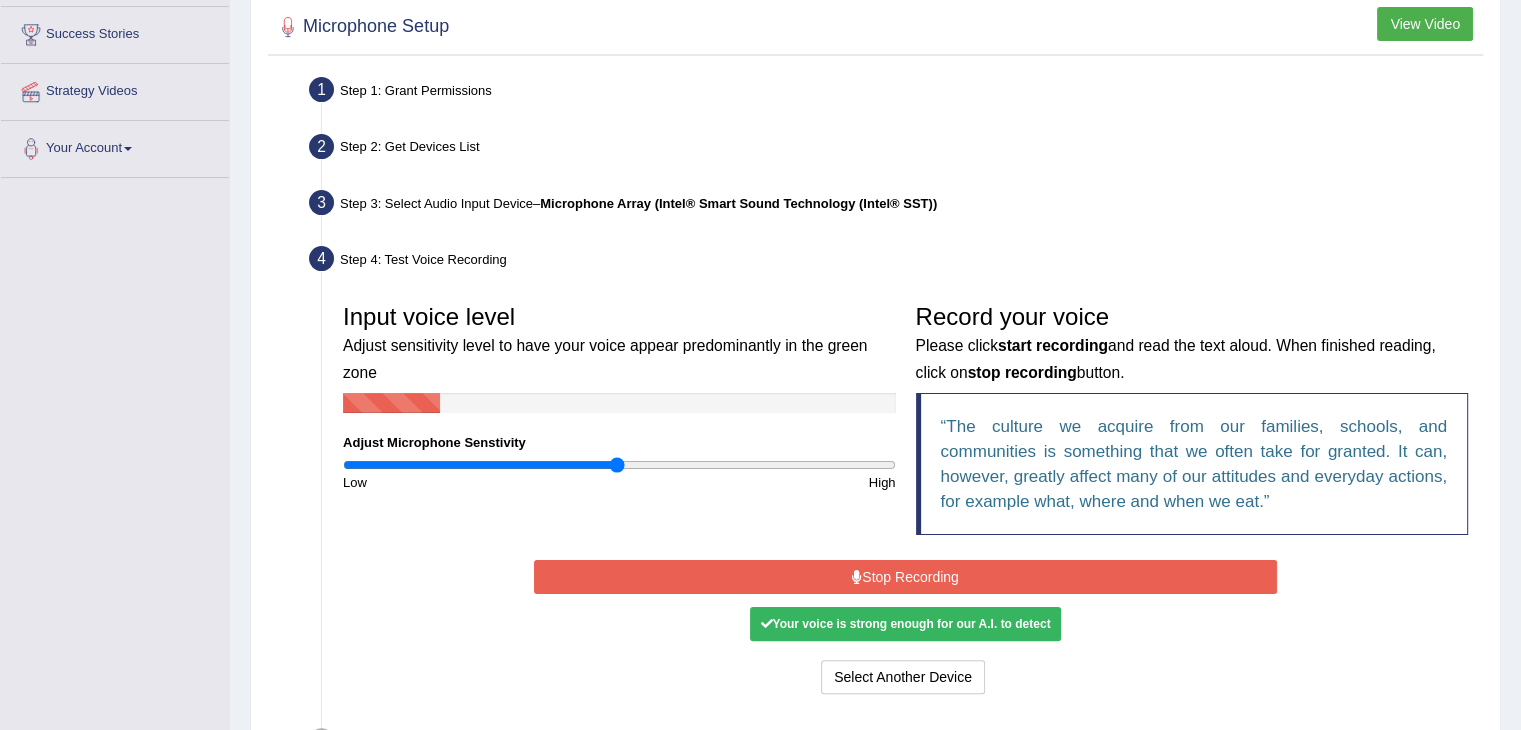 click on "Stop Recording" at bounding box center (905, 577) 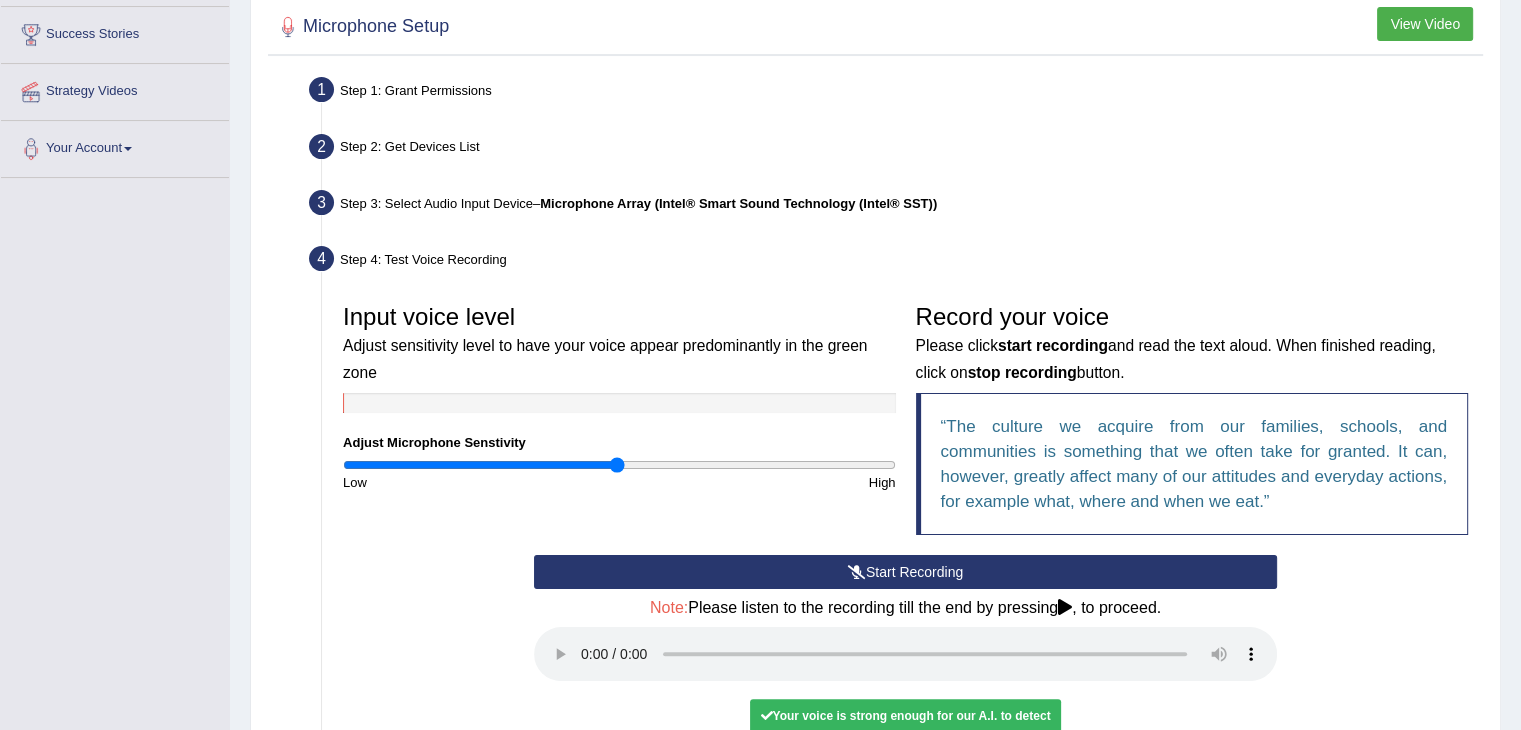 scroll, scrollTop: 597, scrollLeft: 0, axis: vertical 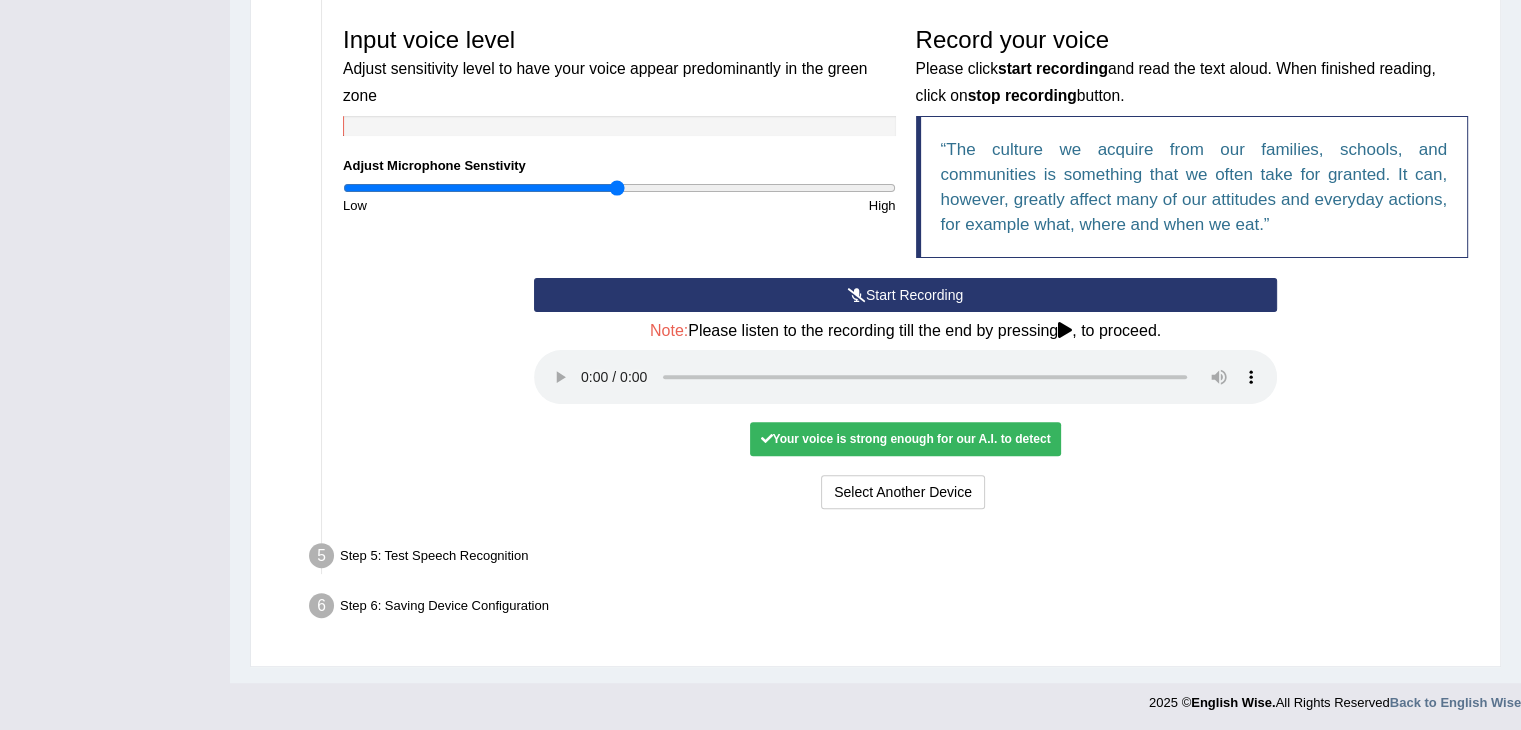 type 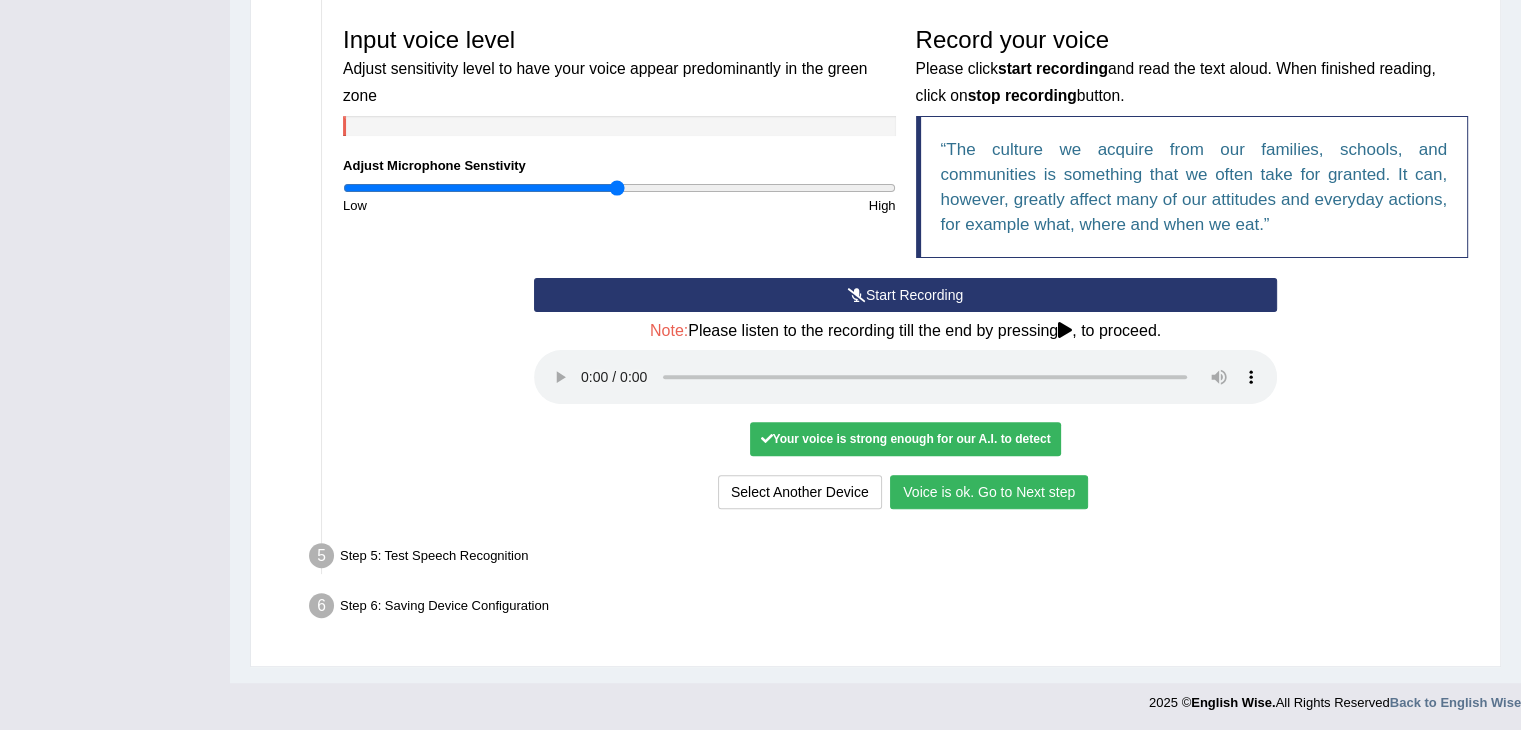 click on "Voice is ok. Go to Next step" at bounding box center (989, 492) 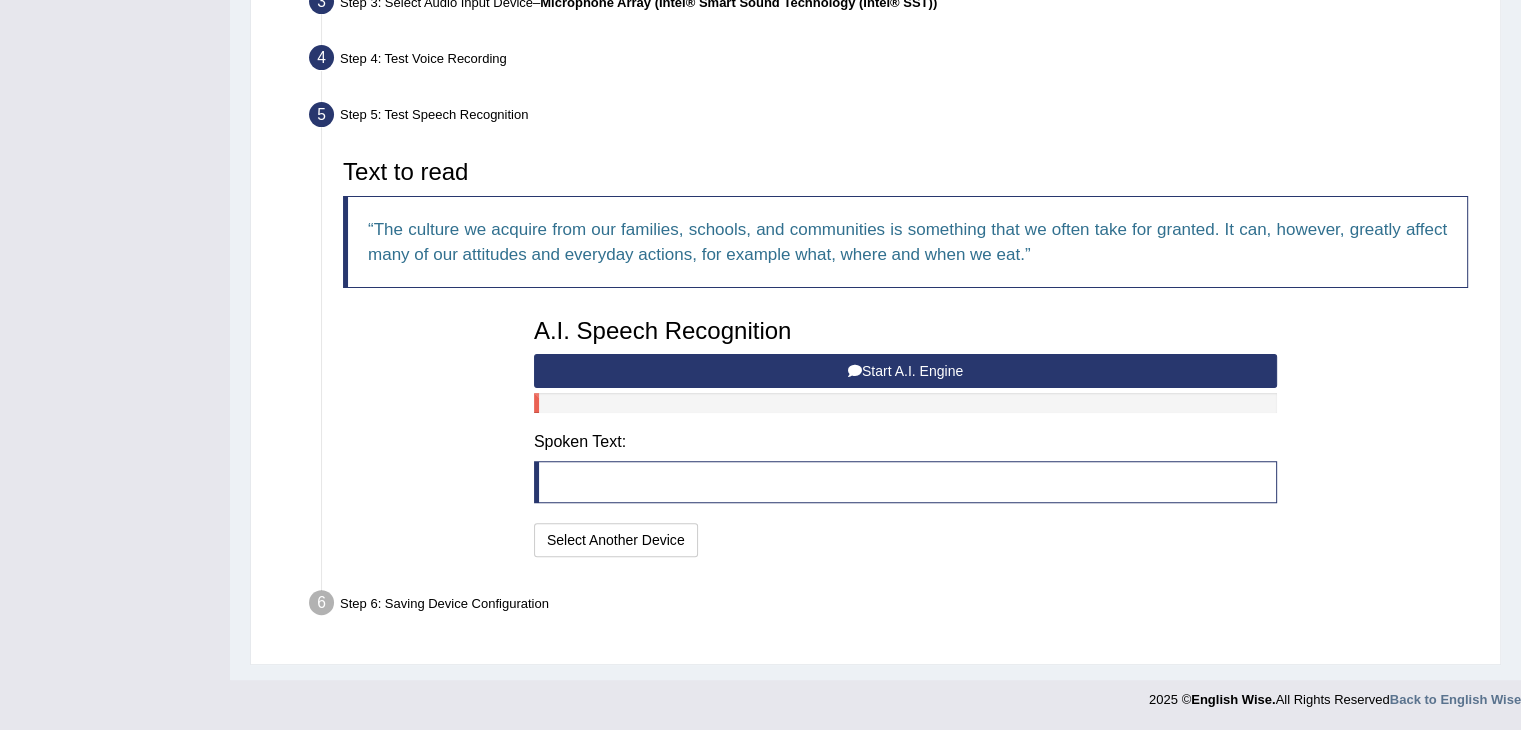 scroll, scrollTop: 518, scrollLeft: 0, axis: vertical 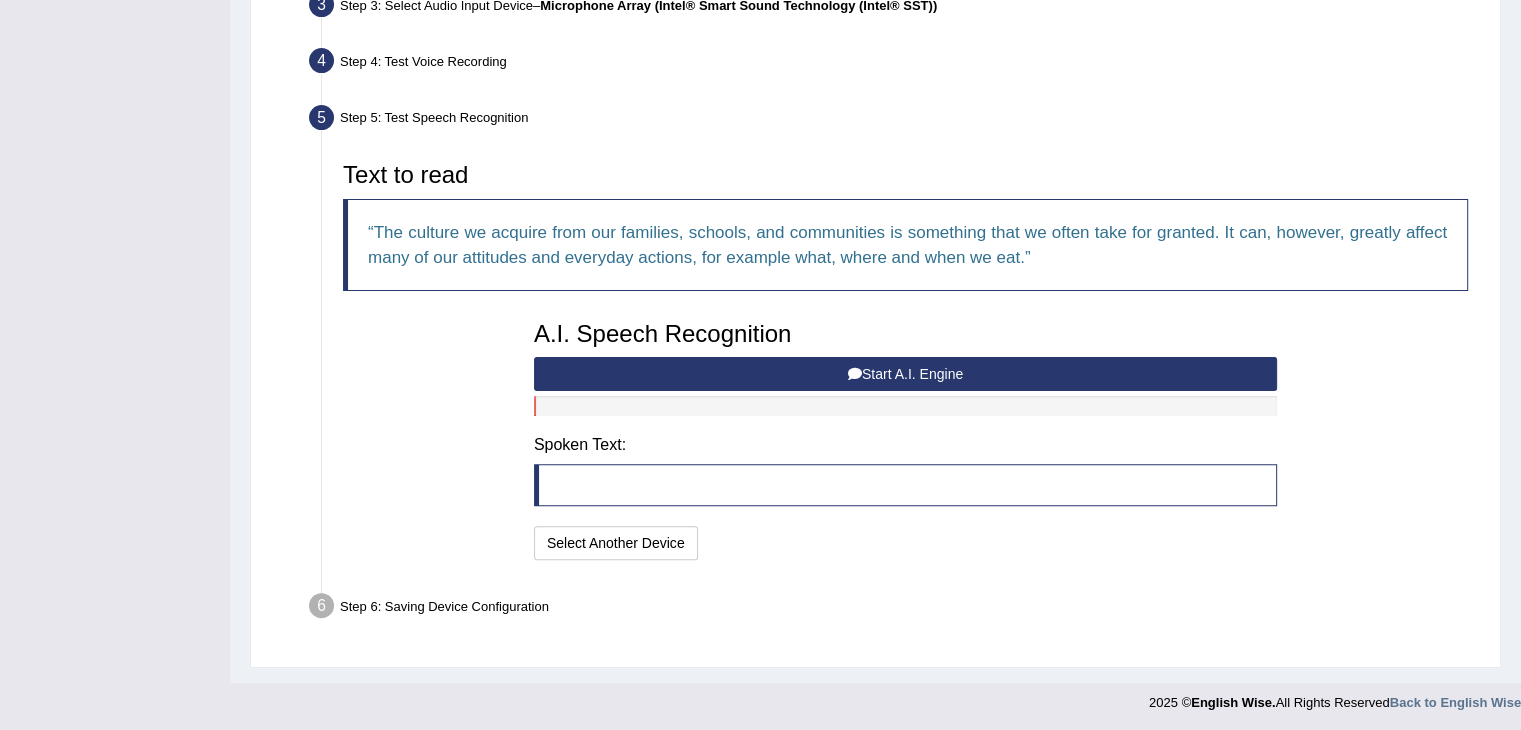 click on "Start A.I. Engine" at bounding box center (905, 374) 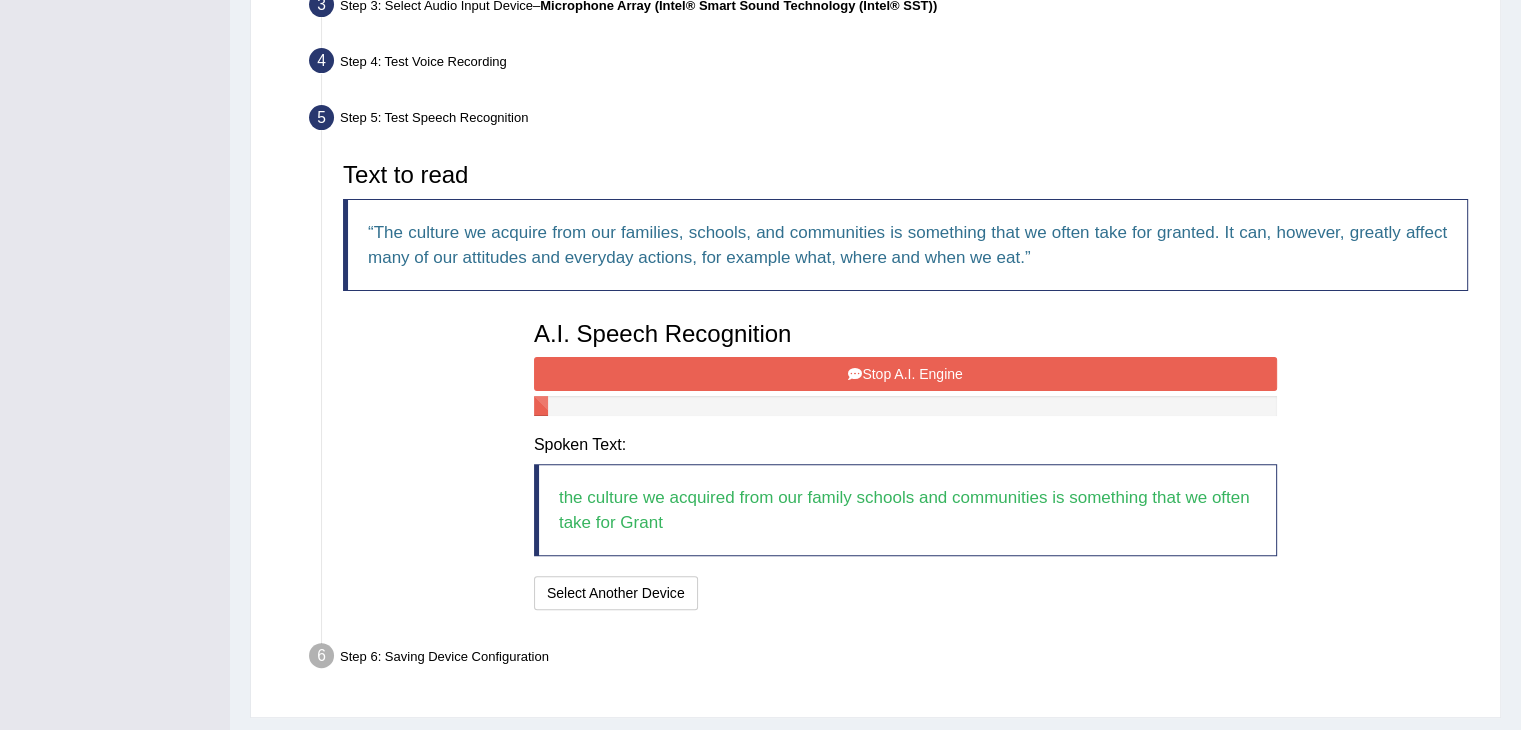 click on "Stop A.I. Engine" at bounding box center (905, 374) 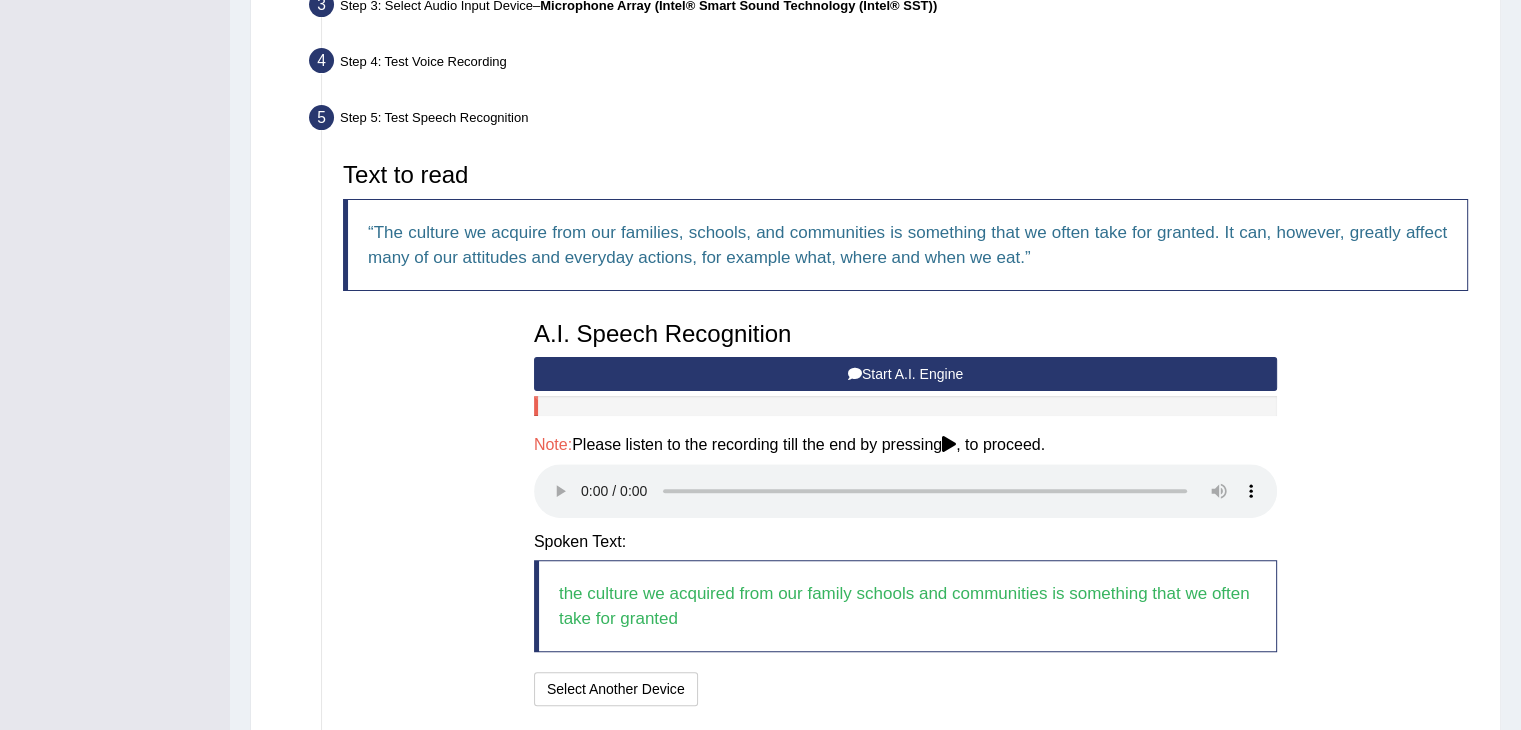 scroll, scrollTop: 665, scrollLeft: 0, axis: vertical 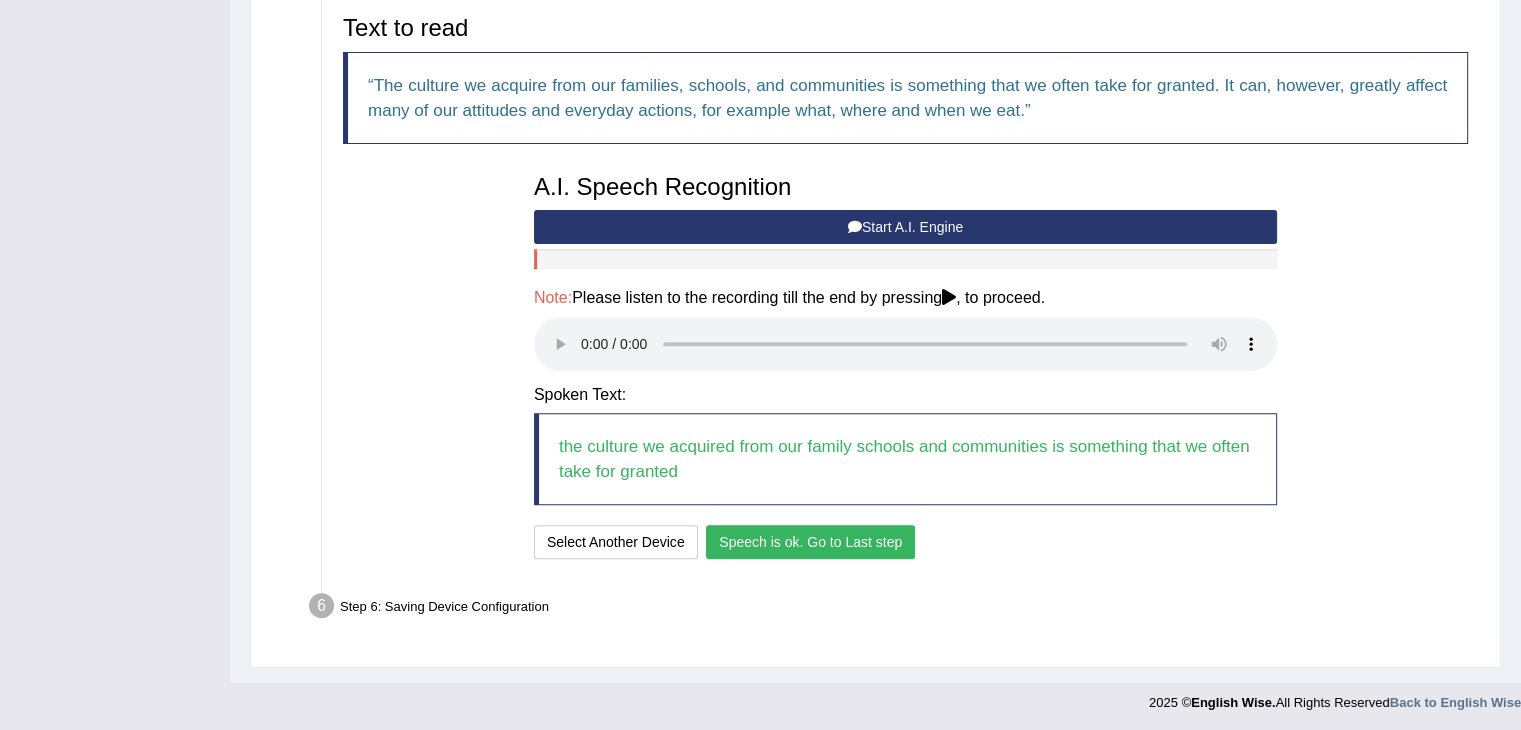 click on "Speech is ok. Go to Last step" at bounding box center [810, 542] 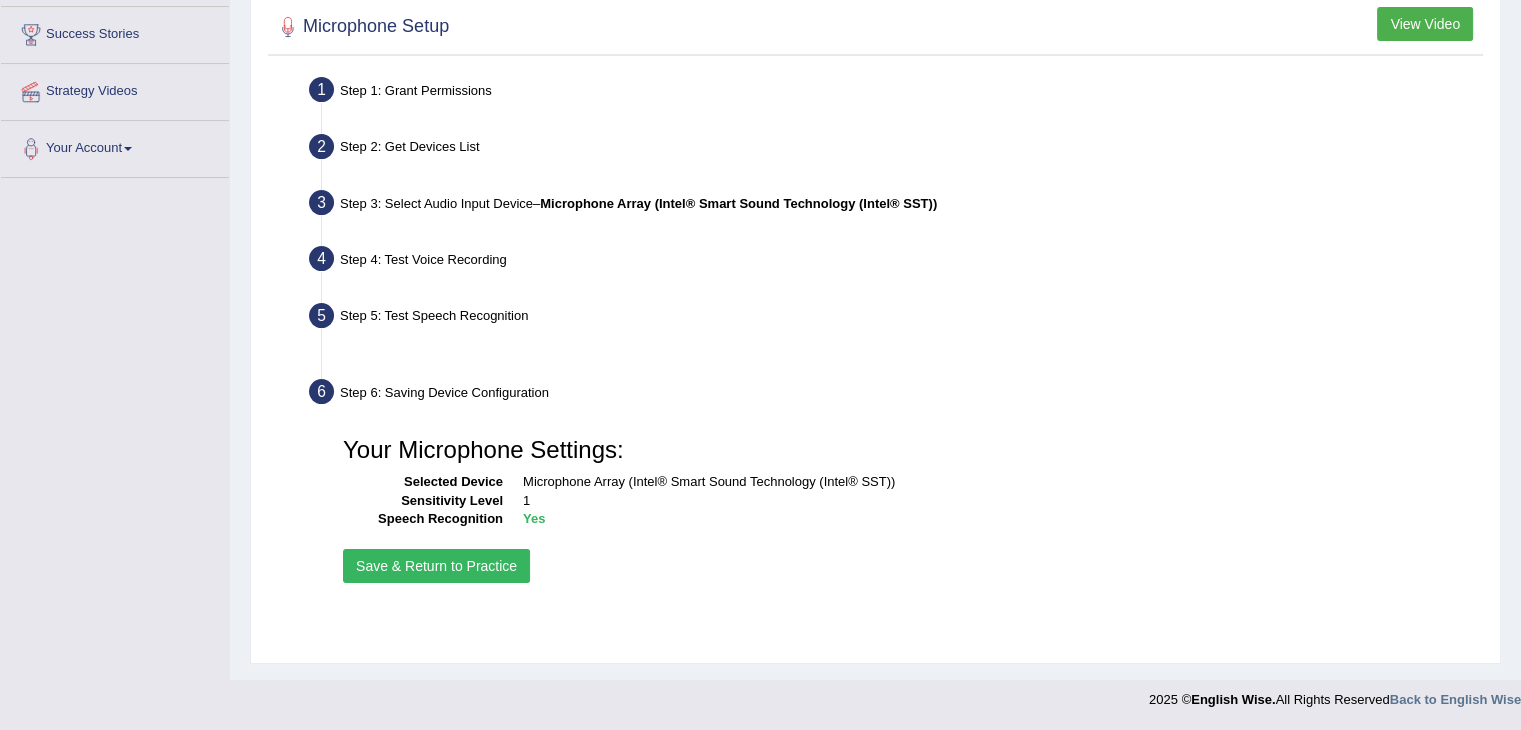 scroll, scrollTop: 320, scrollLeft: 0, axis: vertical 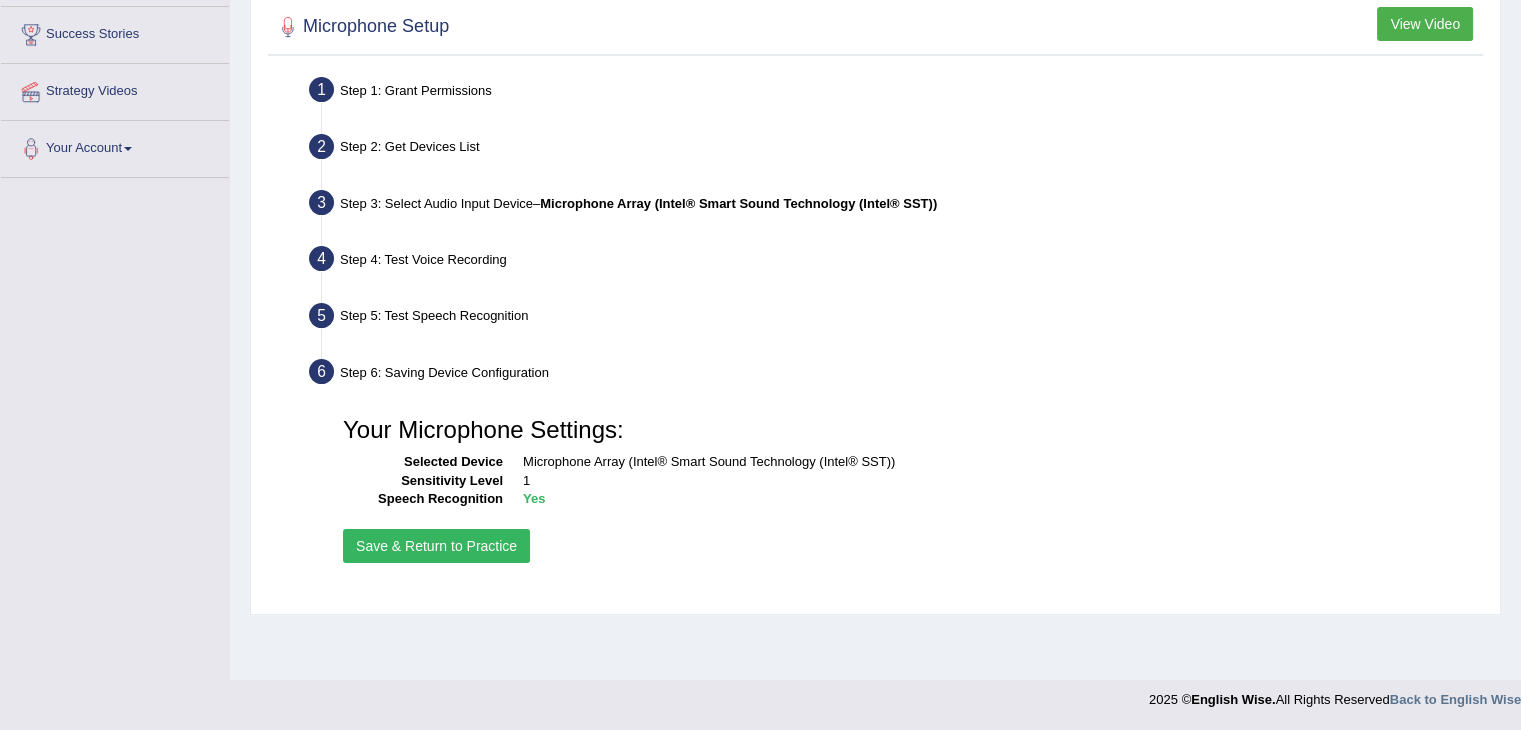 click on "Save & Return to Practice" at bounding box center [436, 546] 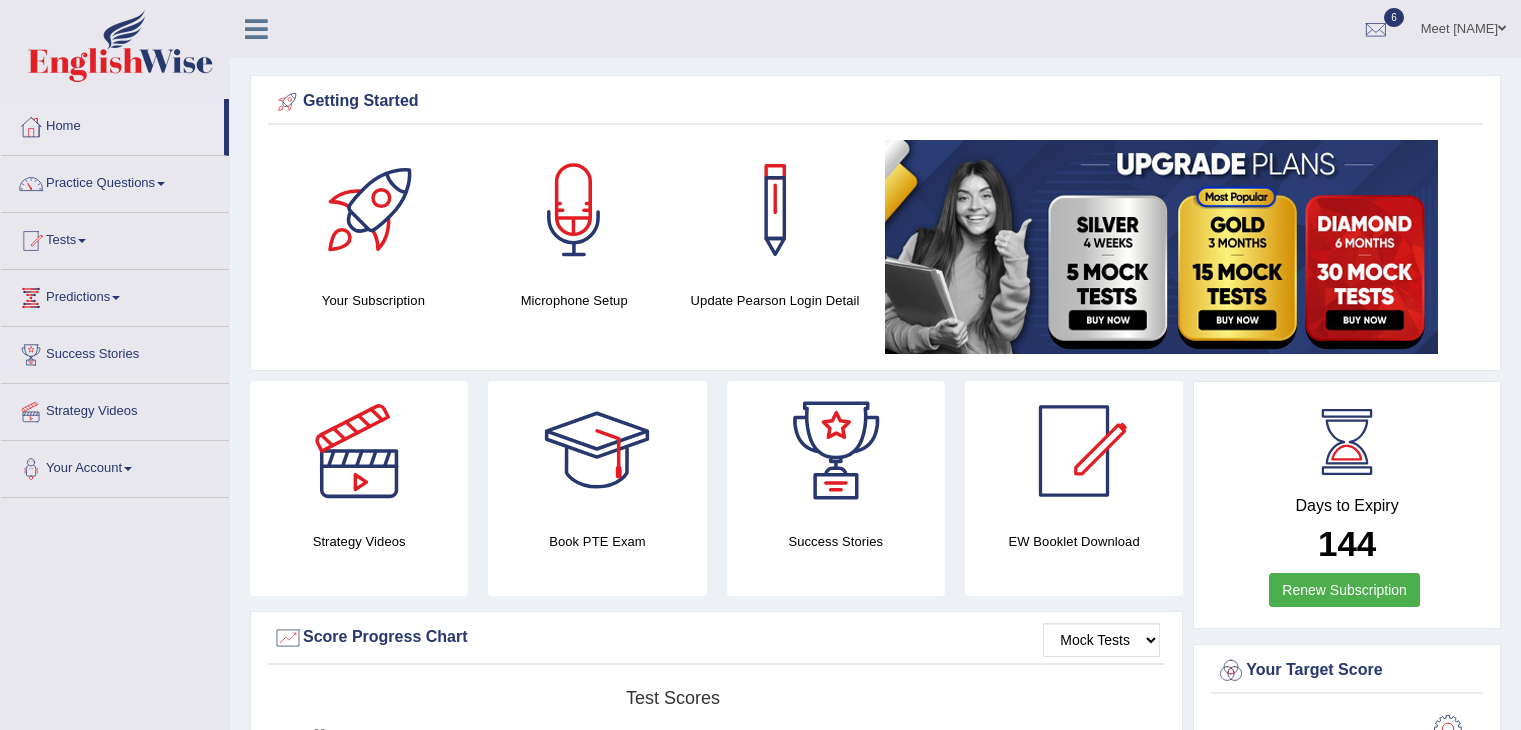 scroll, scrollTop: 0, scrollLeft: 0, axis: both 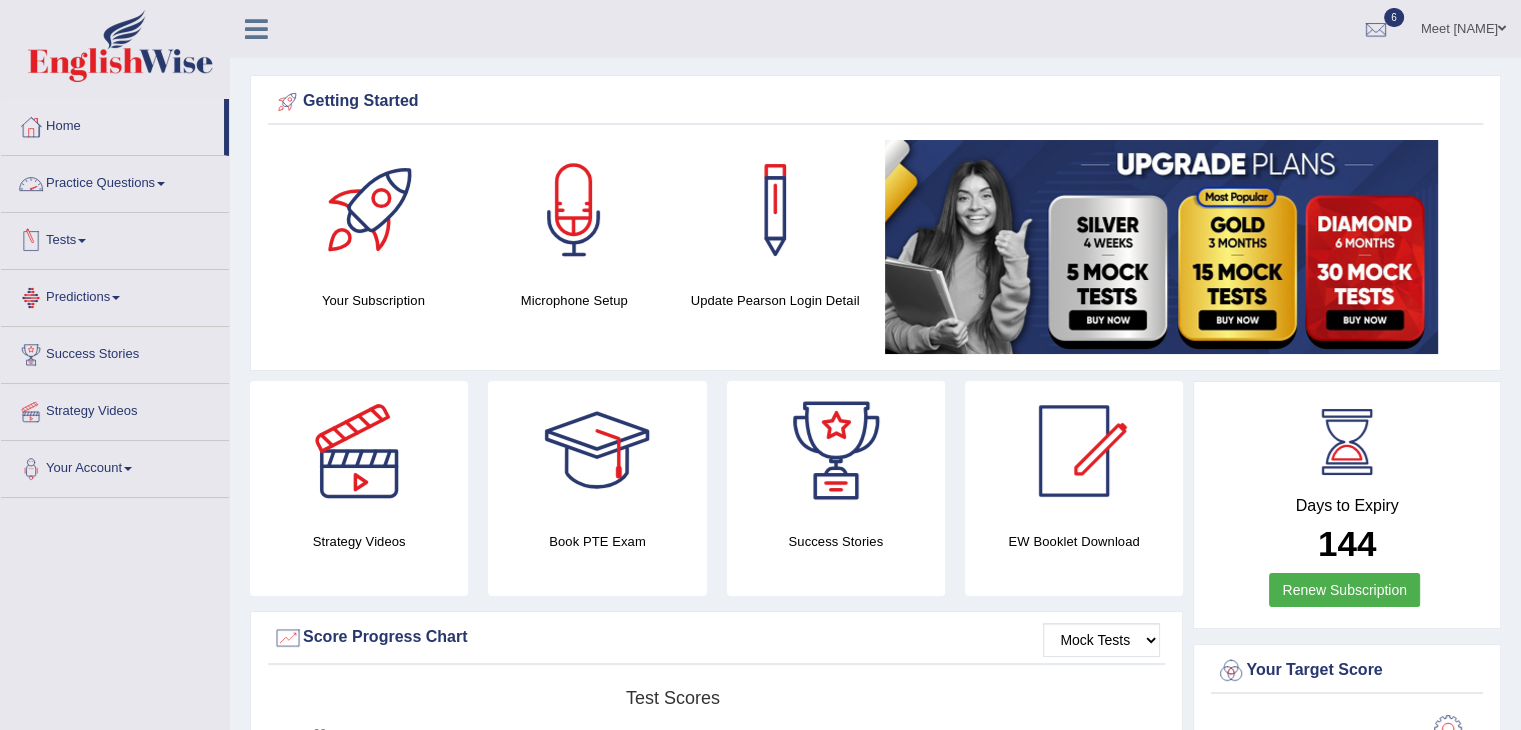 click on "Practice Questions" at bounding box center (115, 181) 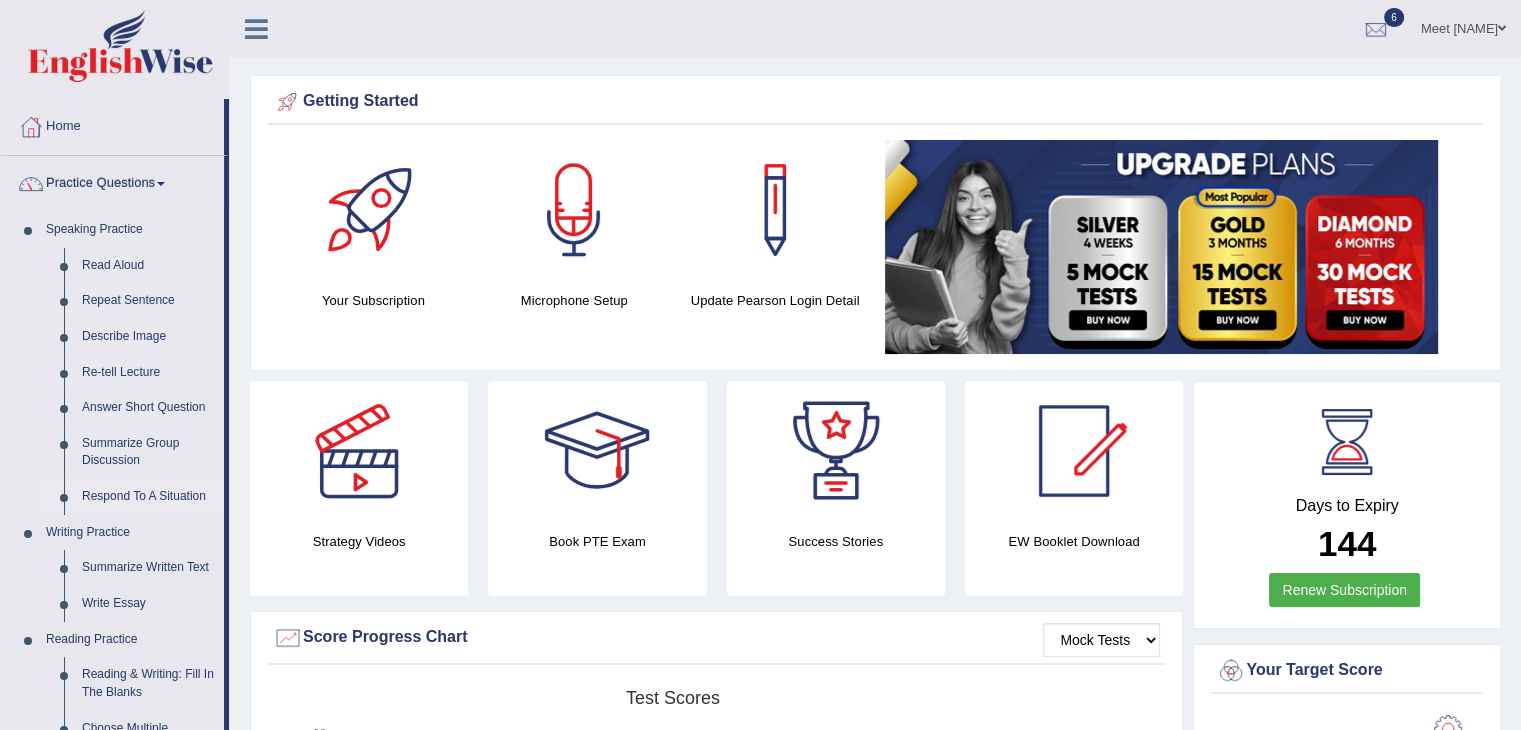 click on "Respond To A Situation" at bounding box center (148, 497) 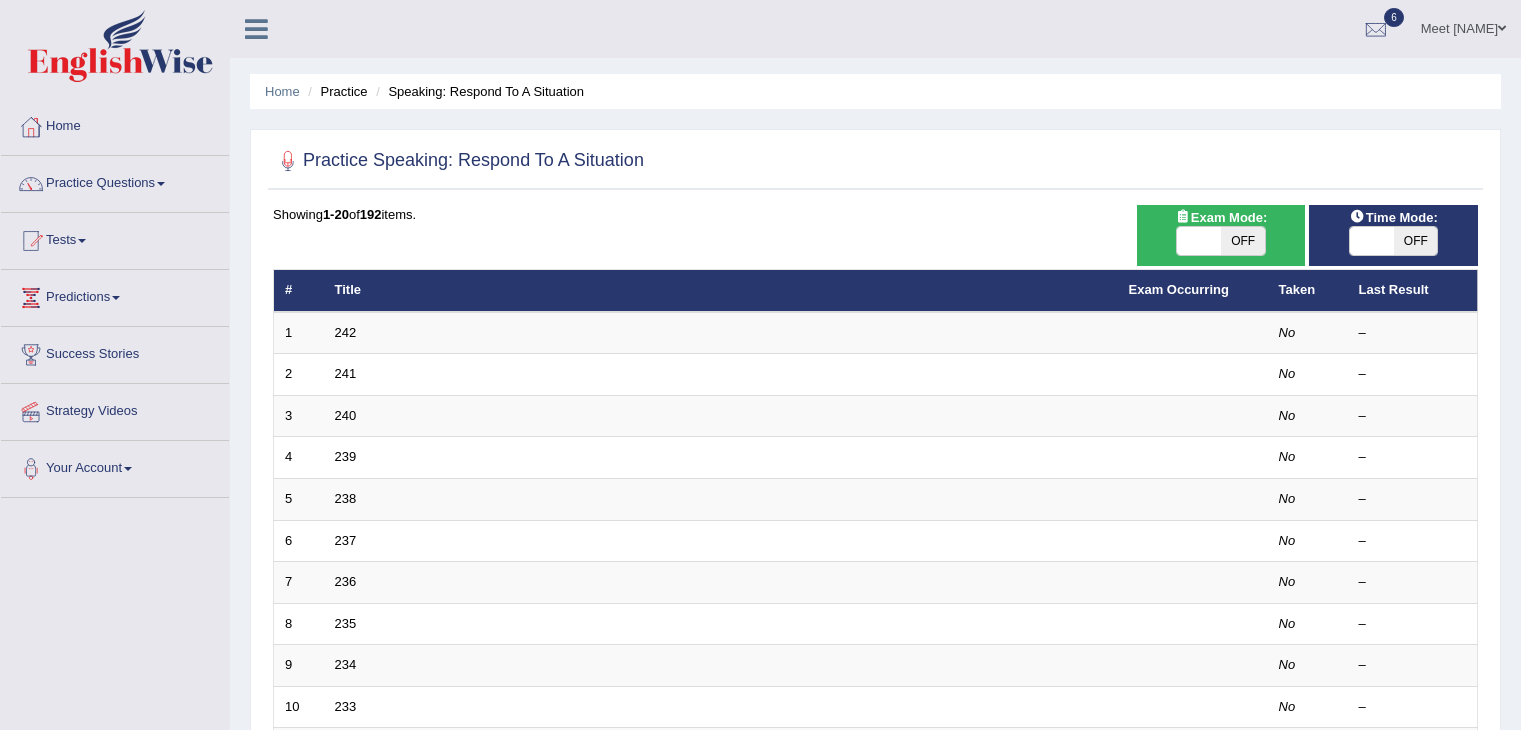 scroll, scrollTop: 0, scrollLeft: 0, axis: both 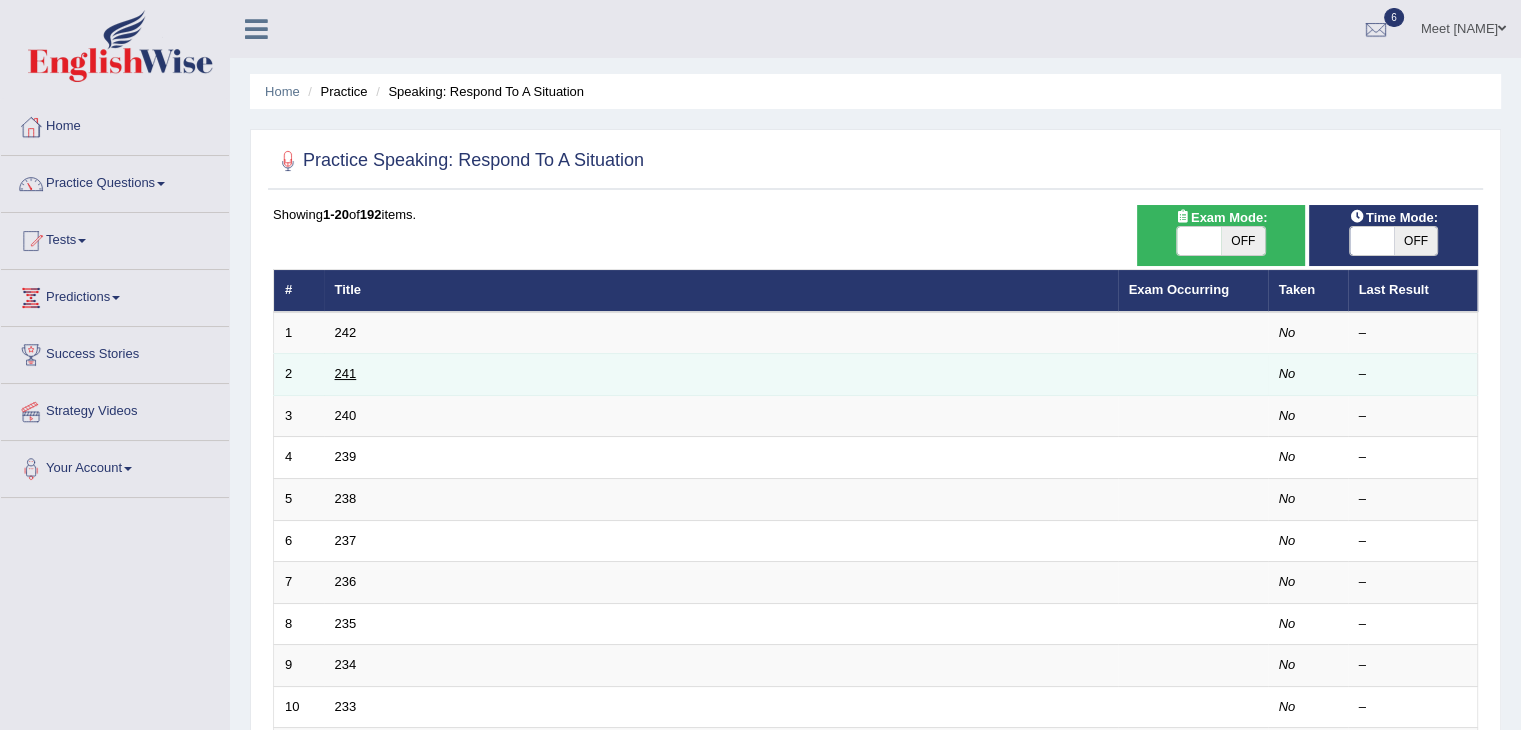click on "241" at bounding box center [346, 373] 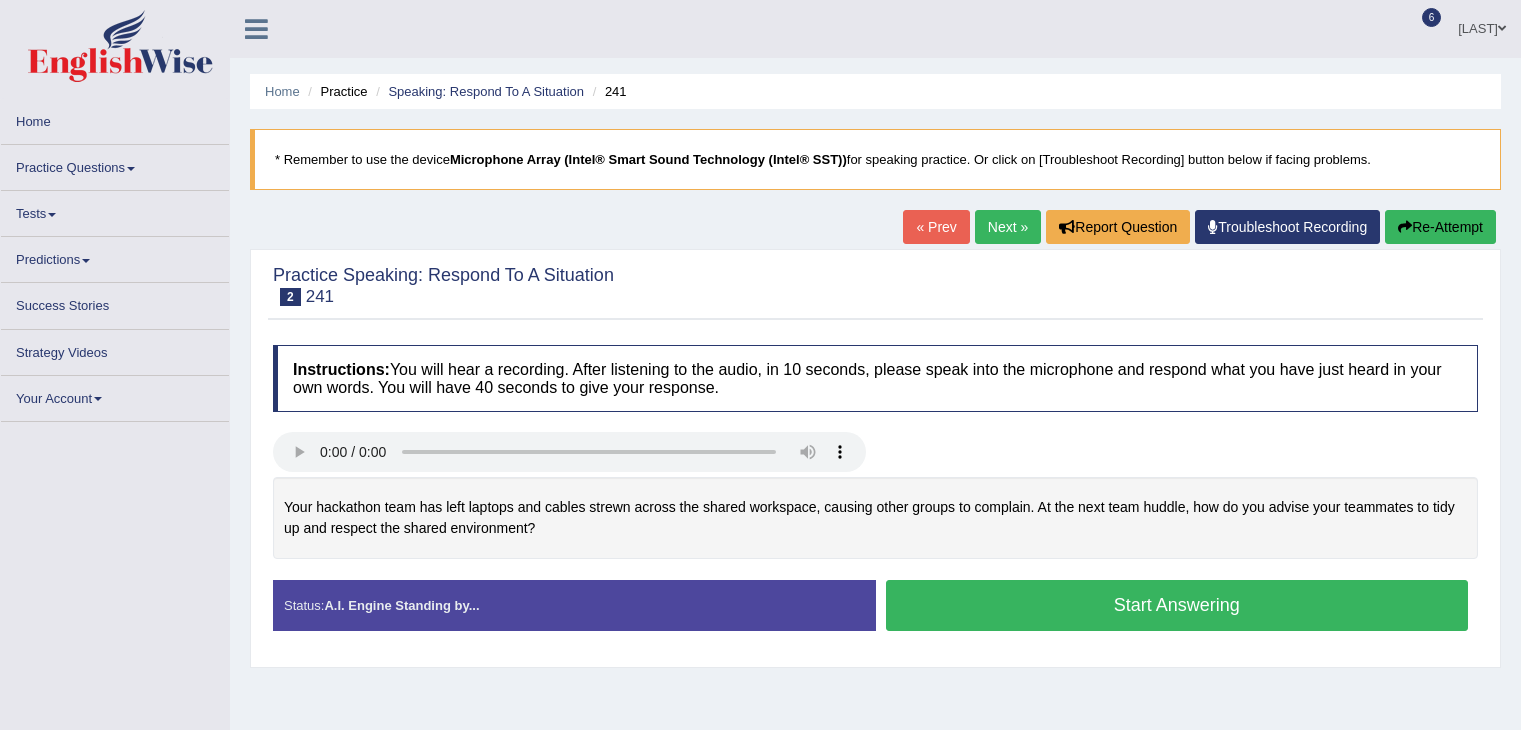 scroll, scrollTop: 0, scrollLeft: 0, axis: both 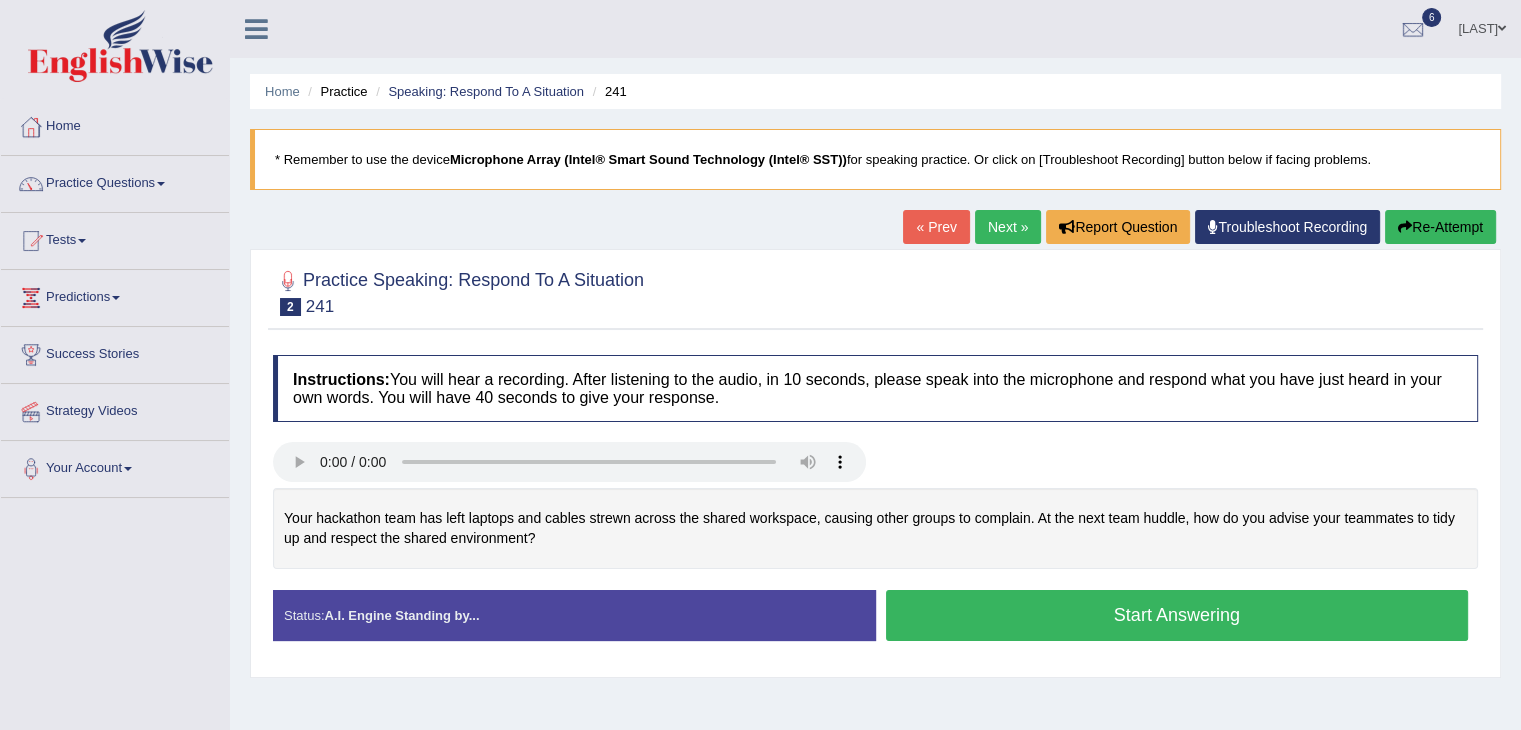 click on "Start Answering" at bounding box center [1177, 615] 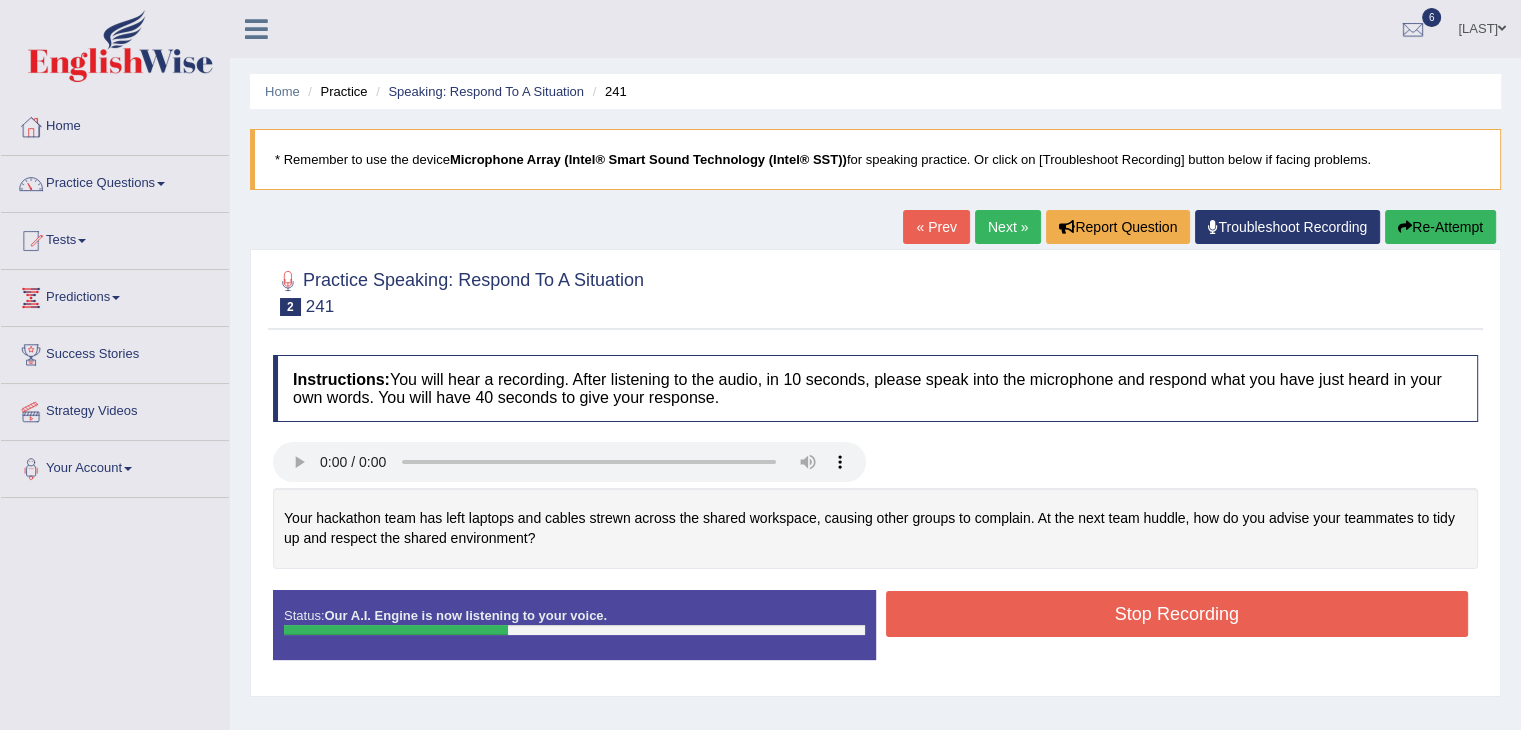 click on "Stop Recording" at bounding box center [1177, 614] 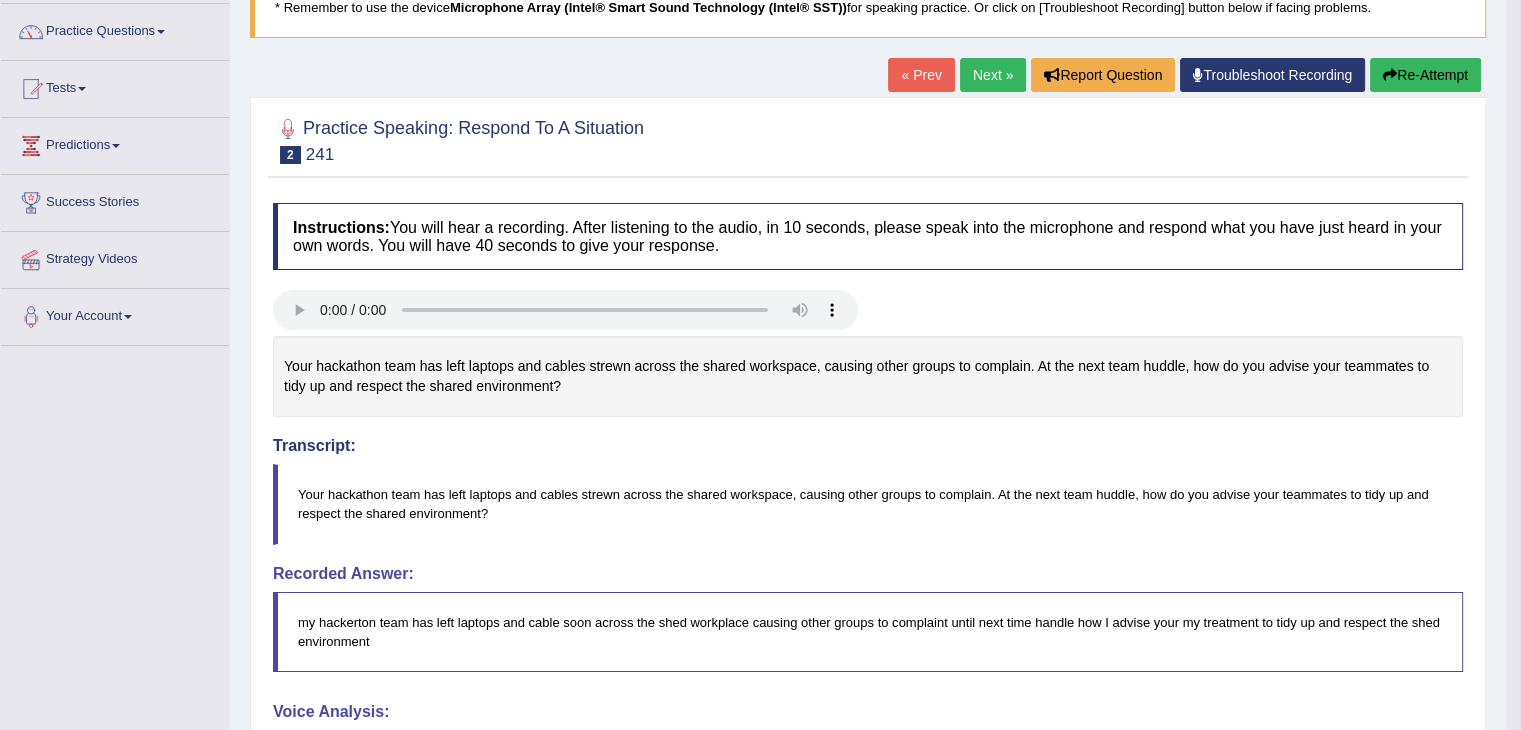 scroll, scrollTop: 0, scrollLeft: 0, axis: both 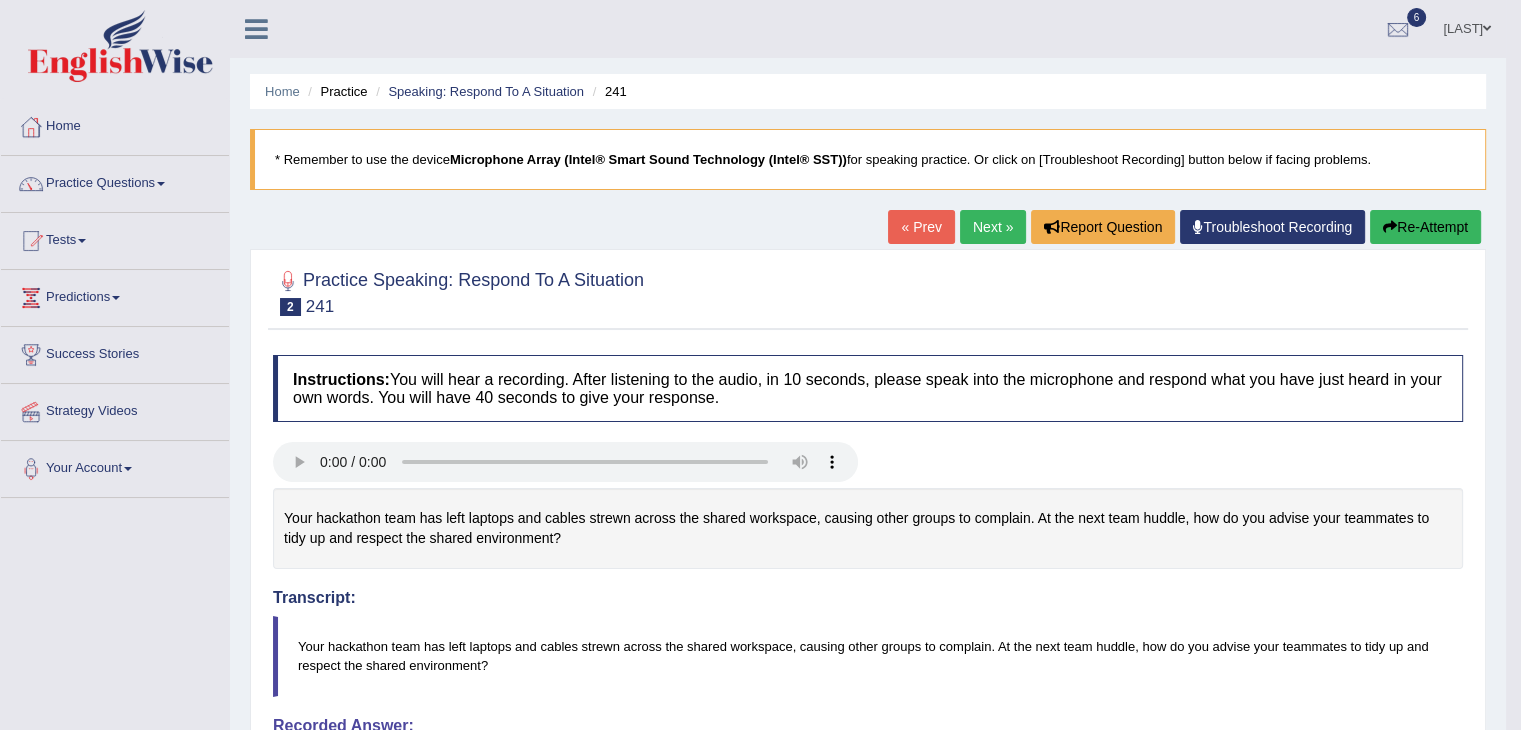 click on "Next »" at bounding box center [993, 227] 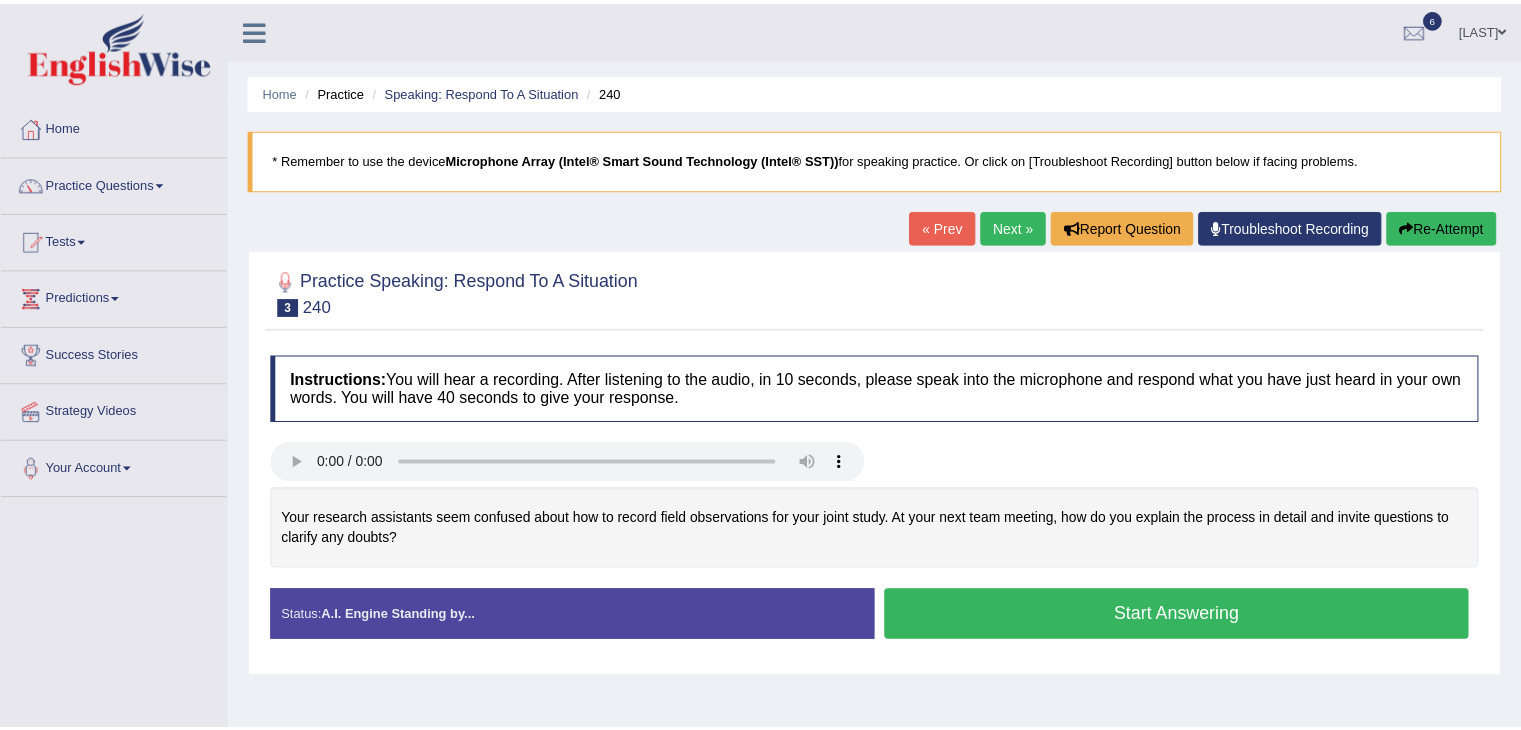 scroll, scrollTop: 0, scrollLeft: 0, axis: both 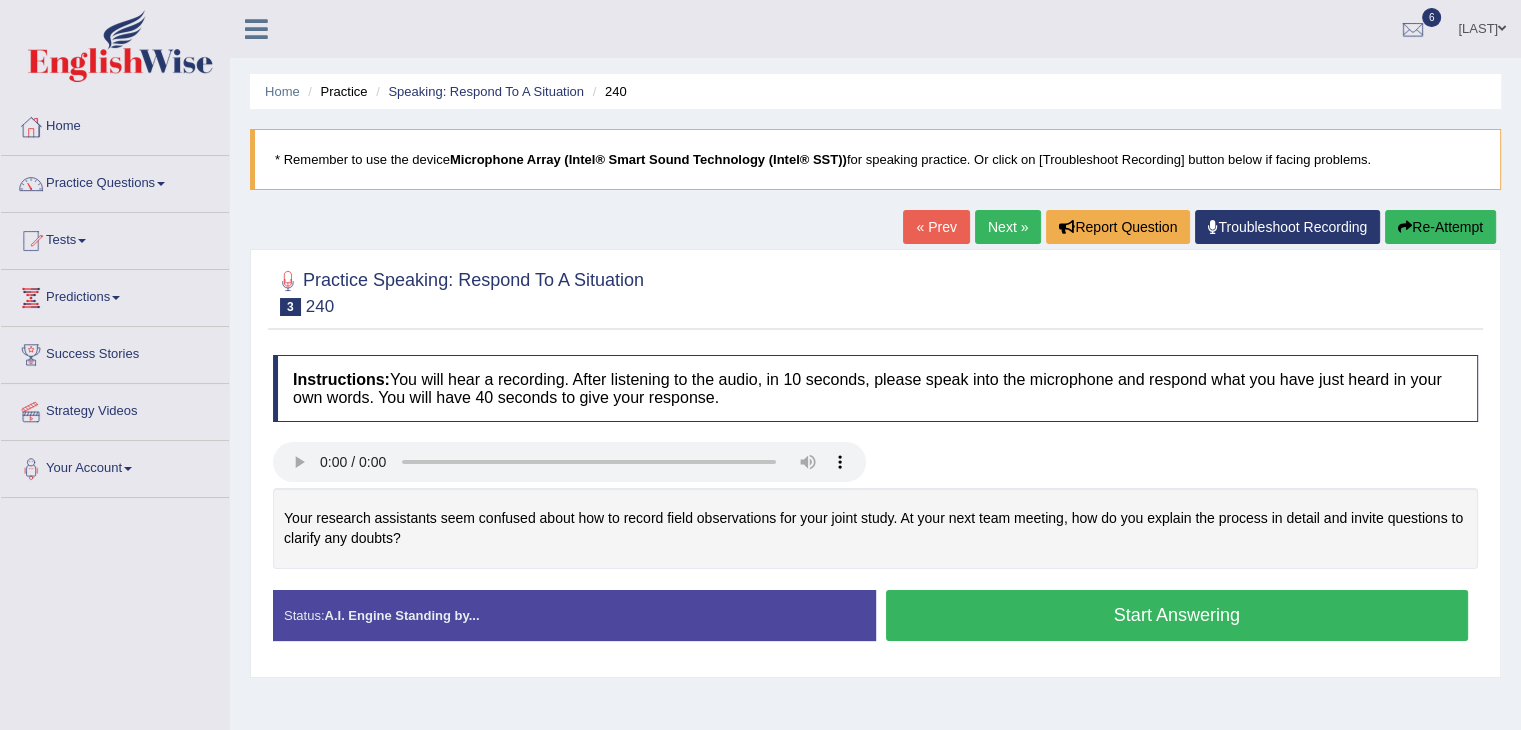 click on "Created with Highcharts 7.1.2 Too low Too high Time Pitch meter: 0 5 10 15 20 25 30 35 40 Created with Highcharts 7.1.2 Great Too slow Too fast Time Speech pace meter: 0 5 10 15 20 25 30 35 40" at bounding box center (875, 539) 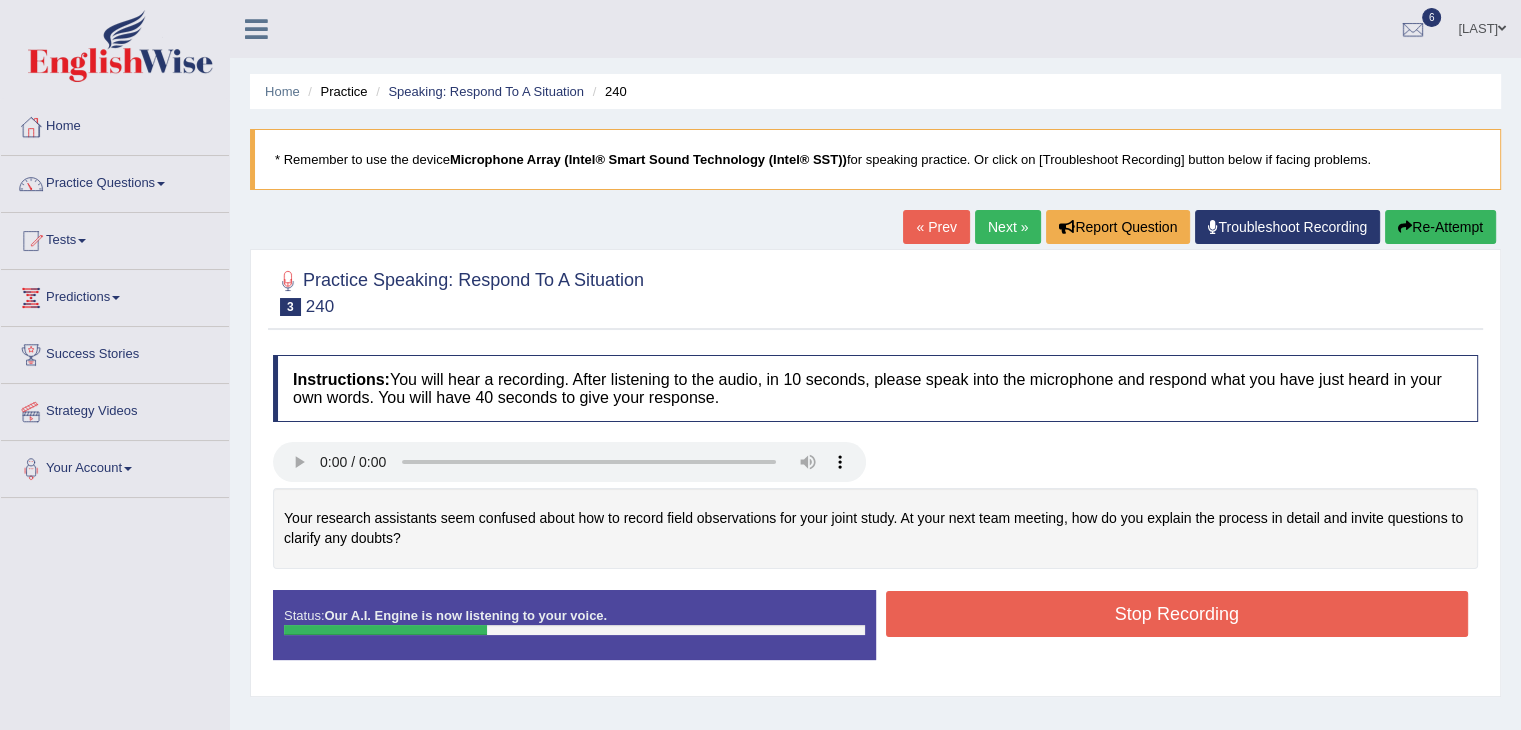 click on "Stop Recording" at bounding box center [1177, 614] 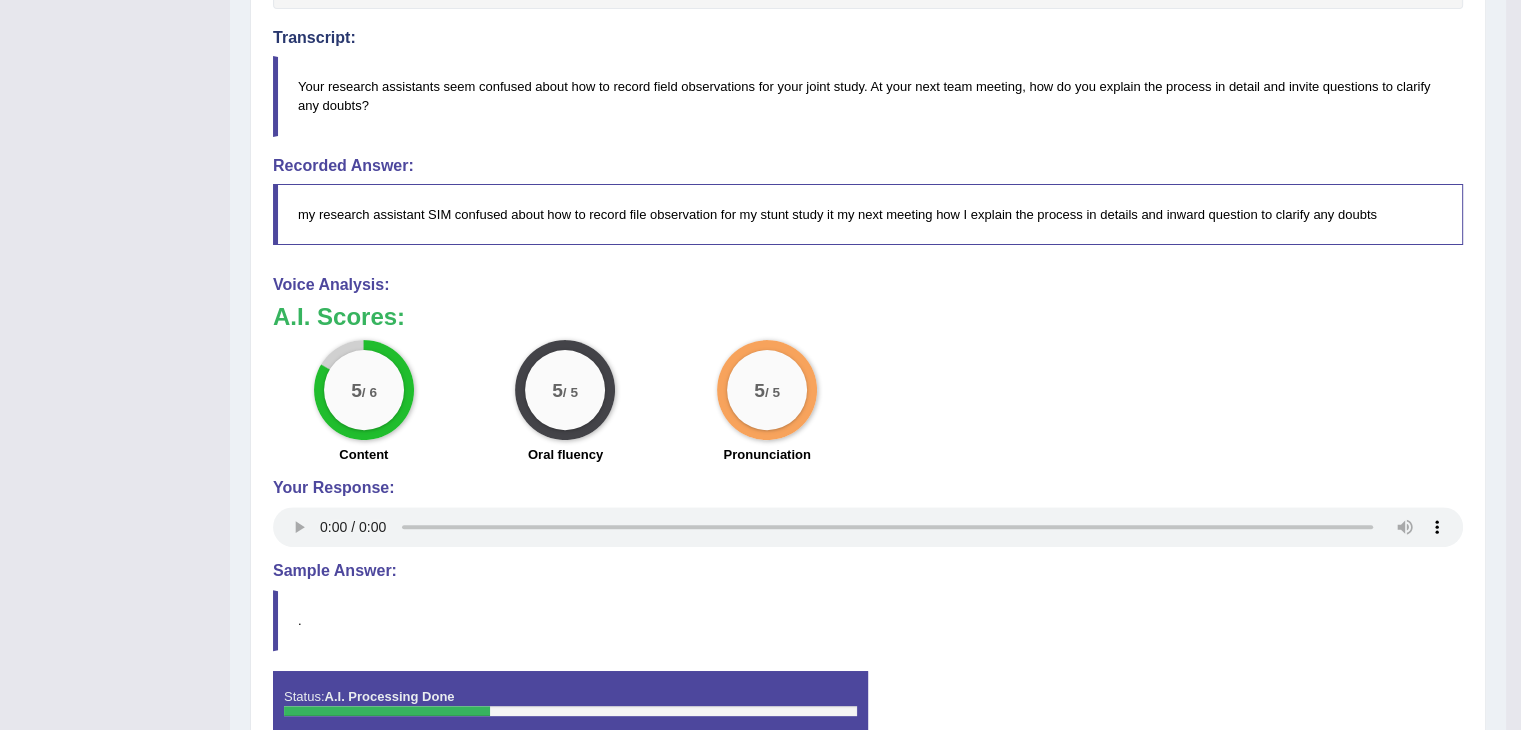scroll, scrollTop: 560, scrollLeft: 0, axis: vertical 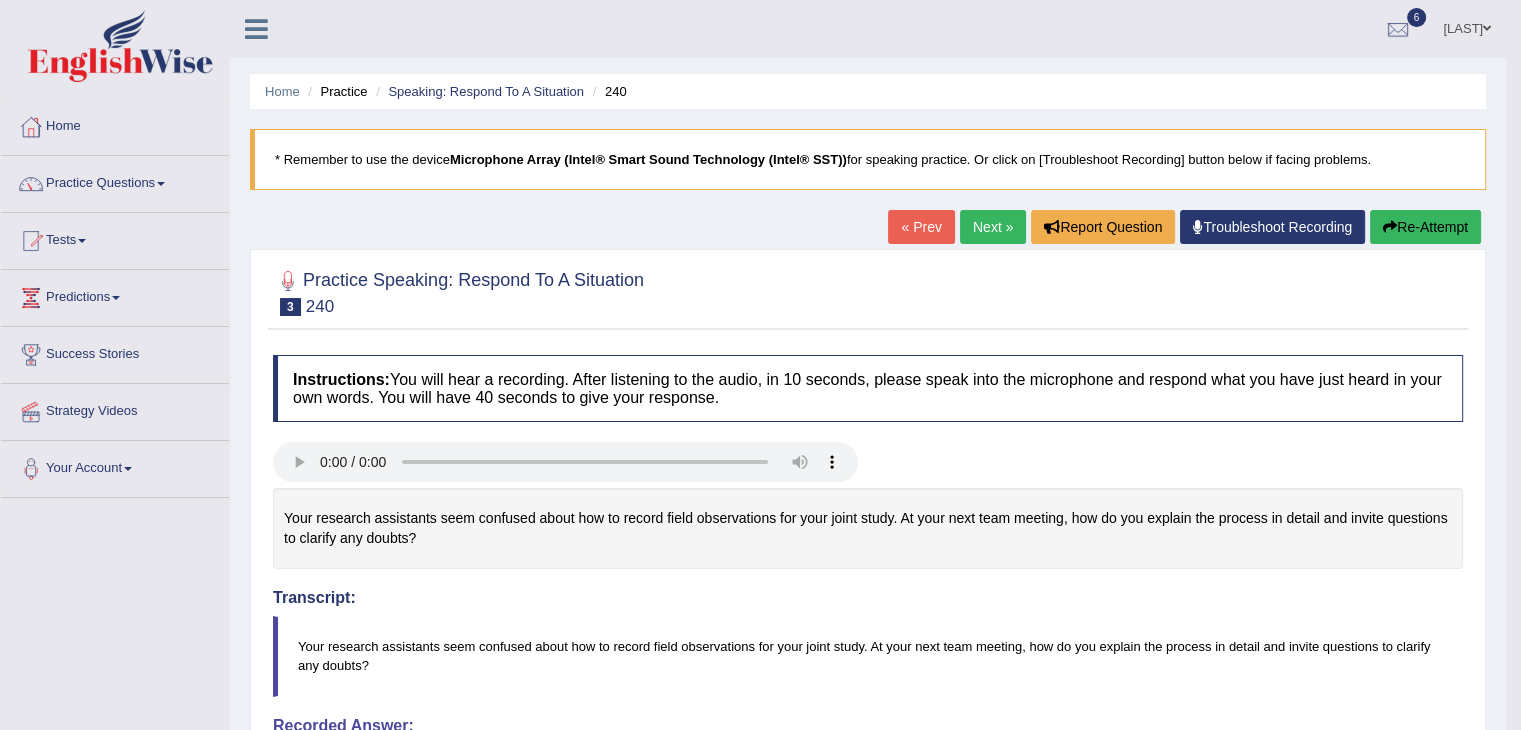 click on "Next »" at bounding box center [993, 227] 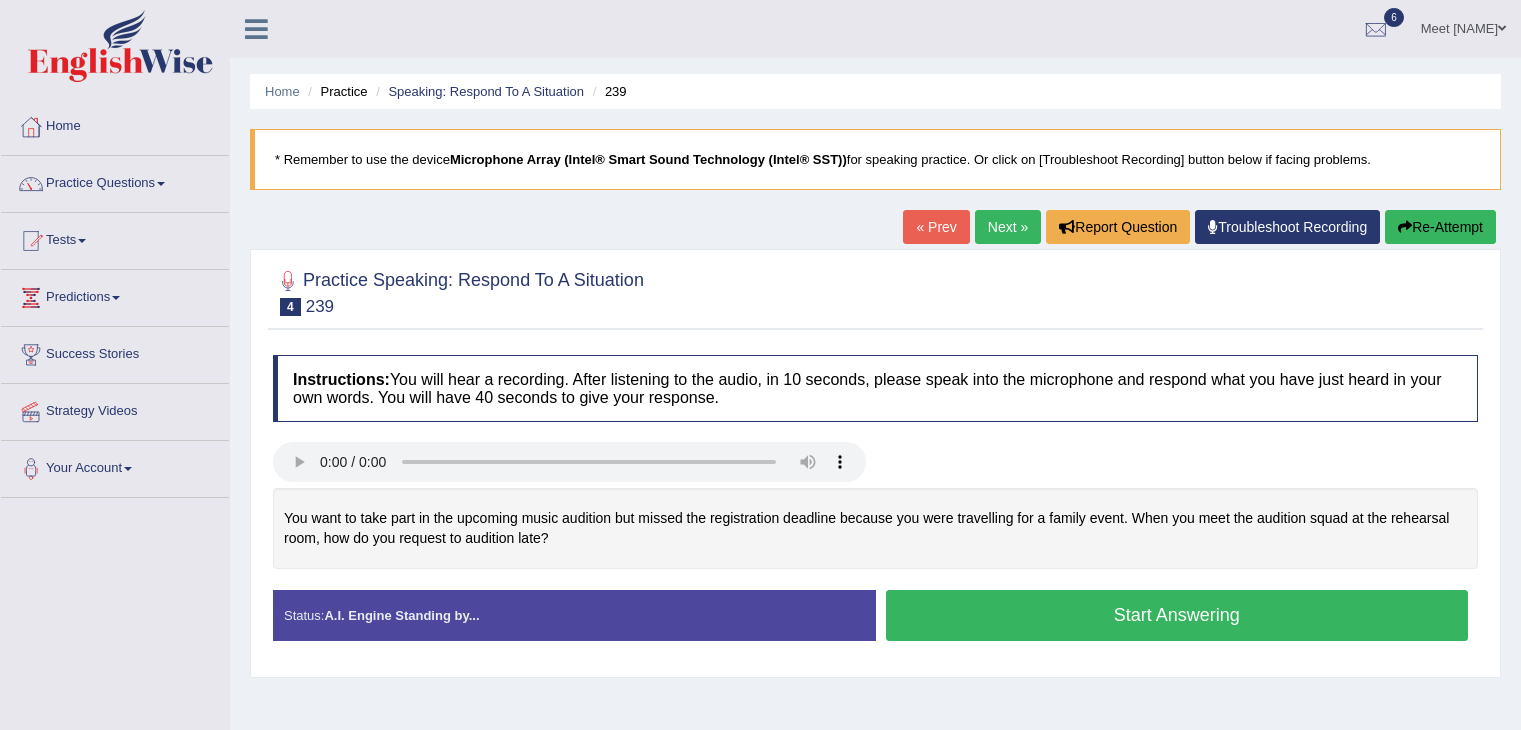 scroll, scrollTop: 0, scrollLeft: 0, axis: both 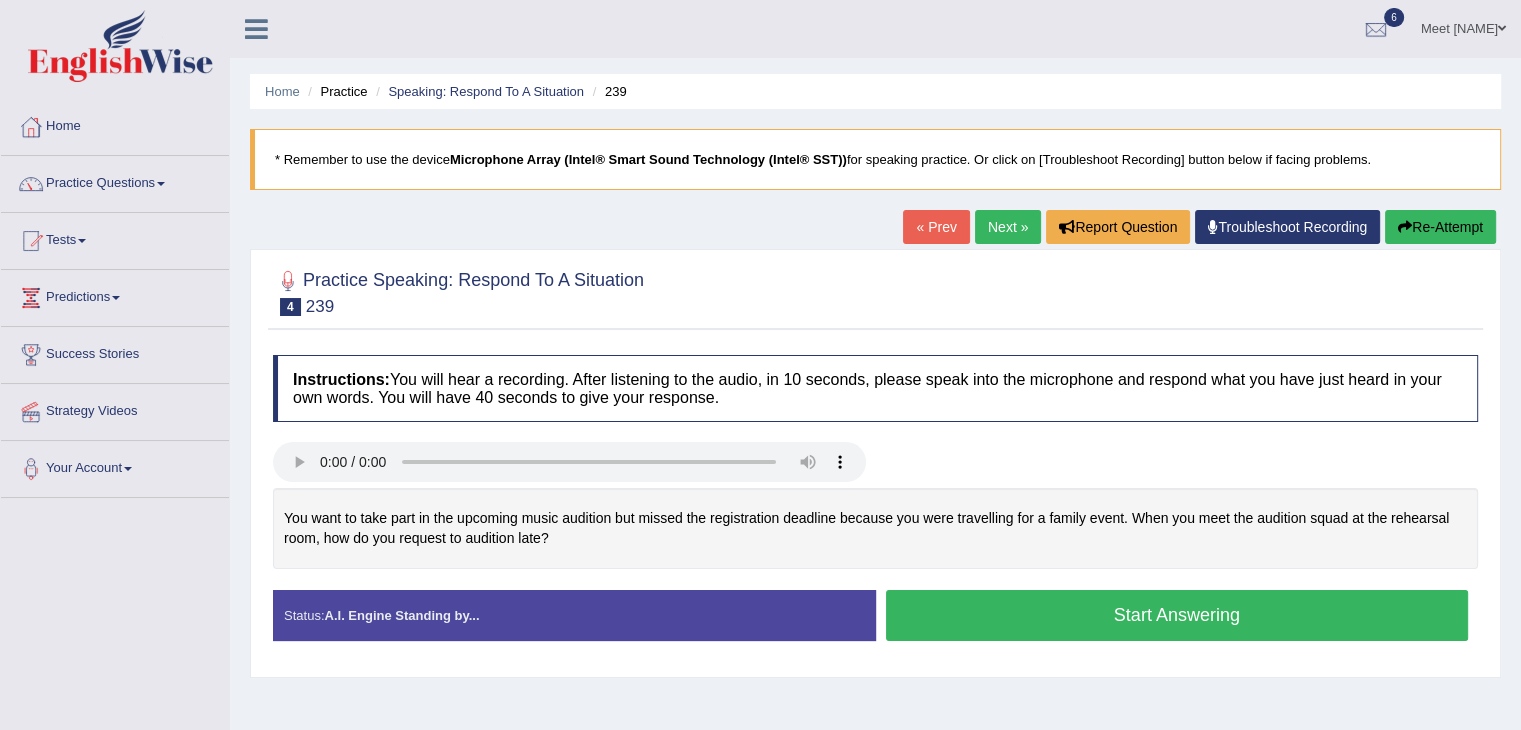 click on "Start Answering" at bounding box center (1177, 615) 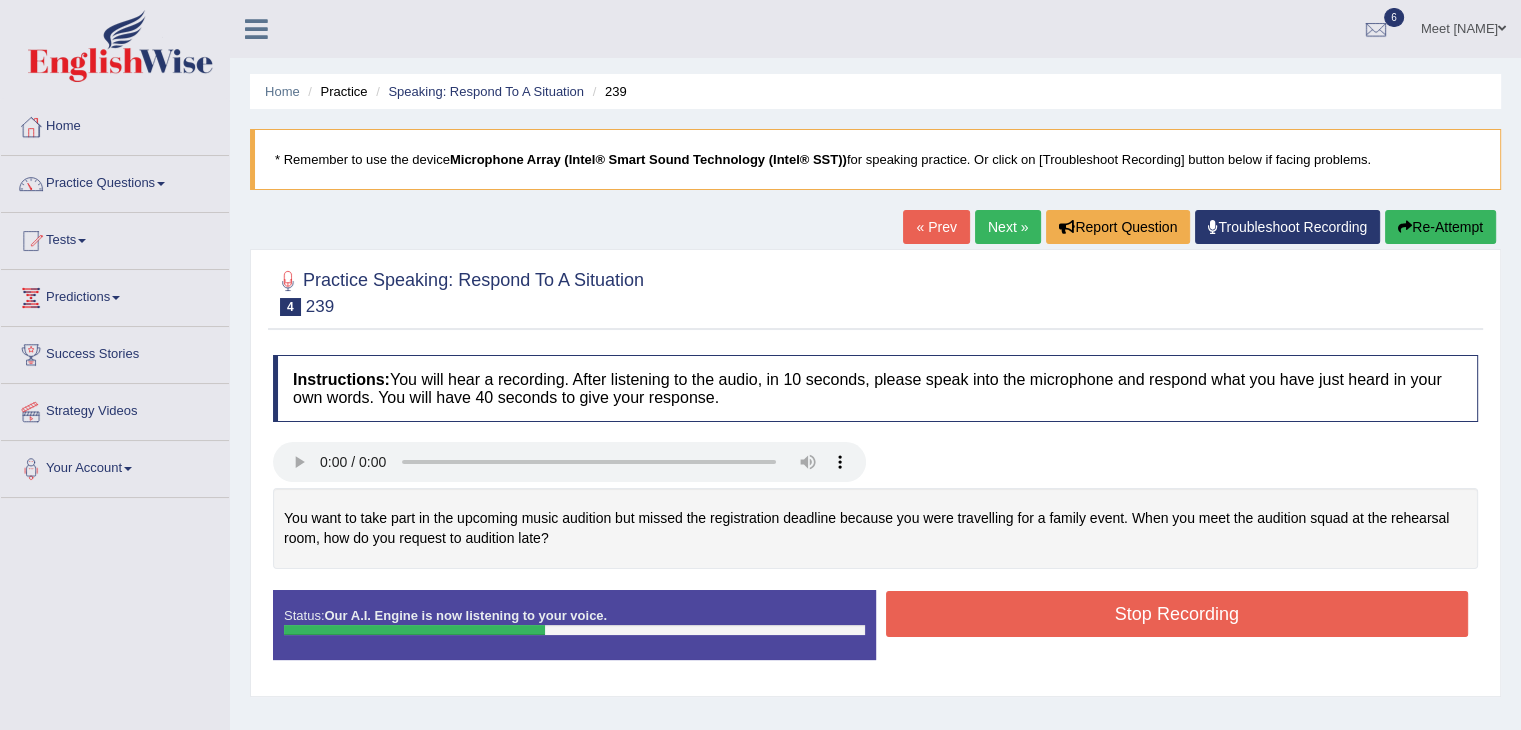 click on "Stop Recording" at bounding box center [1177, 614] 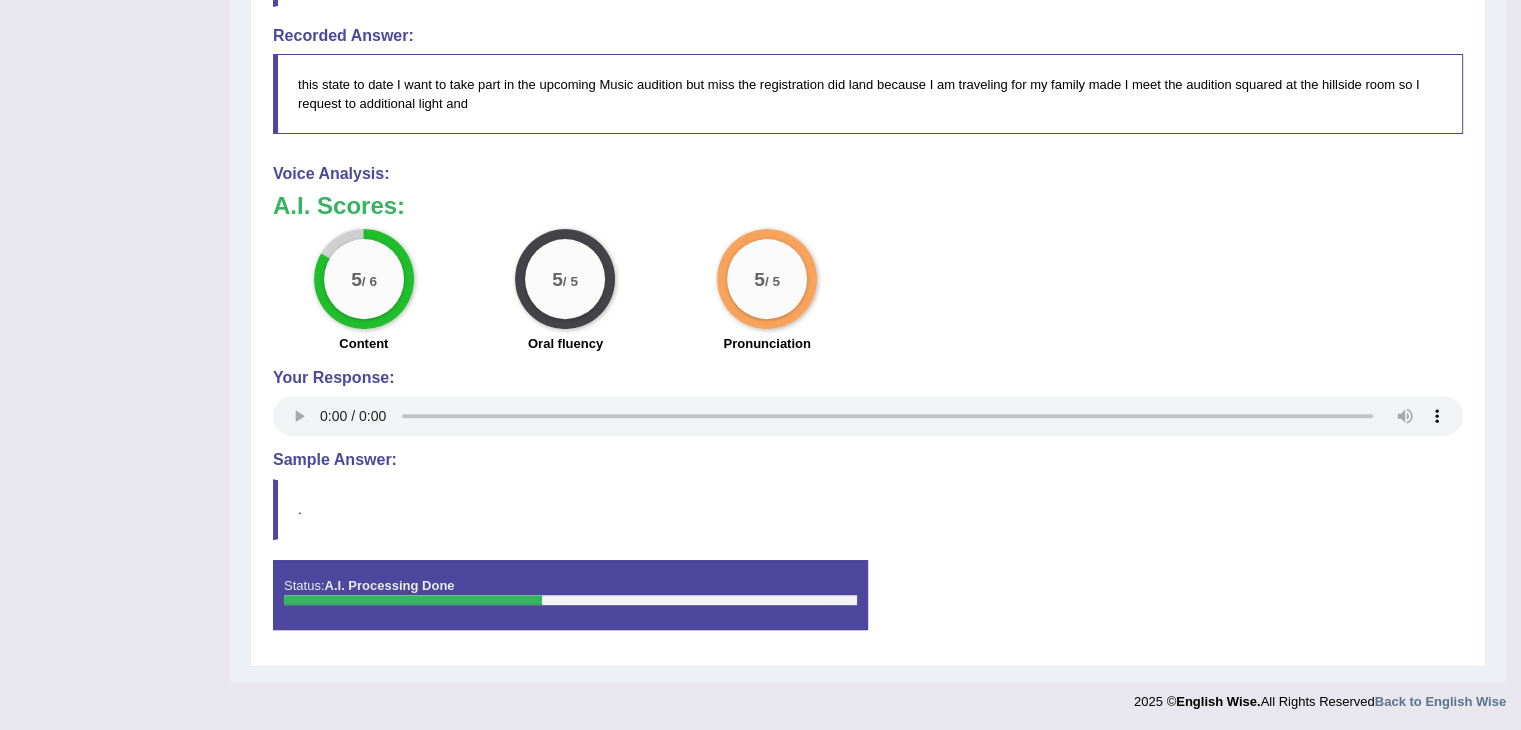 scroll, scrollTop: 0, scrollLeft: 0, axis: both 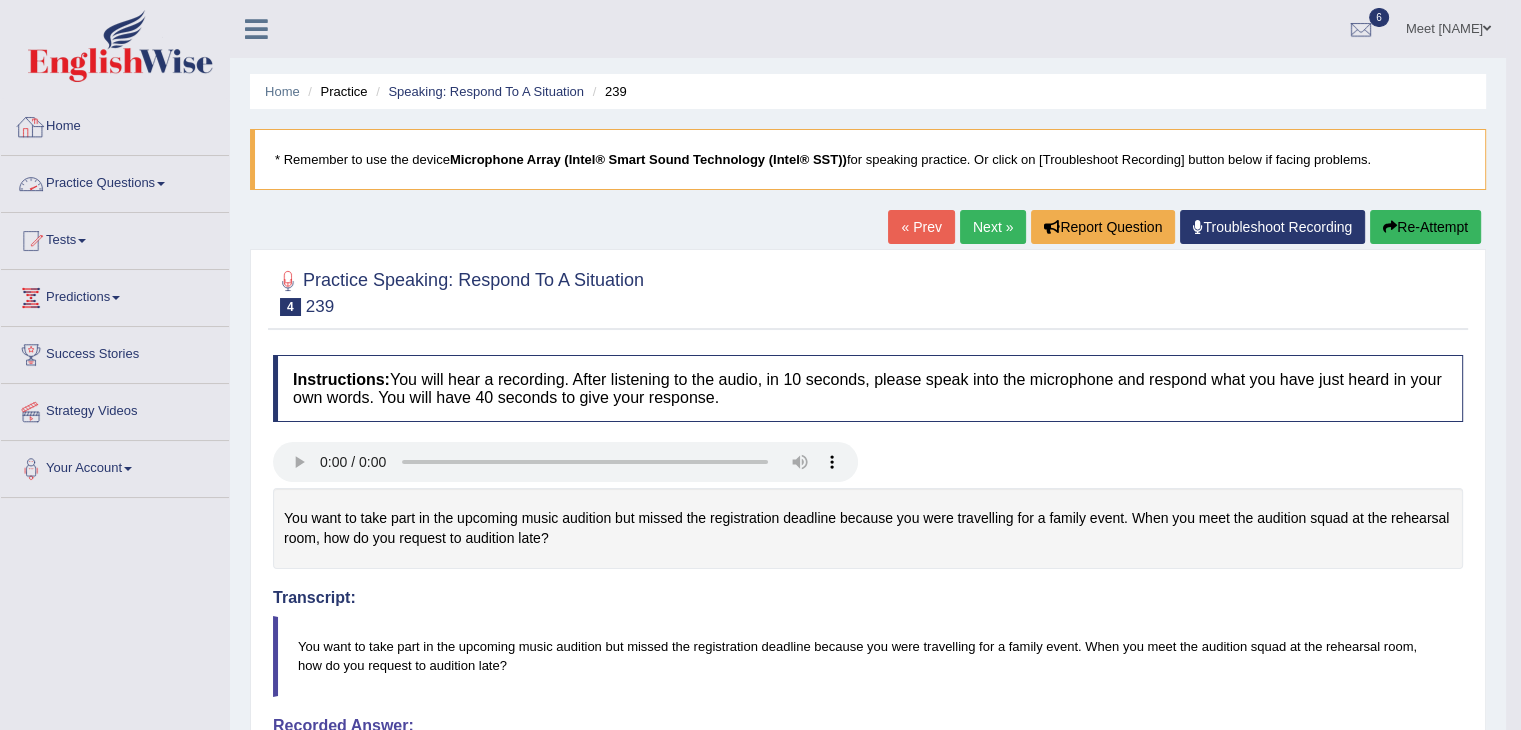 click on "Home" at bounding box center (115, 124) 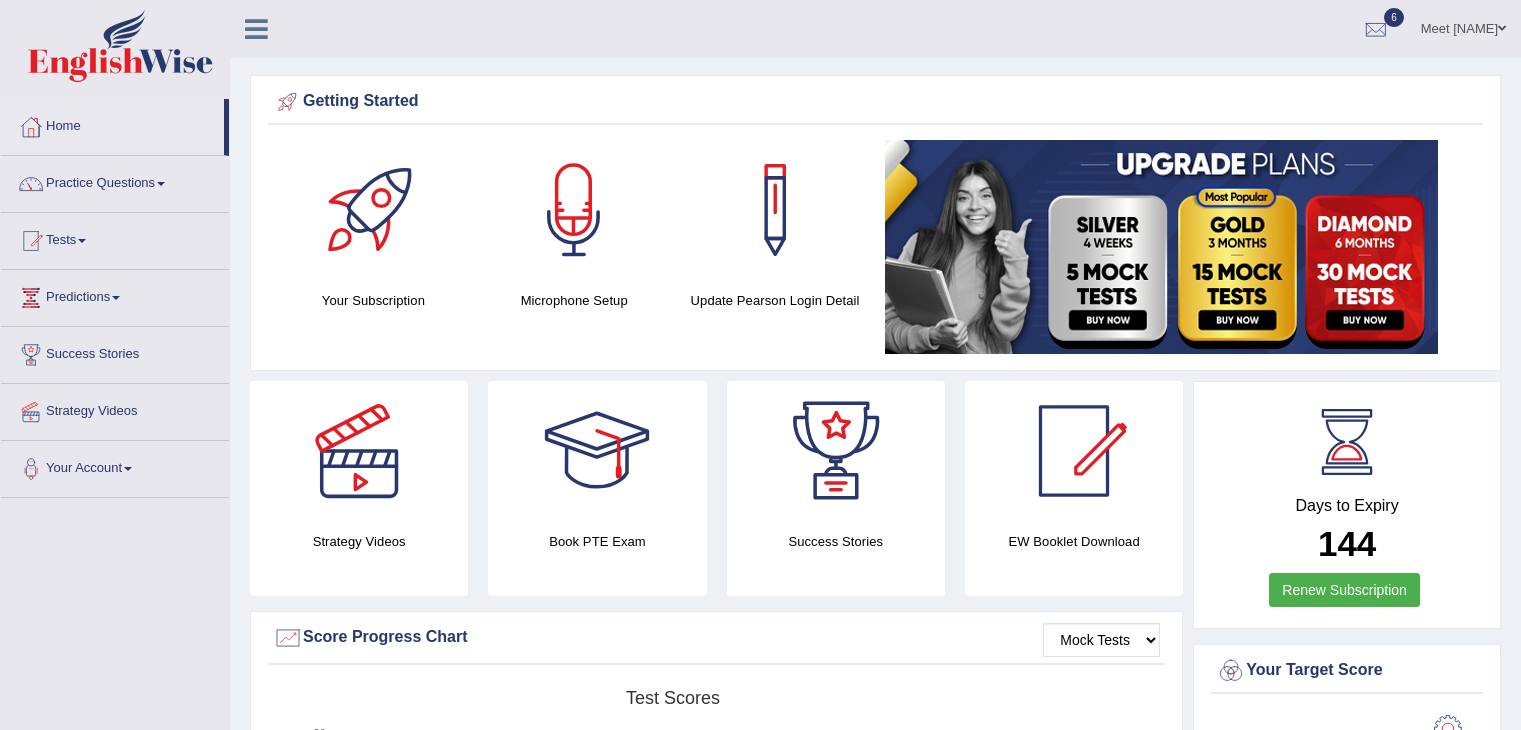 scroll, scrollTop: 0, scrollLeft: 0, axis: both 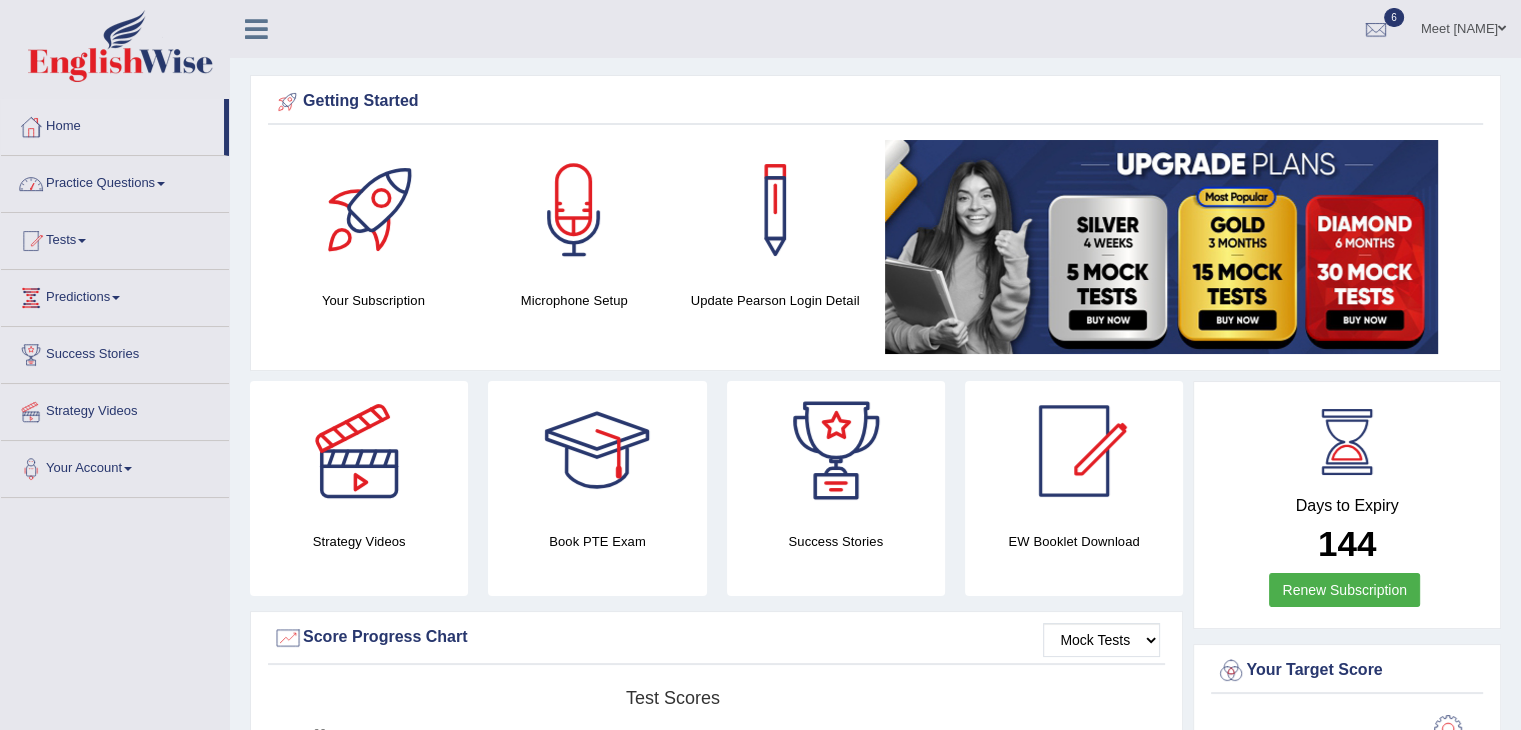 click on "Practice Questions" at bounding box center (115, 181) 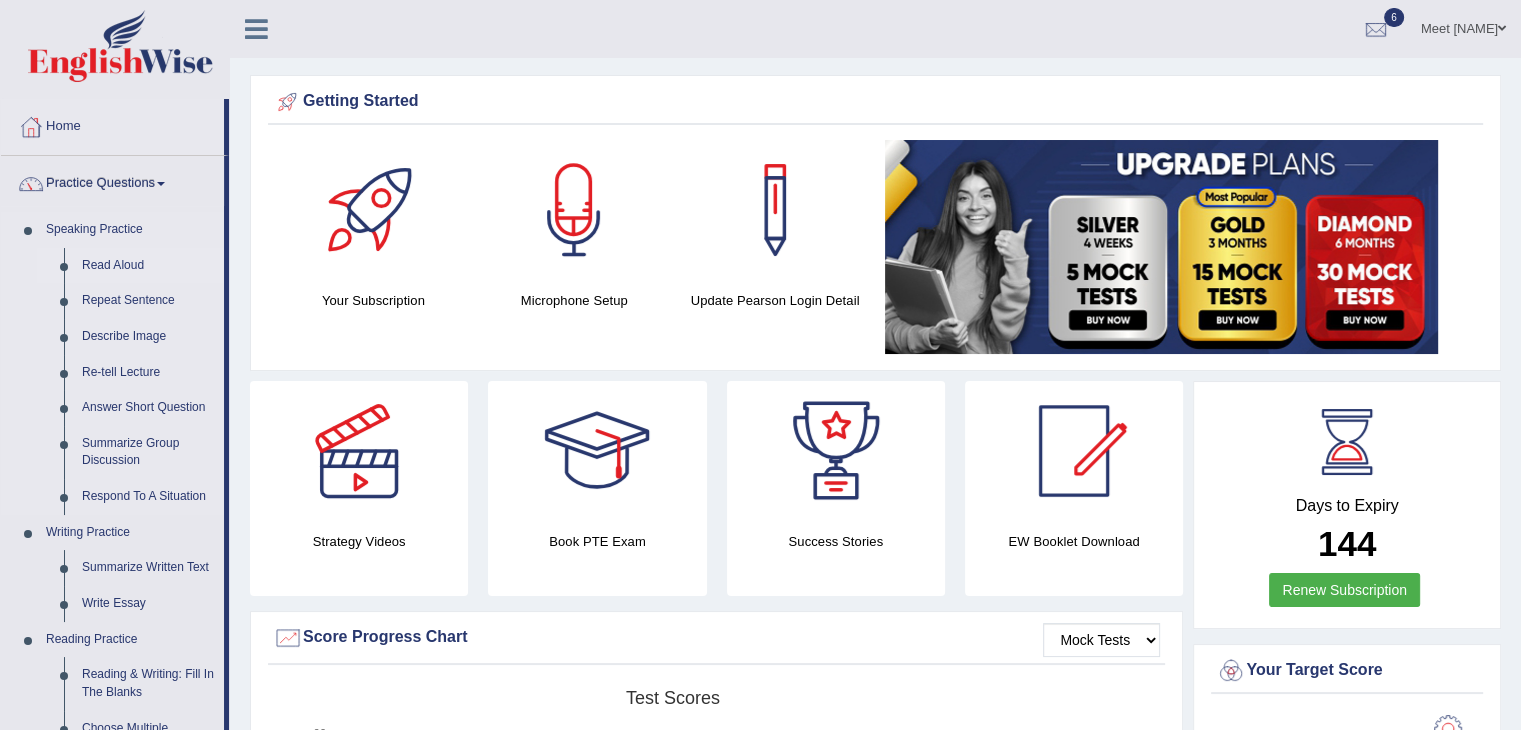 click on "Read Aloud" at bounding box center (148, 266) 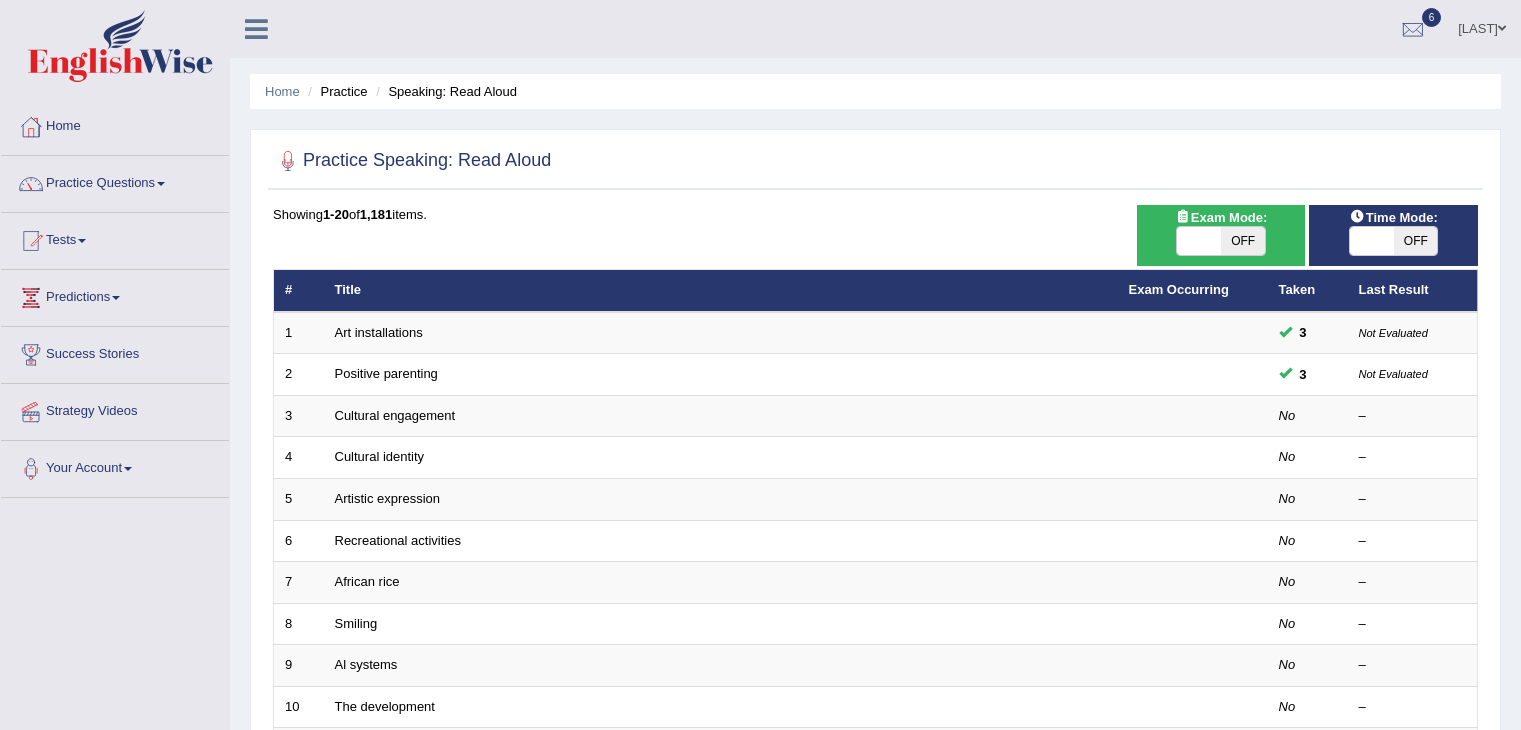 scroll, scrollTop: 0, scrollLeft: 0, axis: both 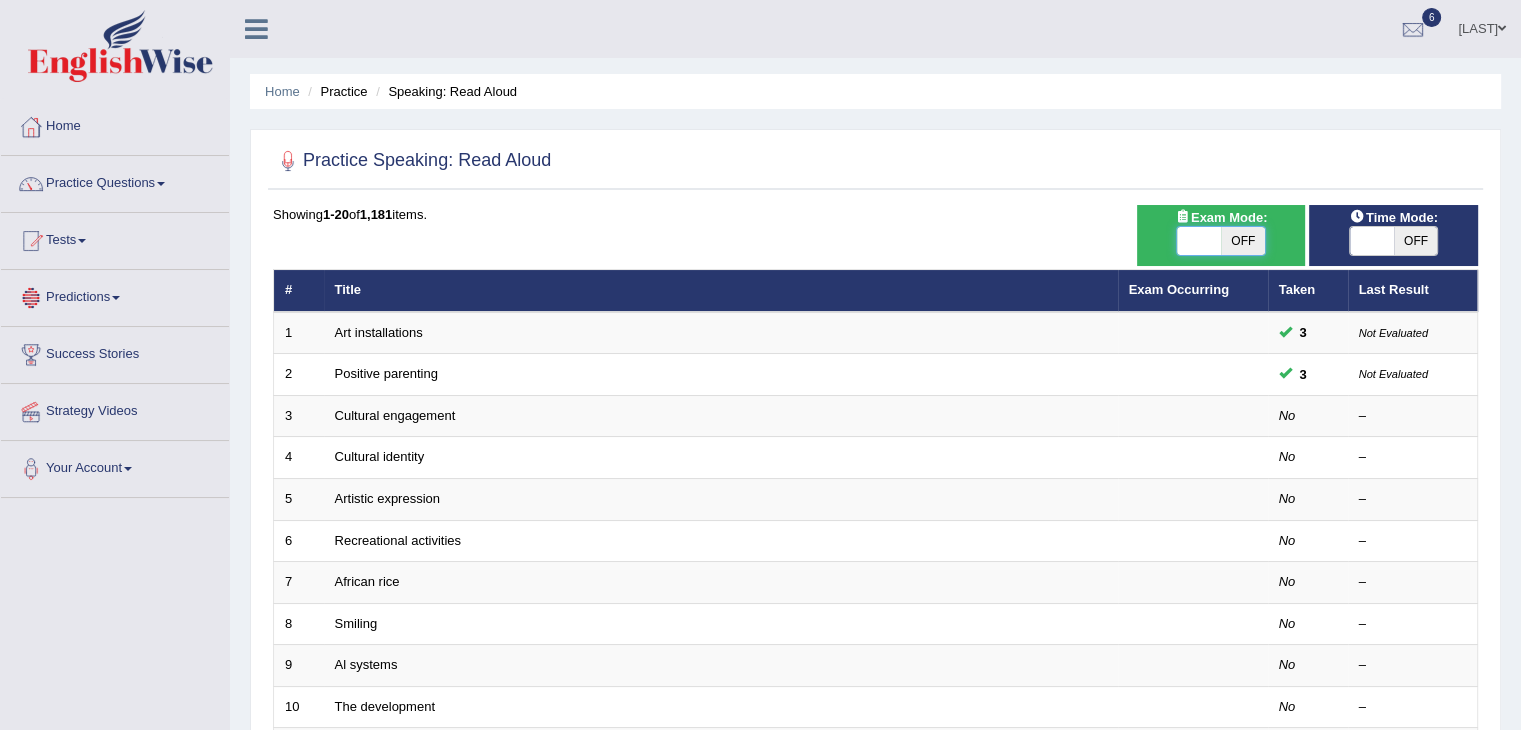 click at bounding box center (1199, 241) 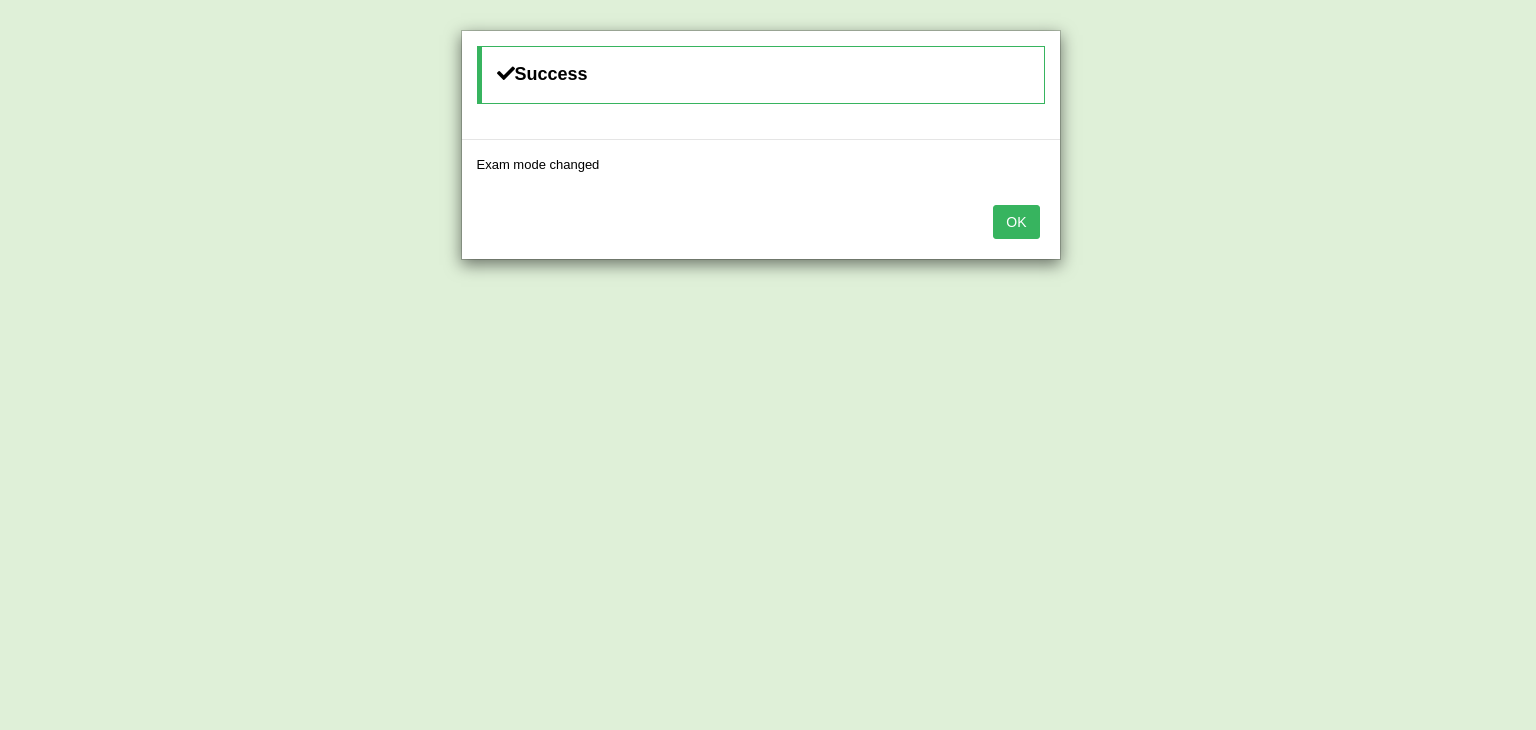 click on "OK" at bounding box center [1016, 222] 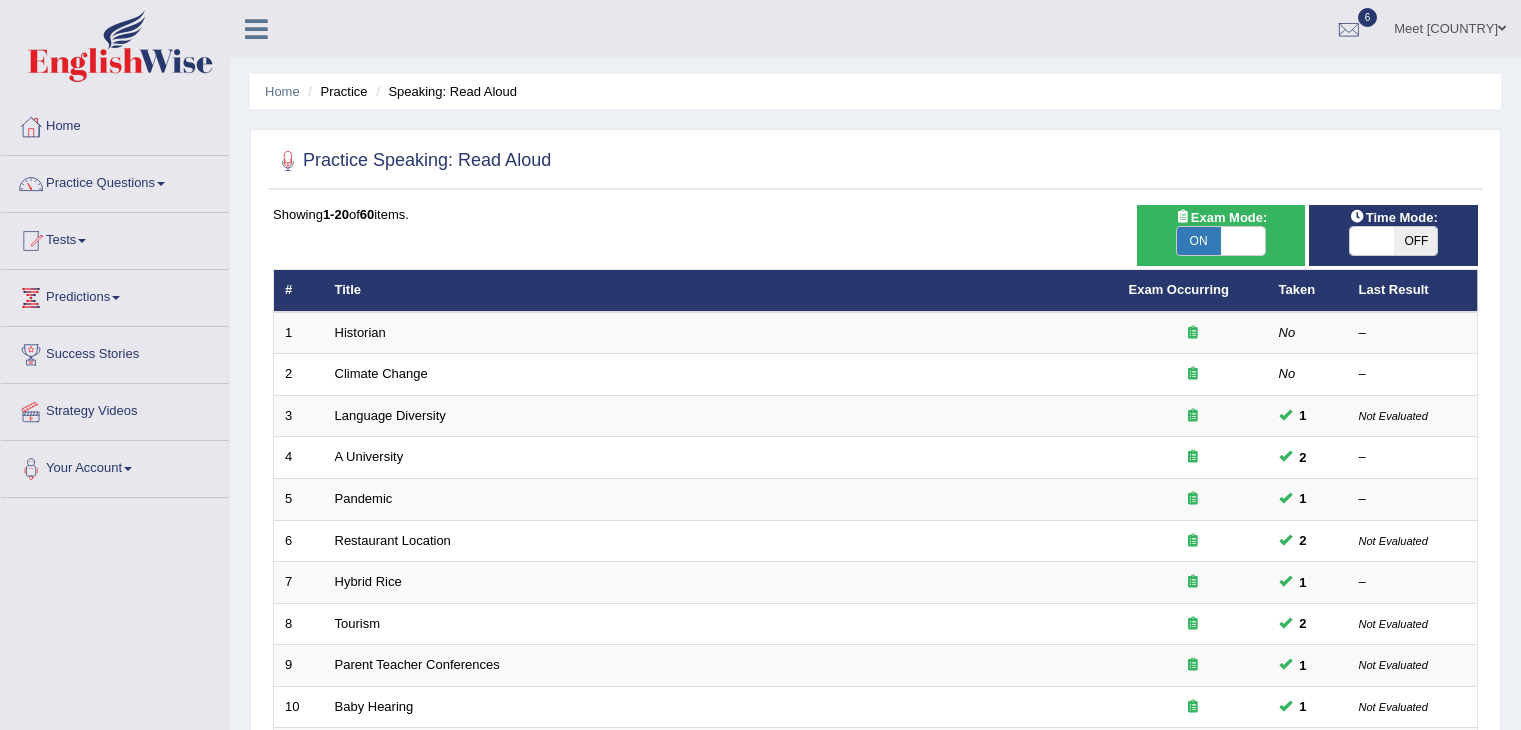 scroll, scrollTop: 0, scrollLeft: 0, axis: both 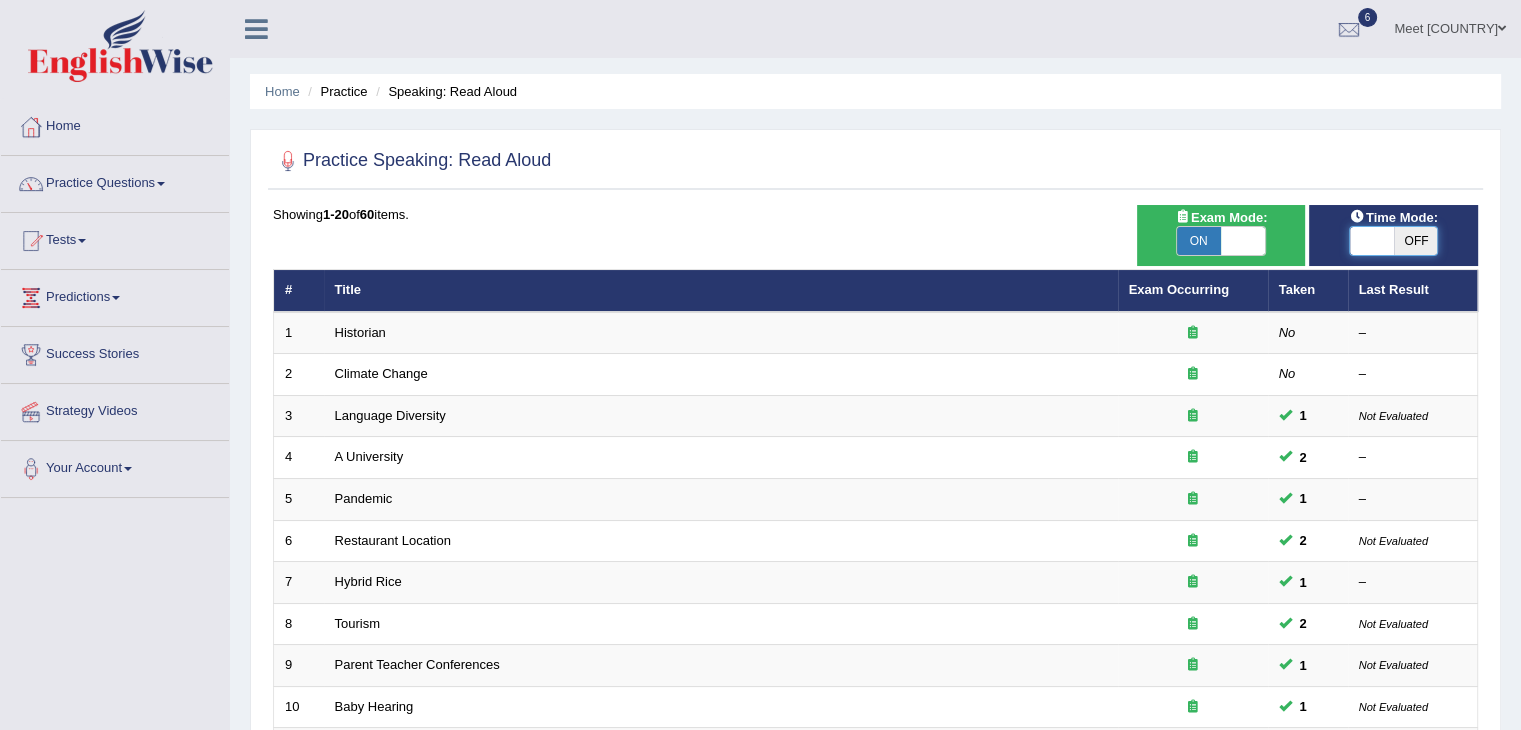 click at bounding box center (1372, 241) 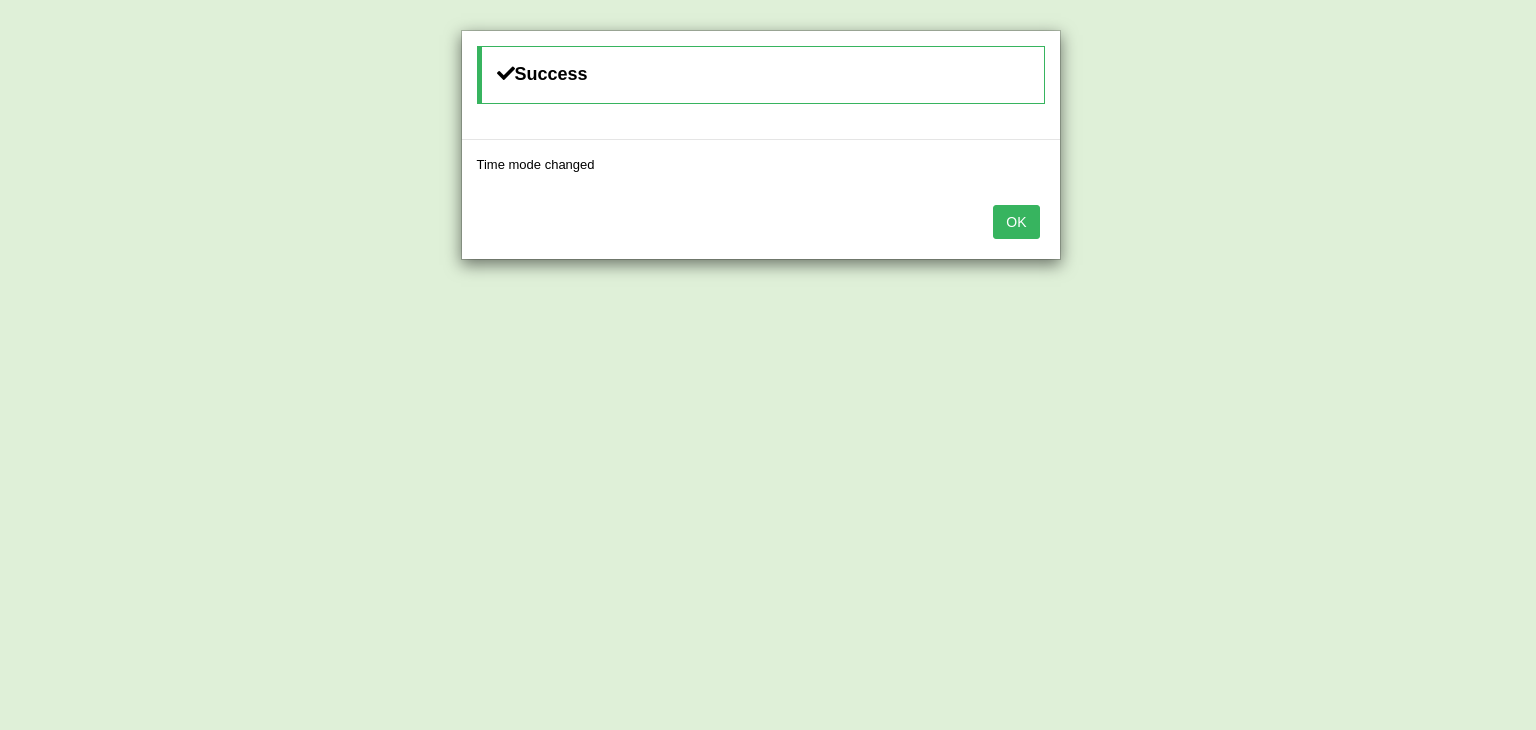 click on "OK" at bounding box center [1016, 222] 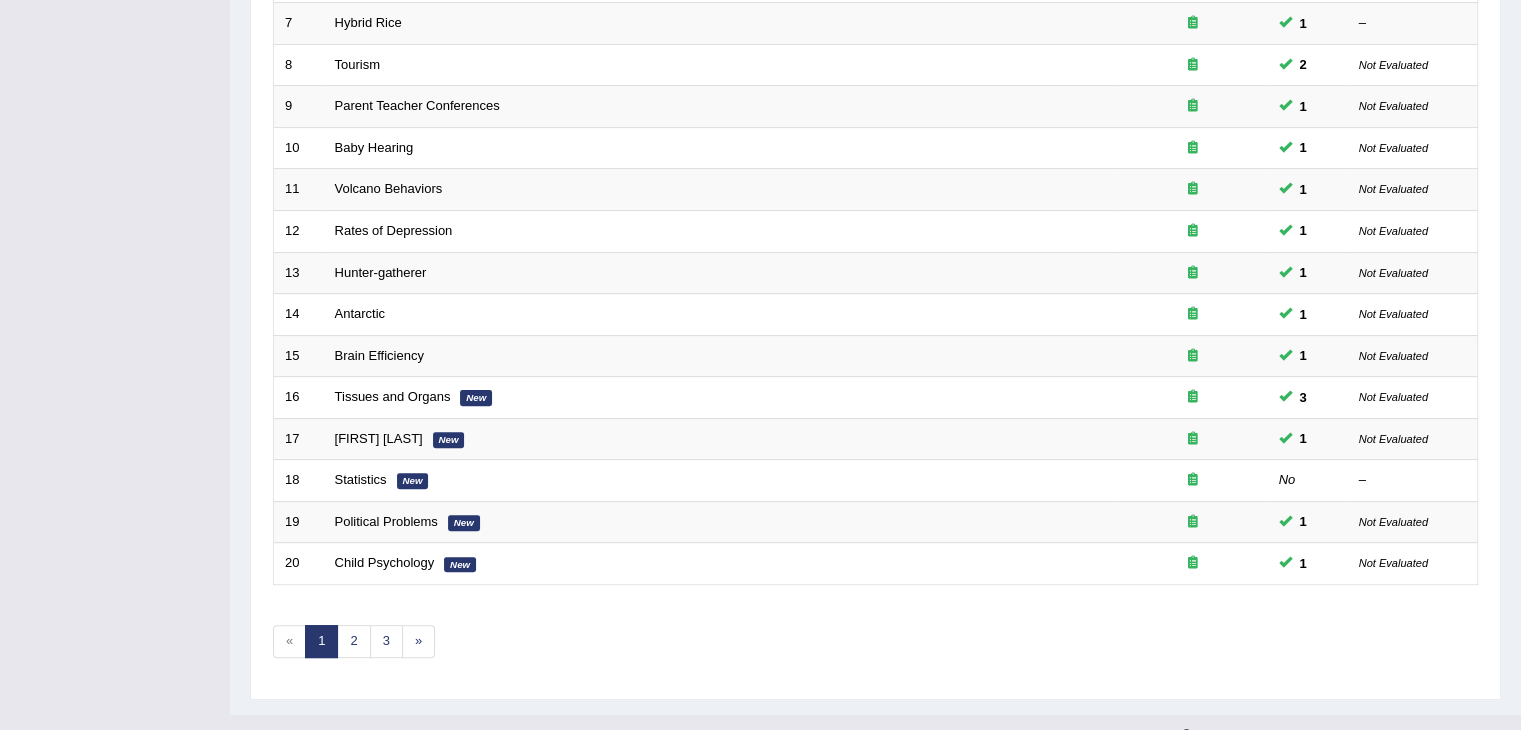 scroll, scrollTop: 560, scrollLeft: 0, axis: vertical 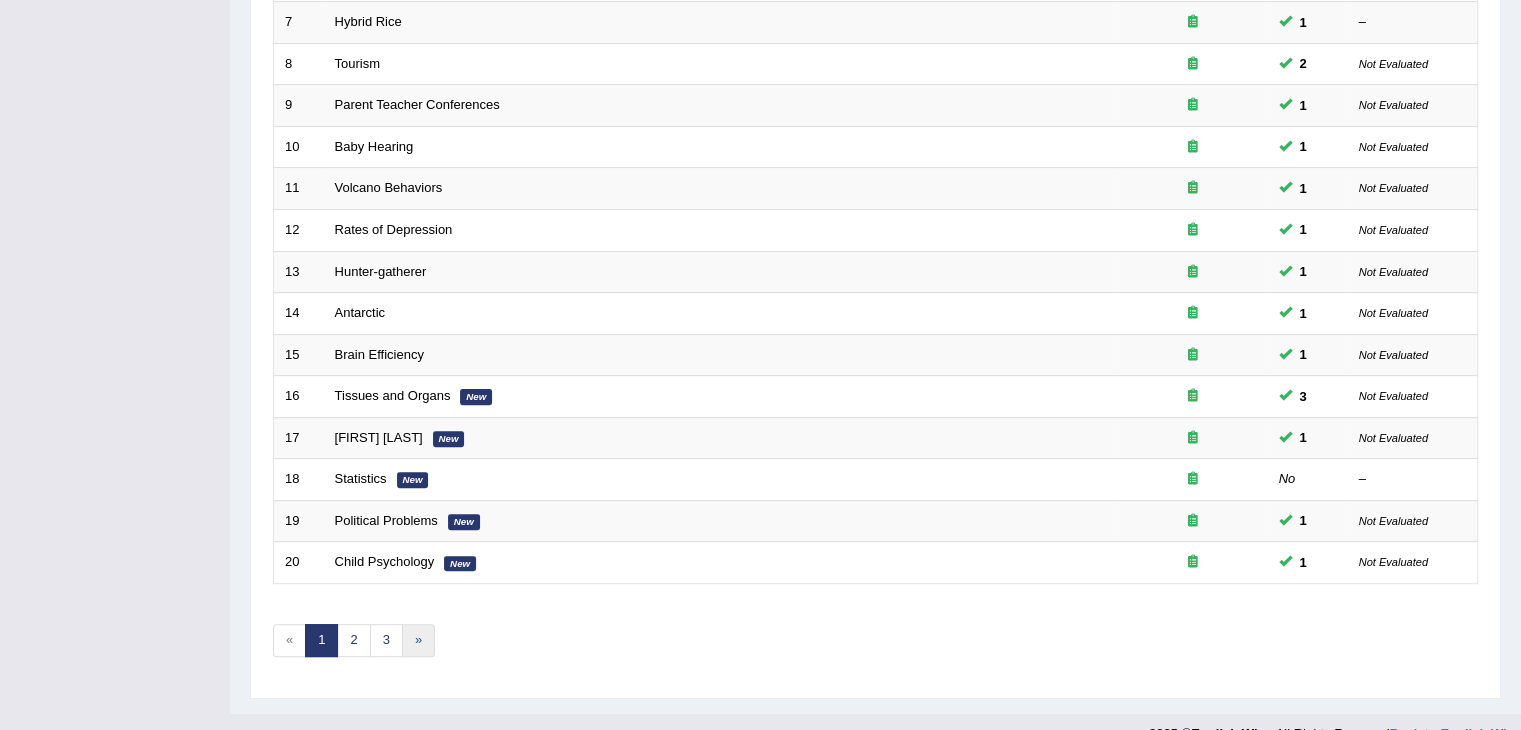 click on "»" at bounding box center [418, 640] 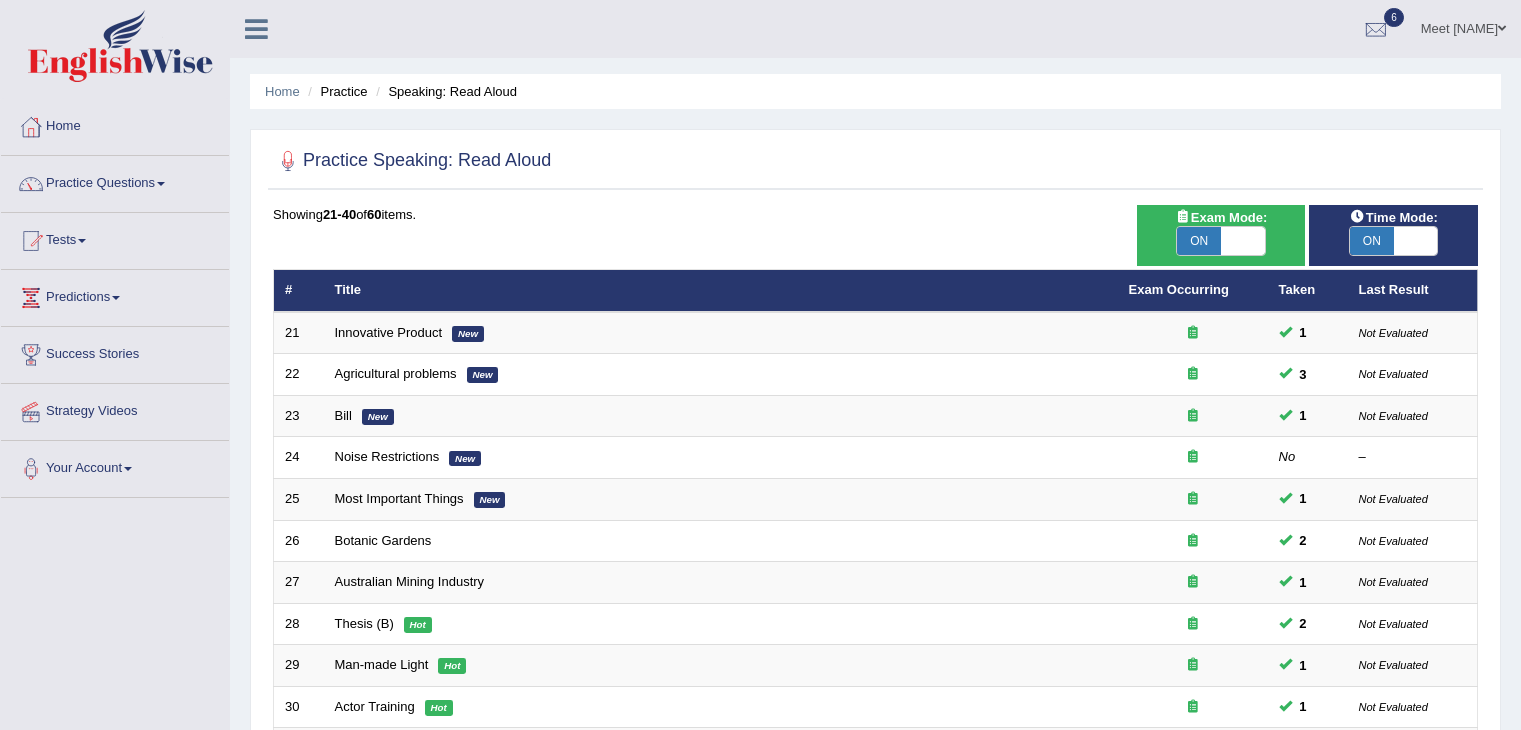 scroll, scrollTop: 0, scrollLeft: 0, axis: both 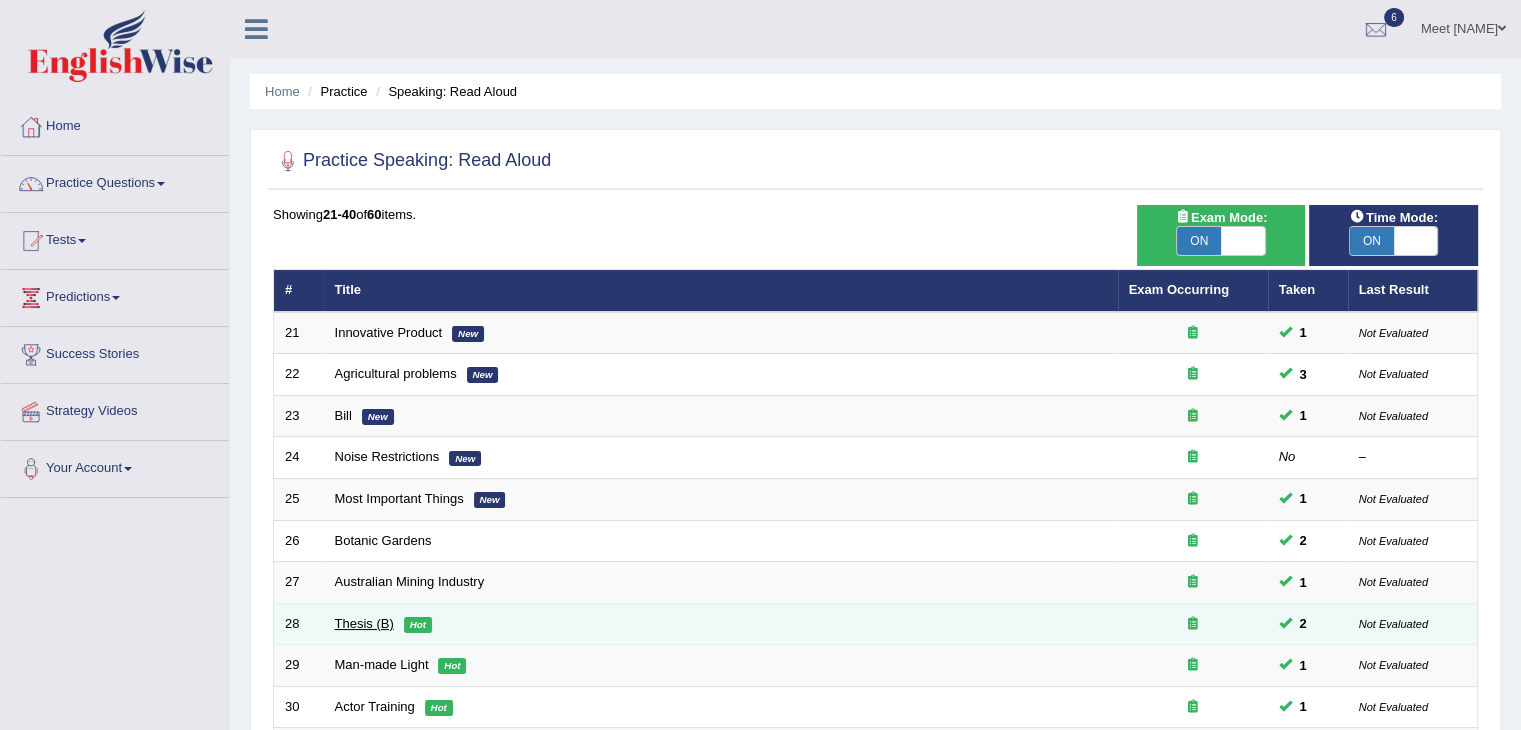 click on "Thesis (B)" at bounding box center (364, 623) 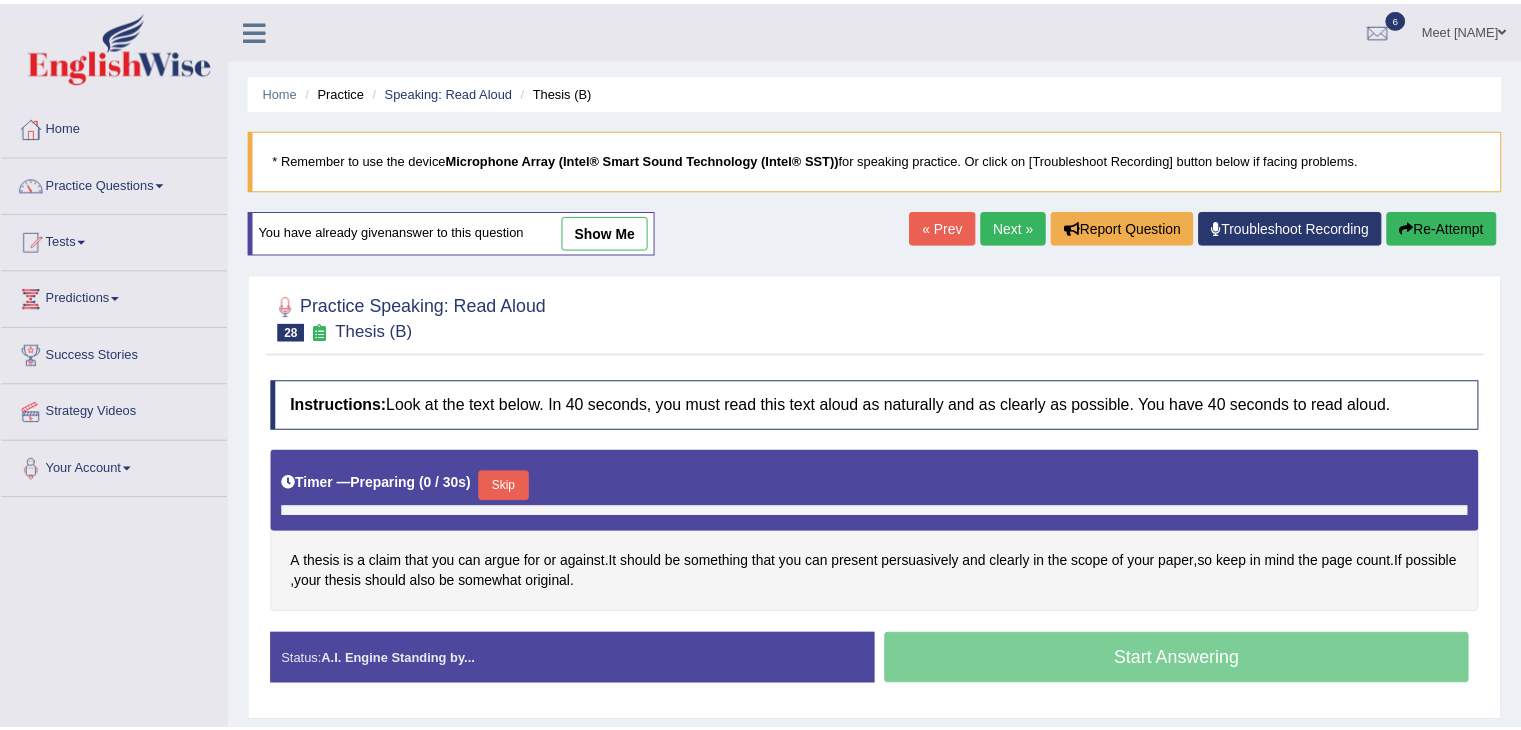 scroll, scrollTop: 0, scrollLeft: 0, axis: both 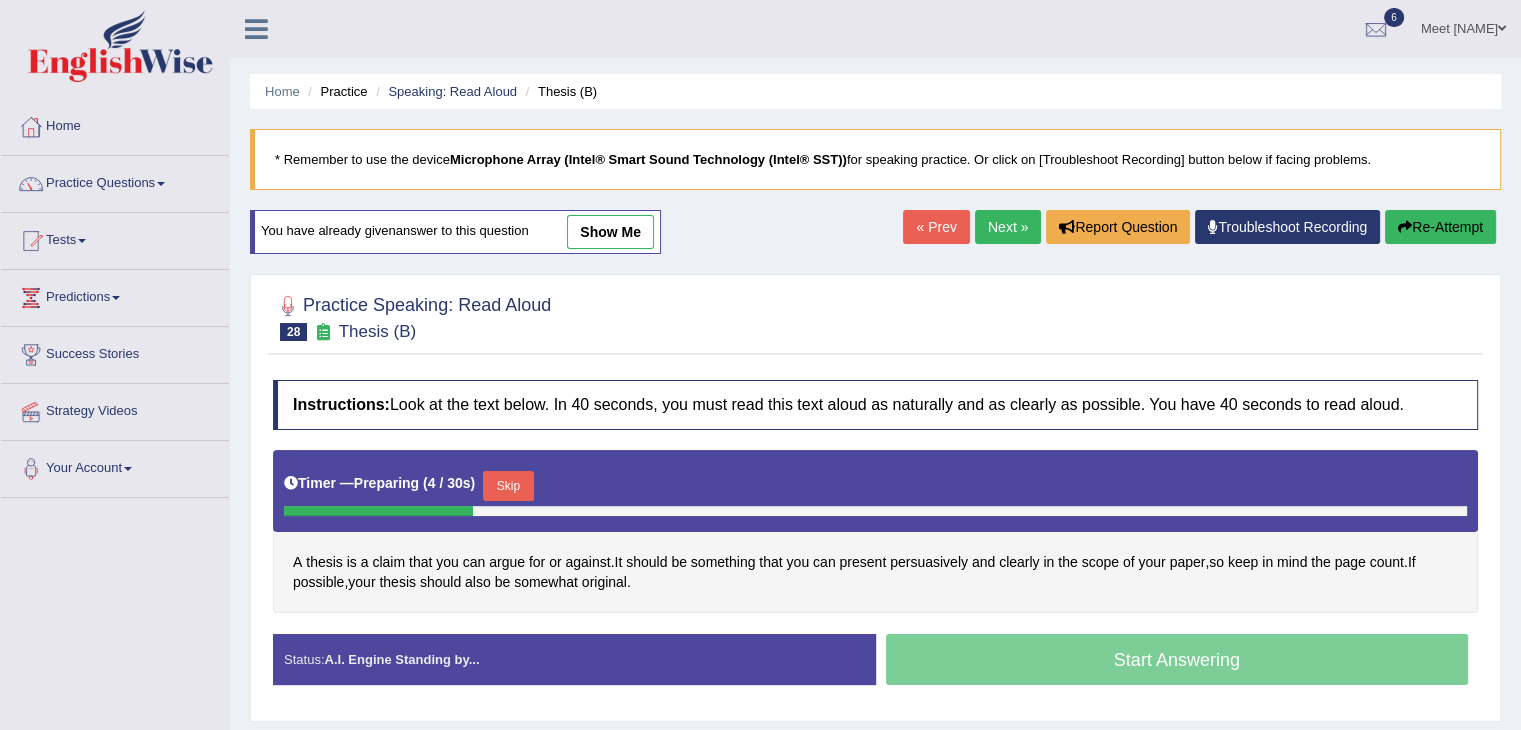 click on "Skip" at bounding box center [508, 486] 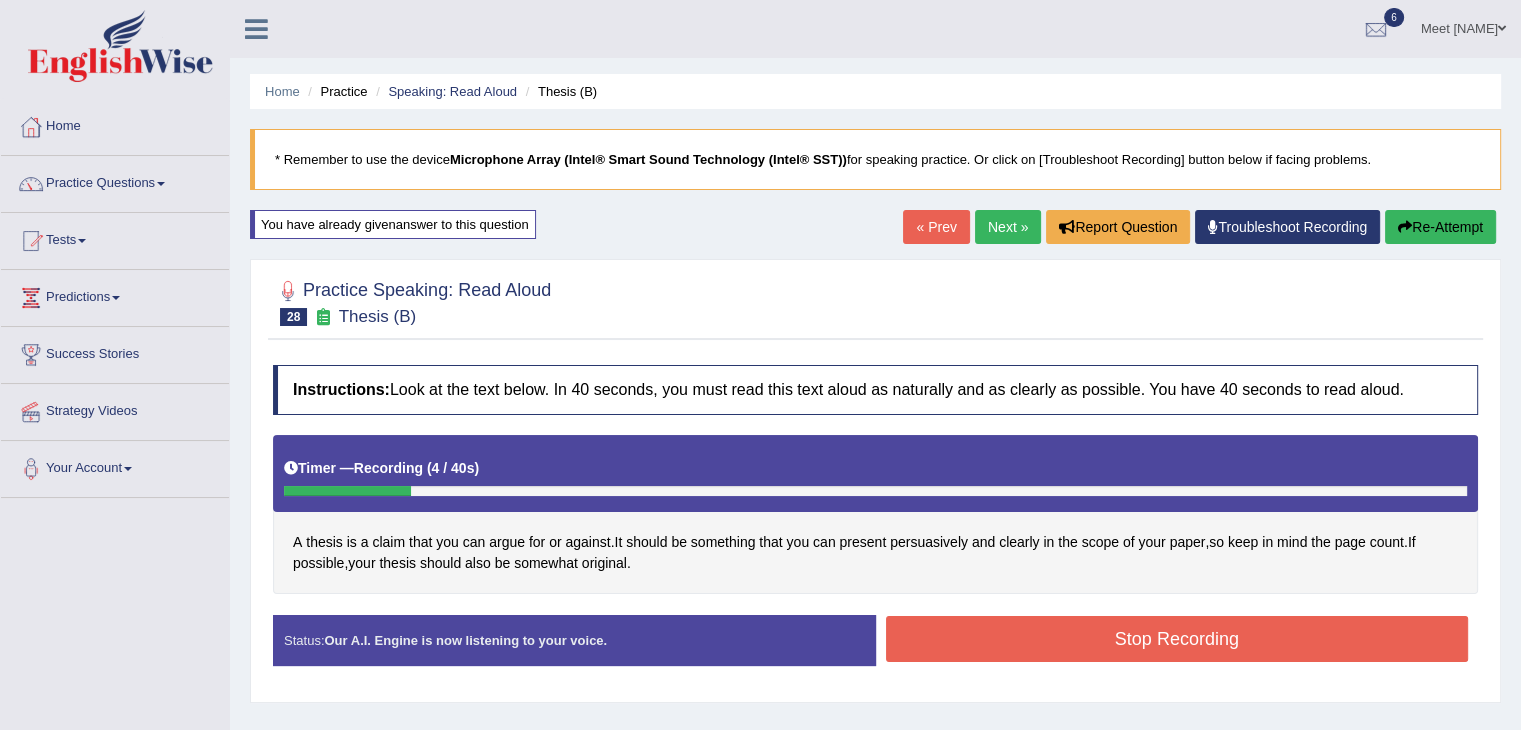 click on "Stop Recording" at bounding box center (1177, 639) 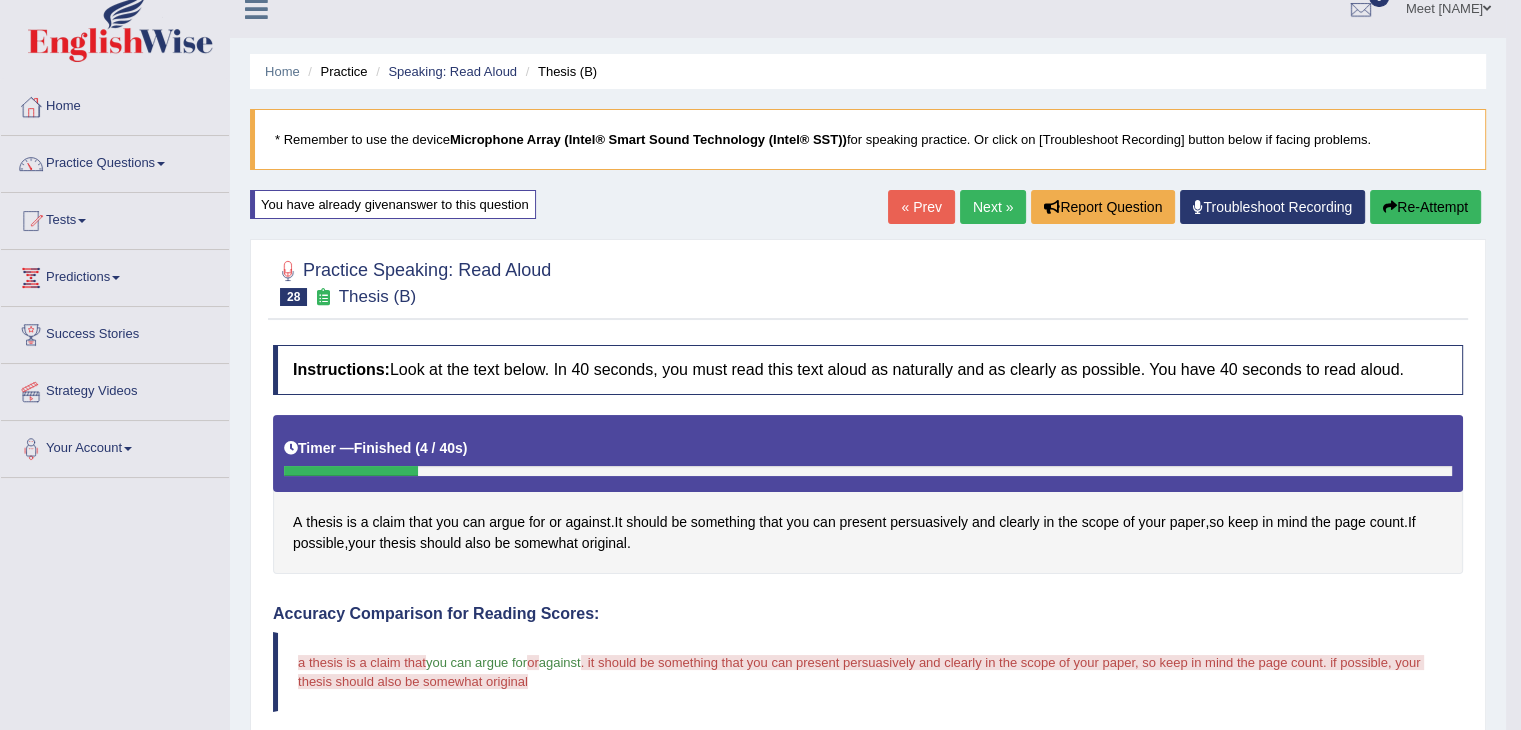 scroll, scrollTop: 17, scrollLeft: 0, axis: vertical 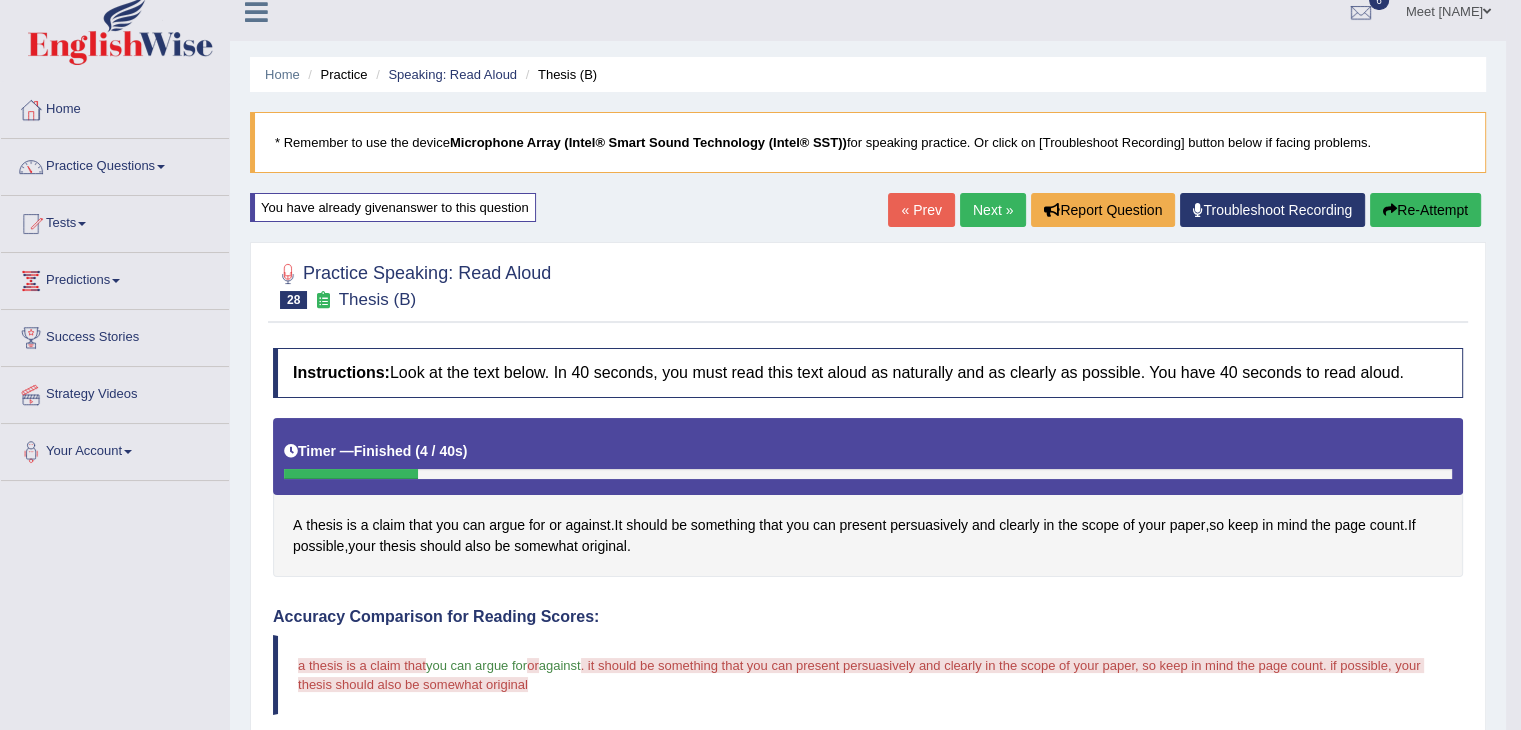 click on "Re-Attempt" at bounding box center (1425, 210) 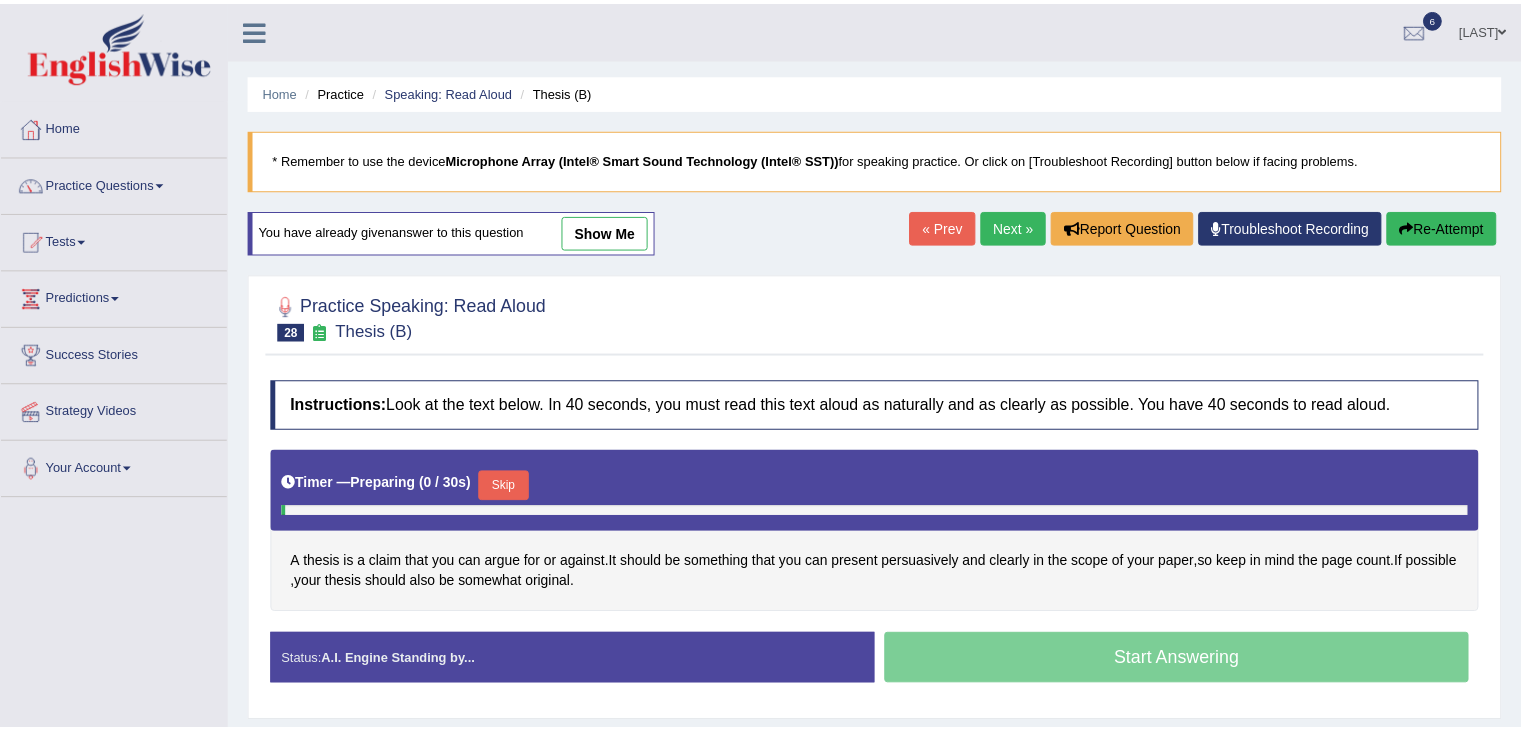 scroll, scrollTop: 17, scrollLeft: 0, axis: vertical 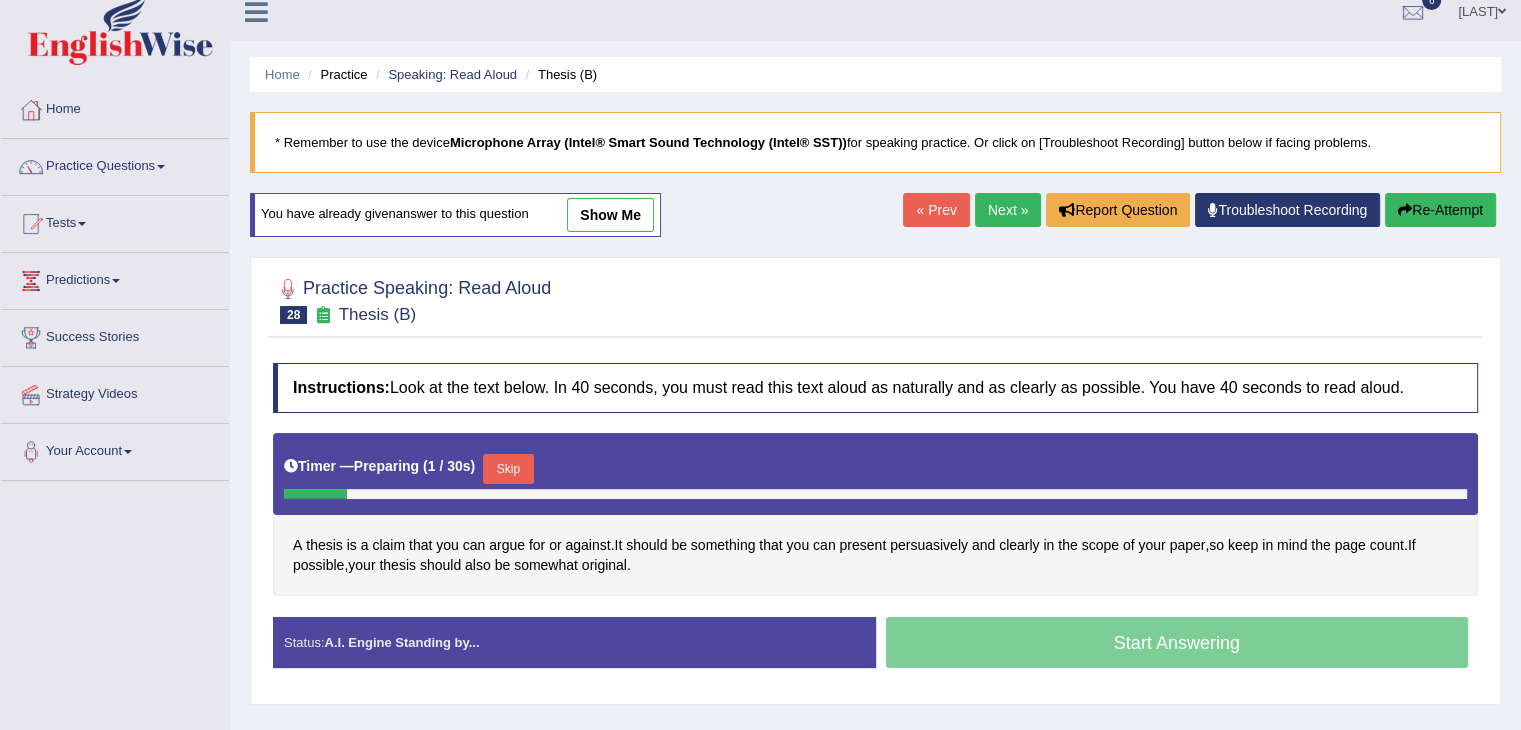click on "Skip" at bounding box center (508, 469) 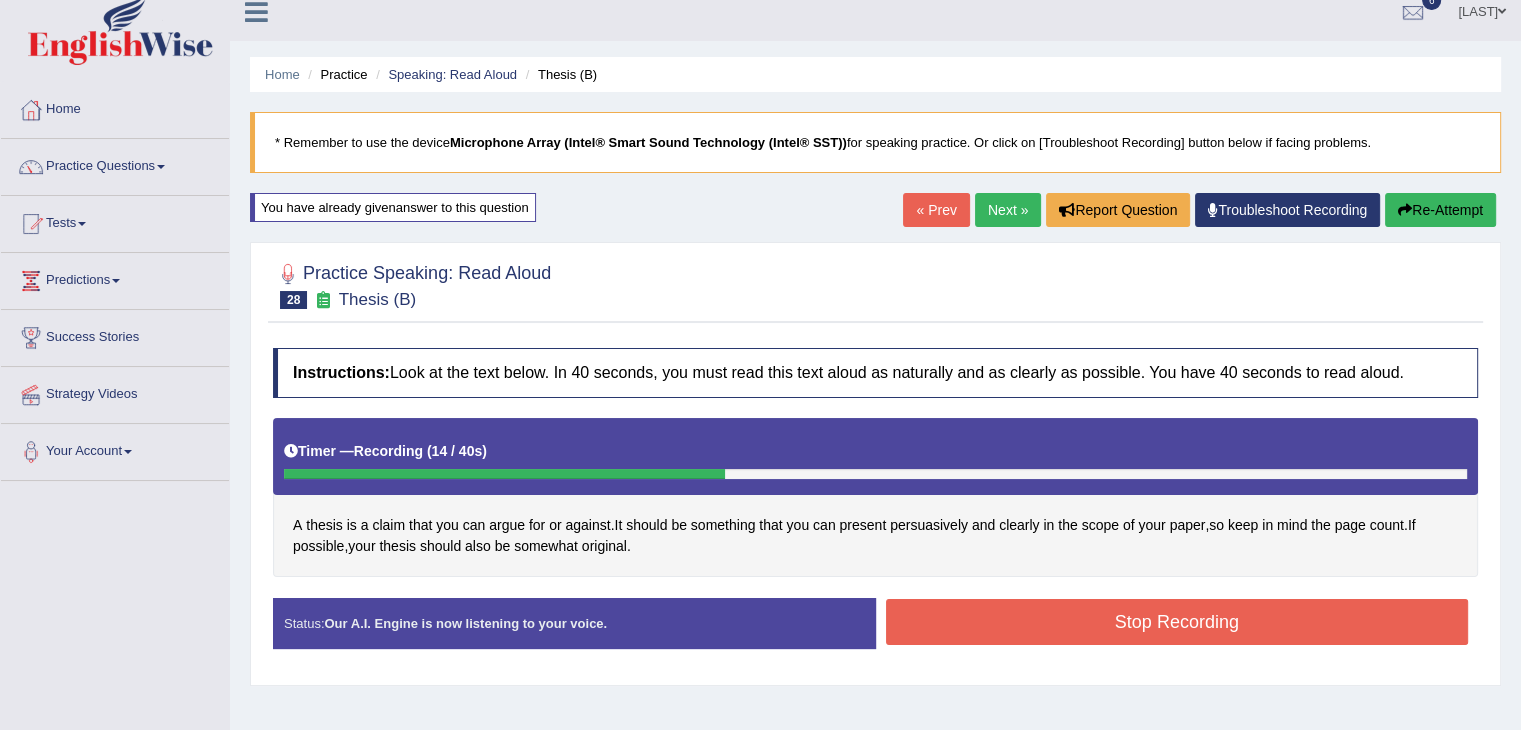 click on "Stop Recording" at bounding box center (1177, 622) 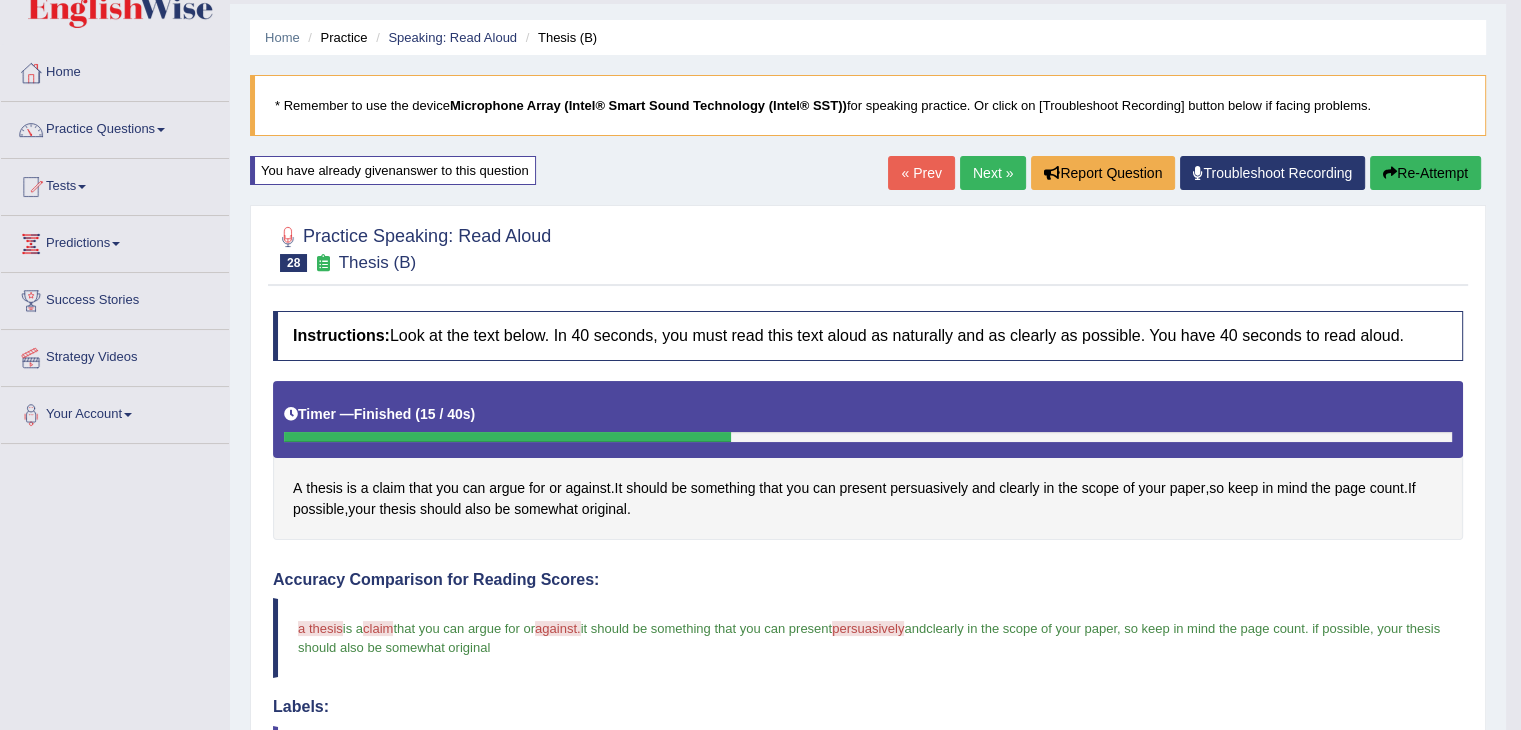 scroll, scrollTop: 0, scrollLeft: 0, axis: both 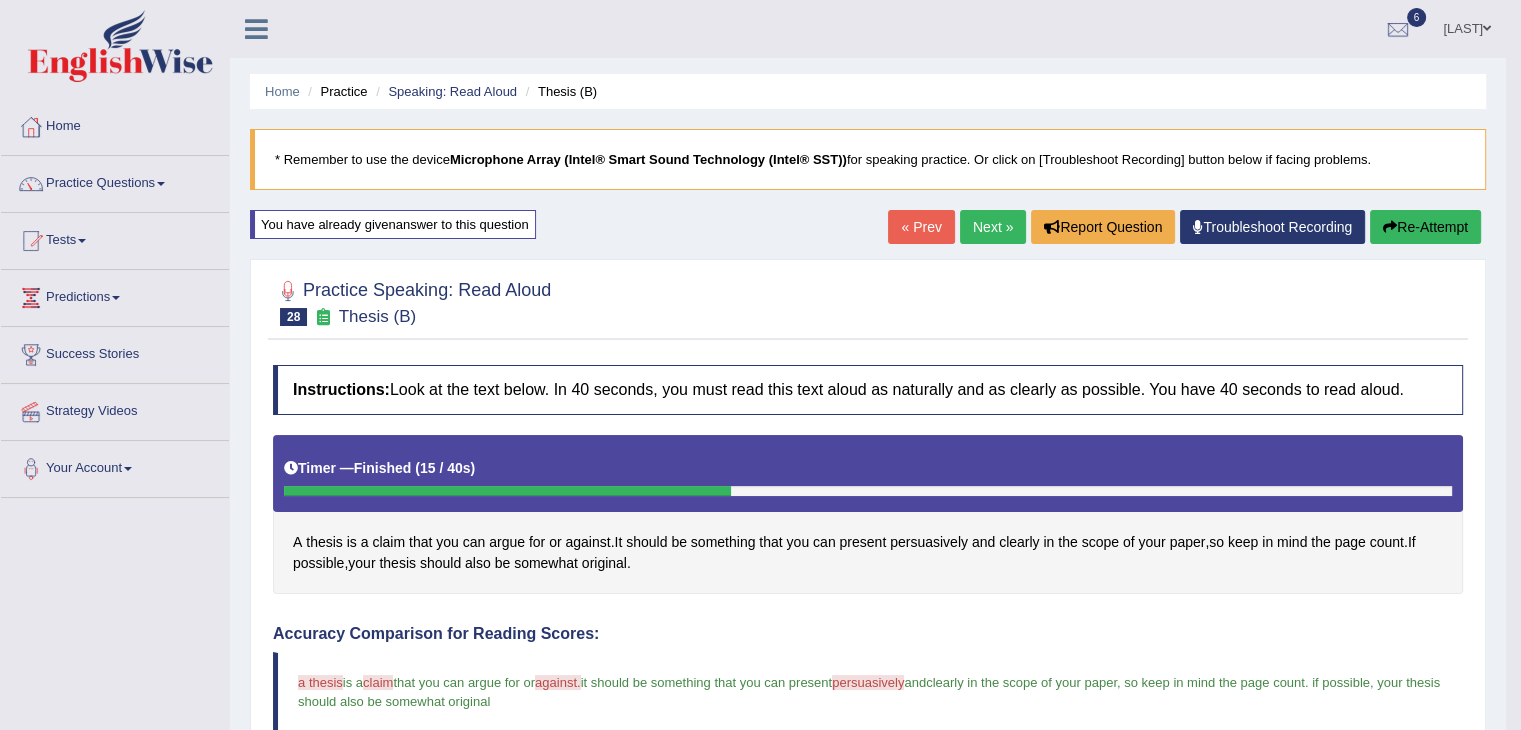 click on "Next »" at bounding box center [993, 227] 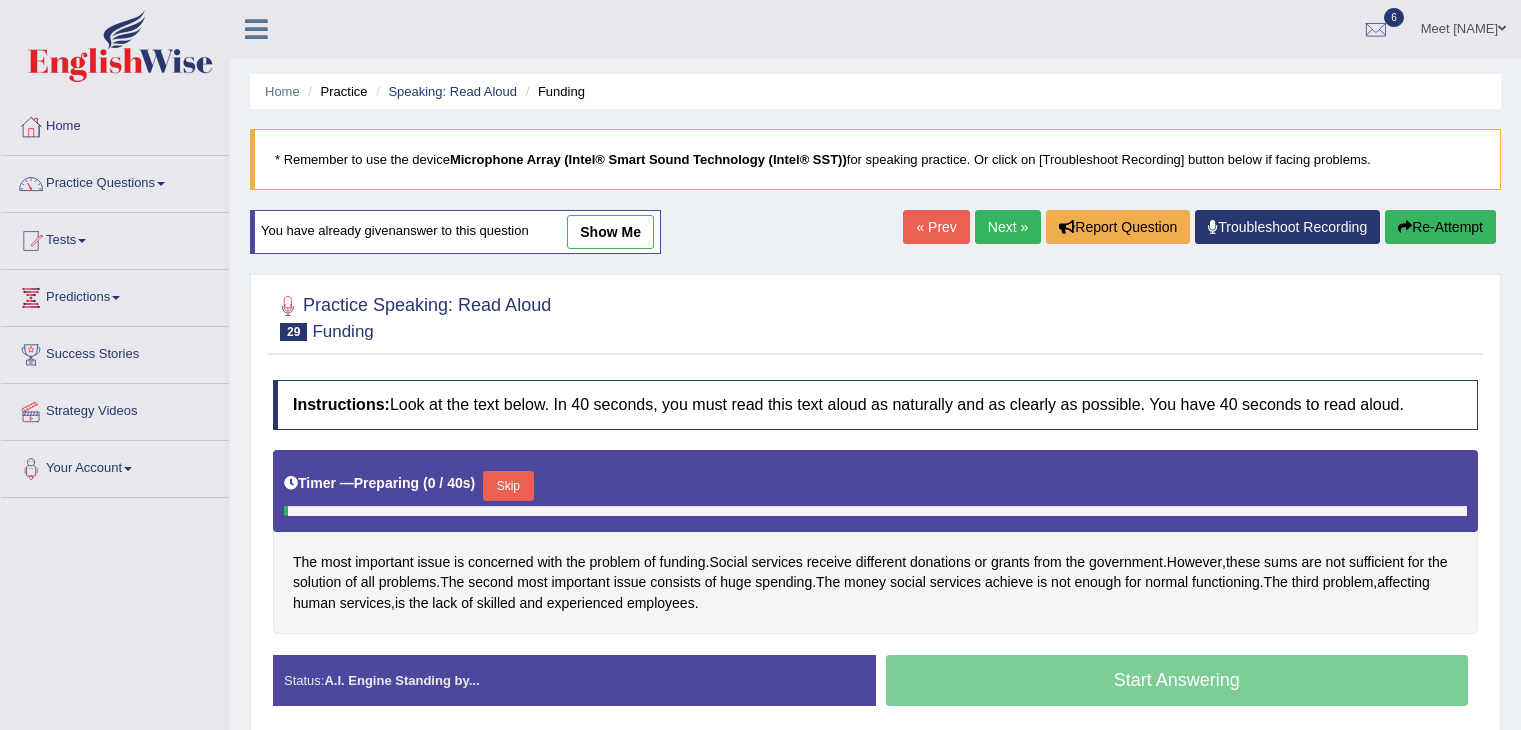 scroll, scrollTop: 0, scrollLeft: 0, axis: both 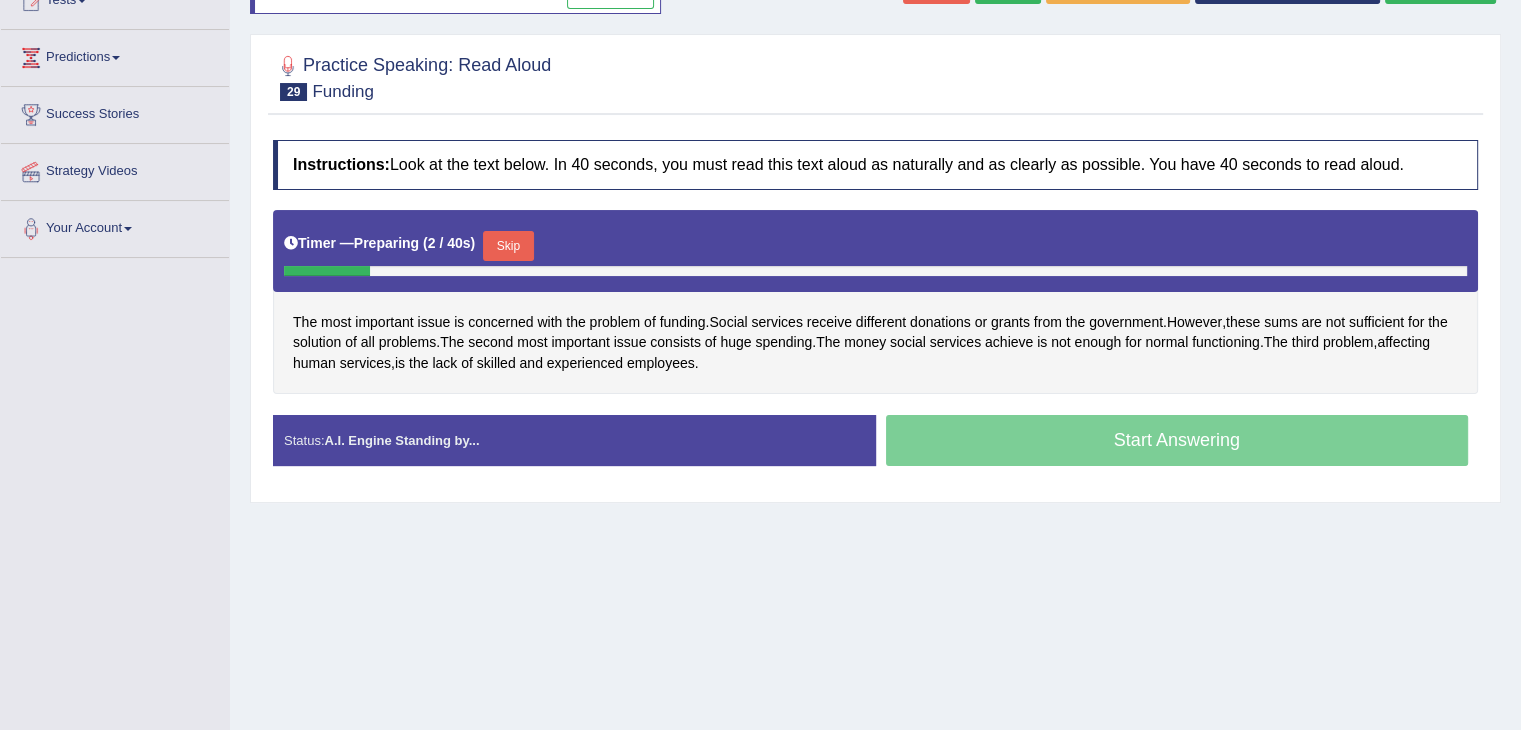 click on "Timer —  Preparing   ( 2 / 40s ) Skip" at bounding box center [875, 246] 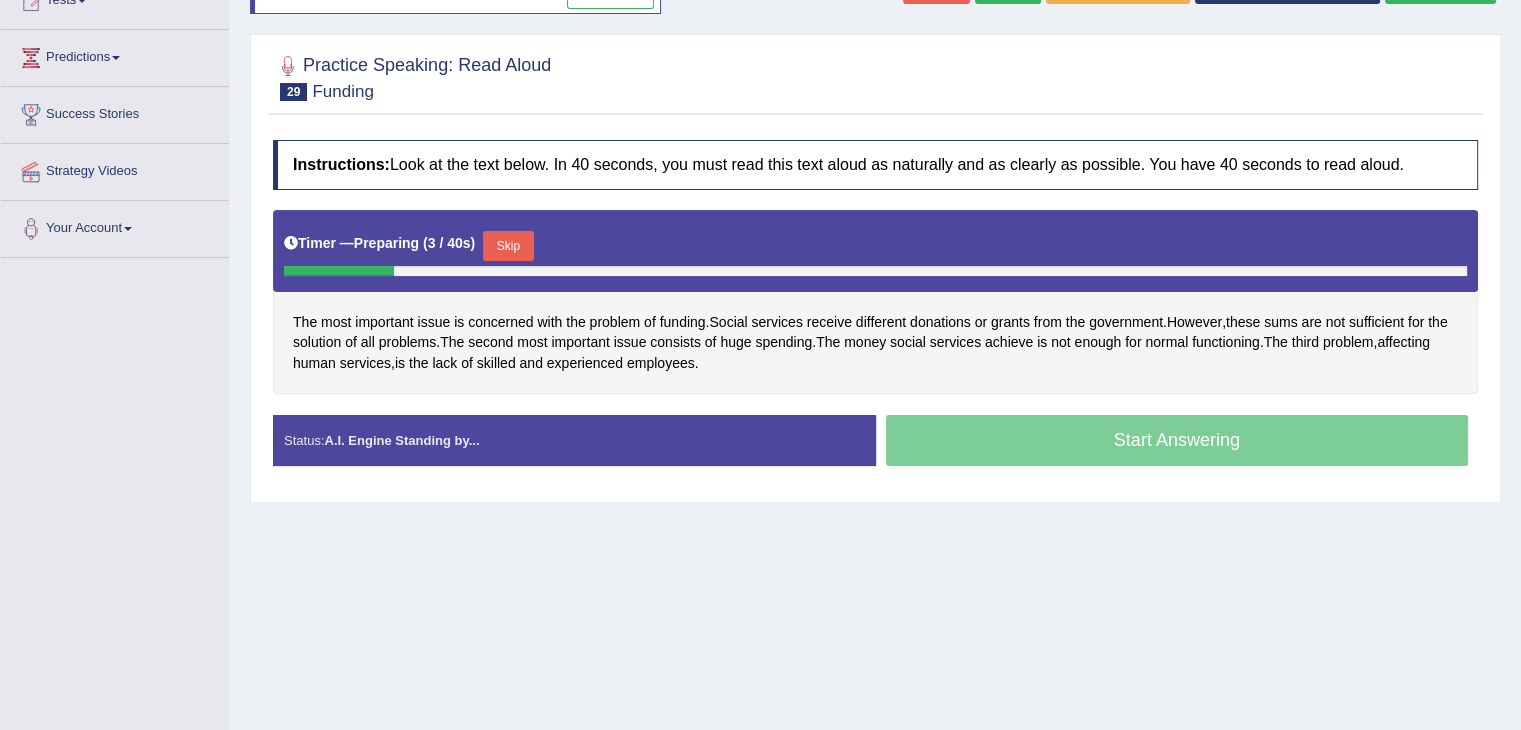 click on "Skip" at bounding box center [508, 246] 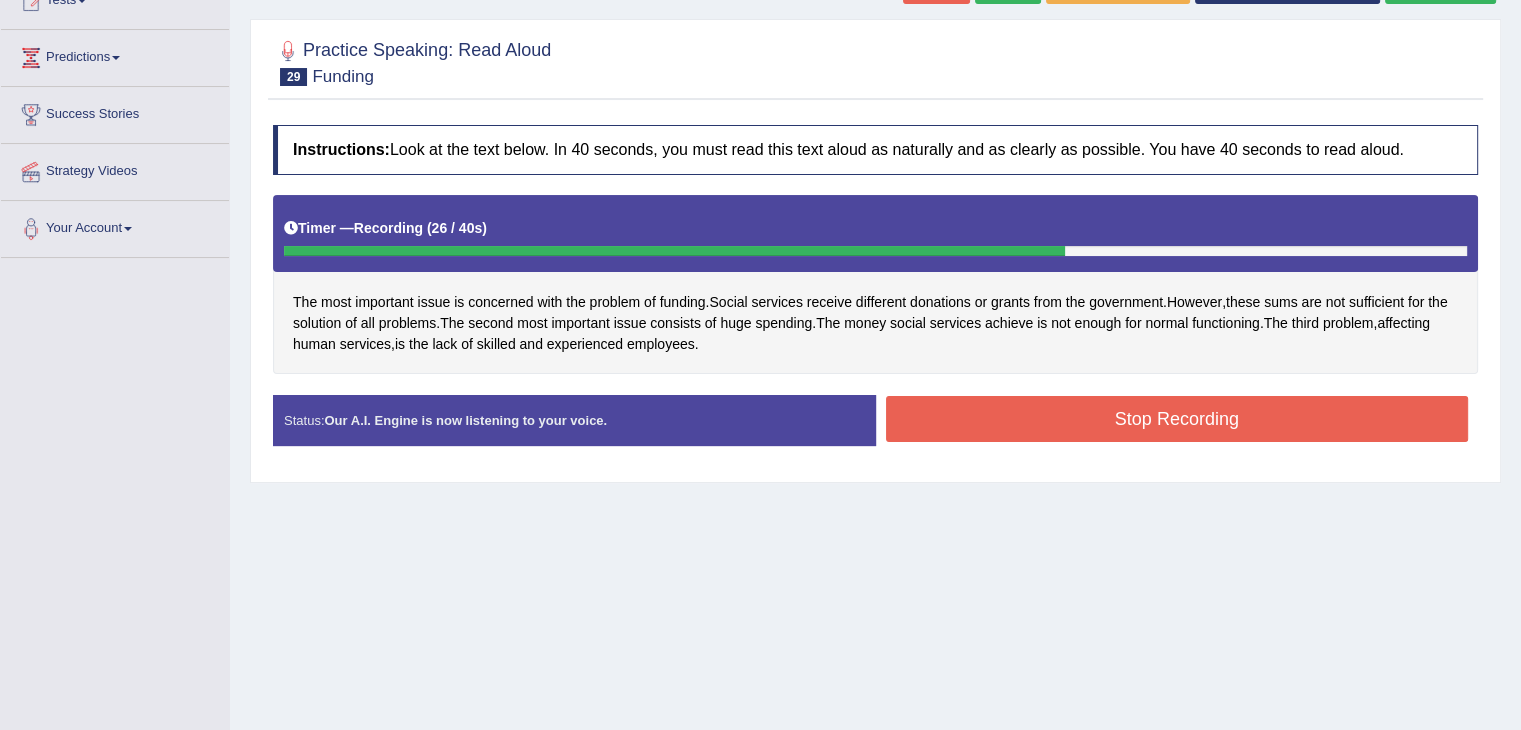 click on "Stop Recording" at bounding box center [1177, 419] 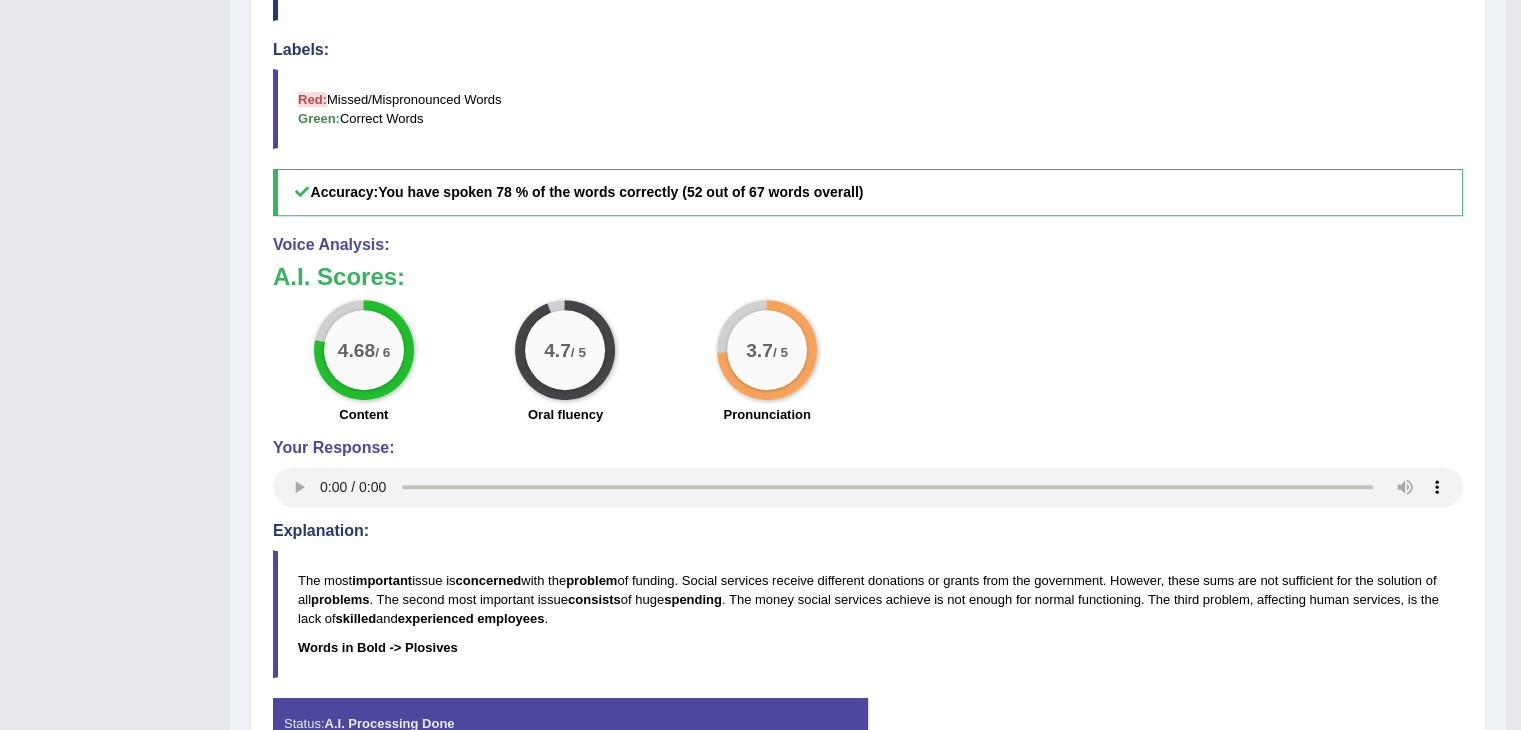 scroll, scrollTop: 752, scrollLeft: 0, axis: vertical 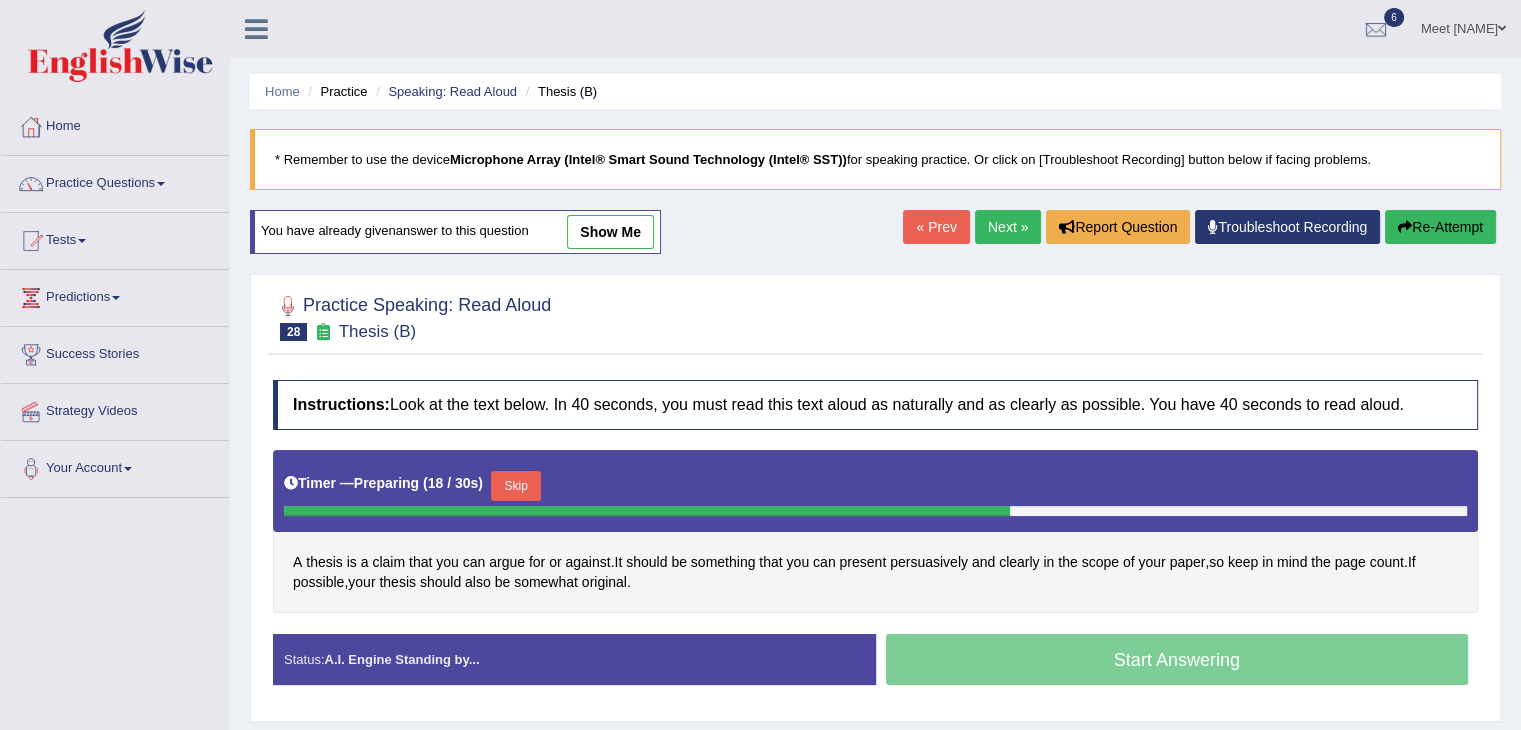 click on "Skip" at bounding box center (516, 486) 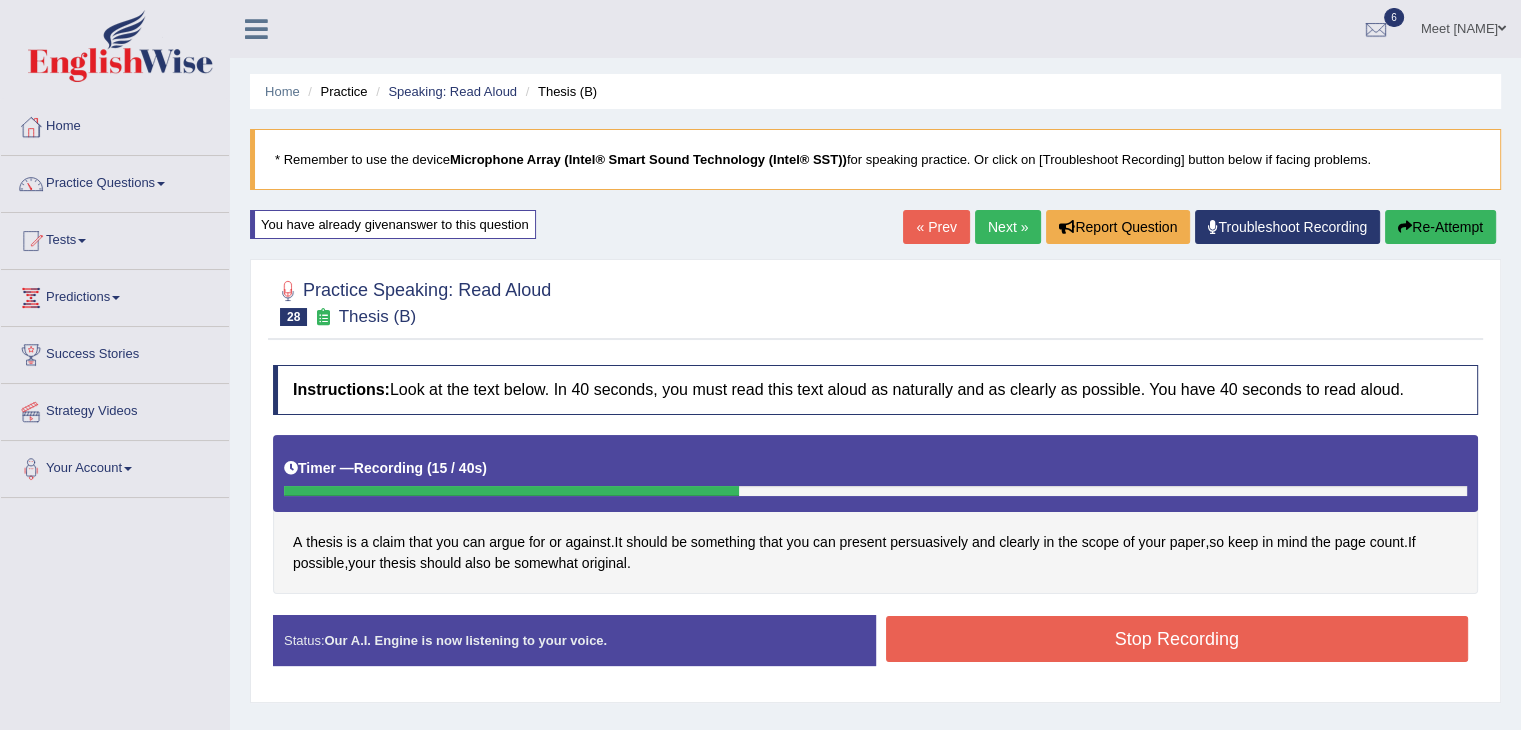 click on "Stop Recording" at bounding box center (1177, 639) 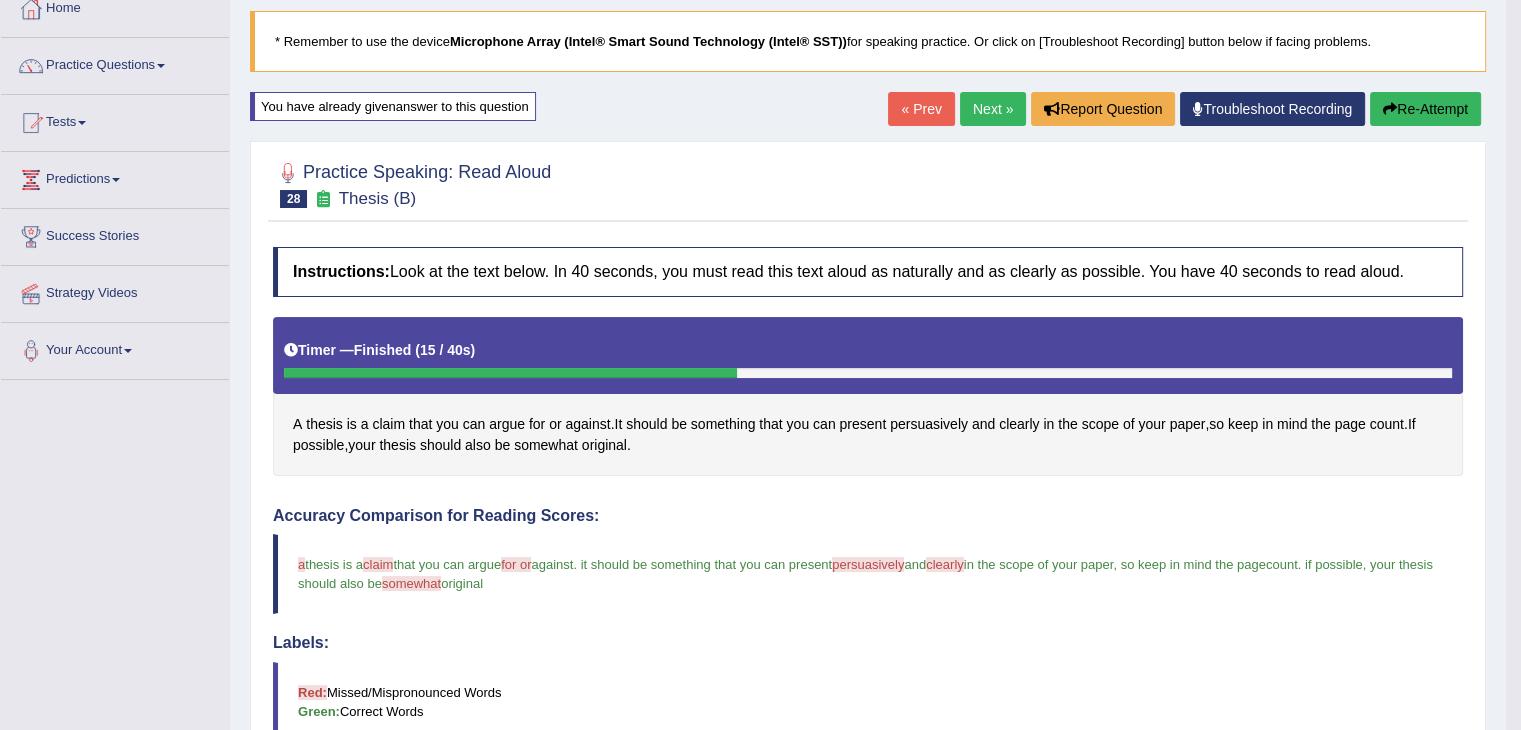 scroll, scrollTop: 130, scrollLeft: 0, axis: vertical 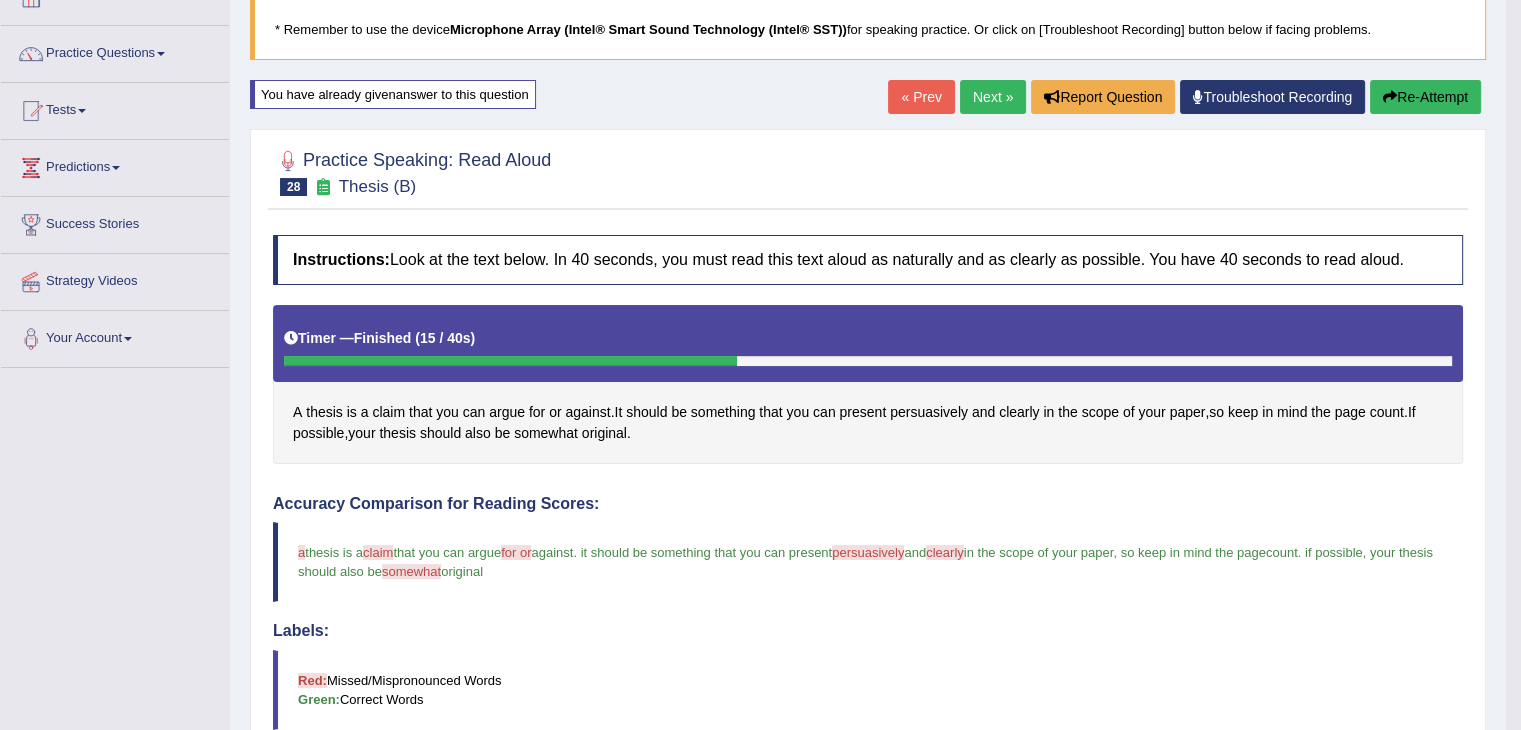 click on "Next »" at bounding box center [993, 97] 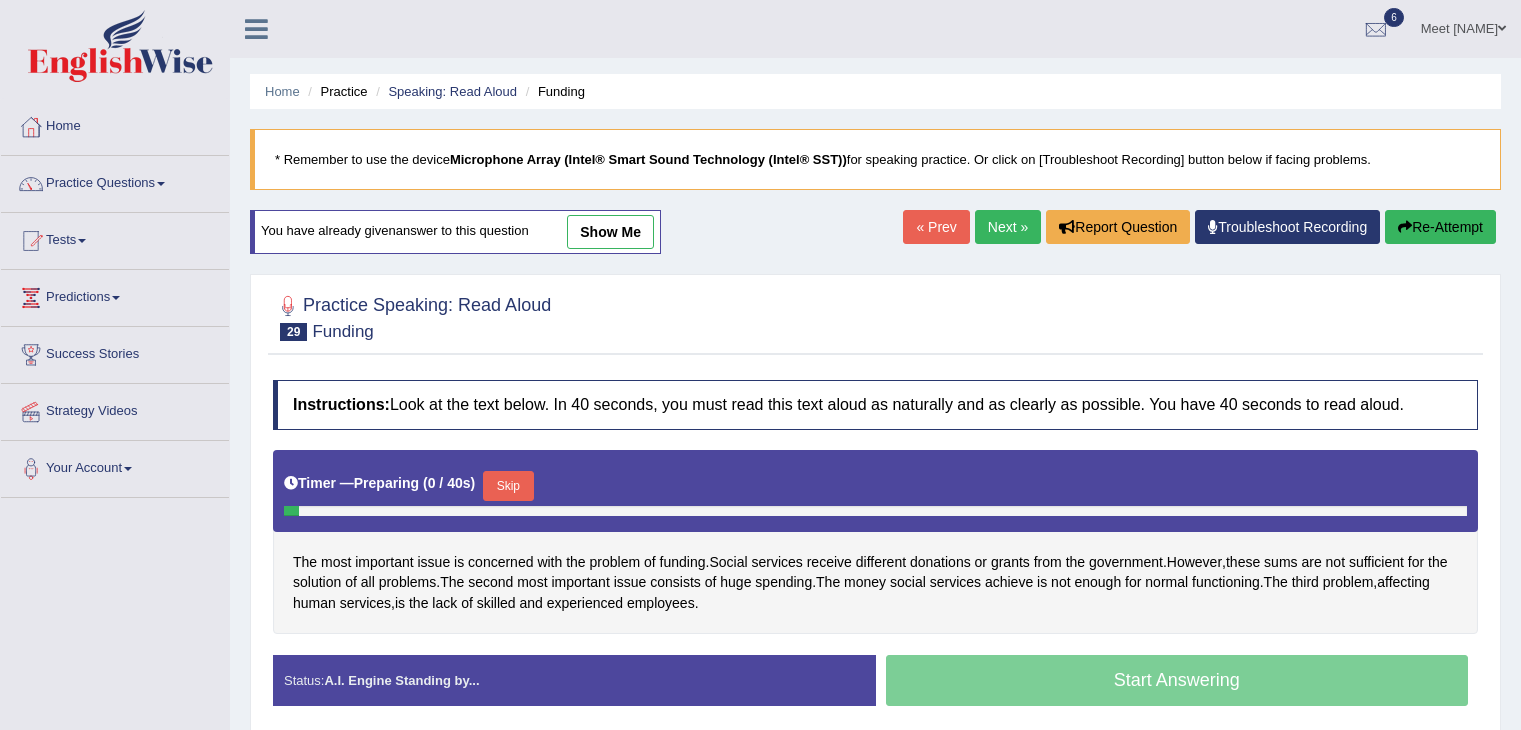 scroll, scrollTop: 0, scrollLeft: 0, axis: both 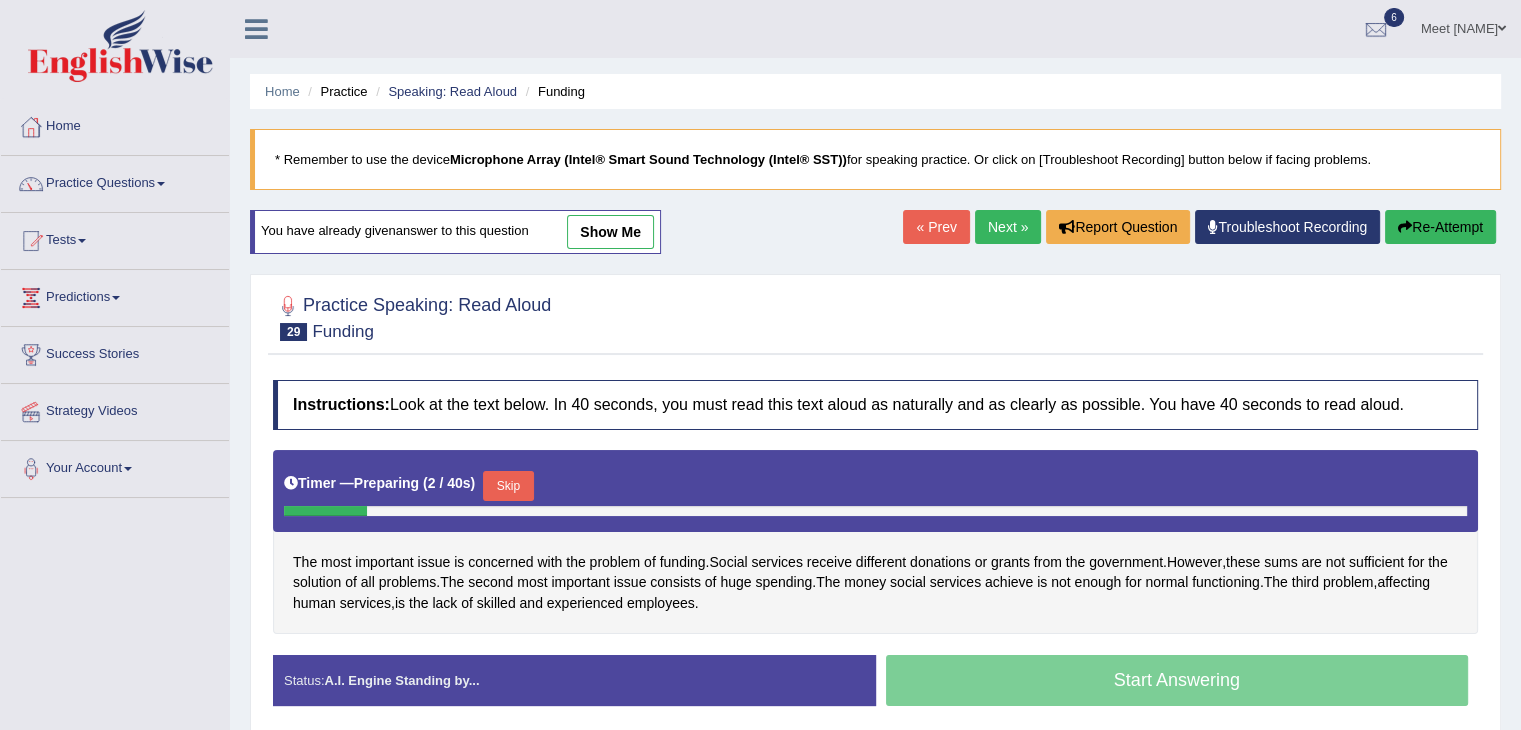click on "Skip" at bounding box center [508, 486] 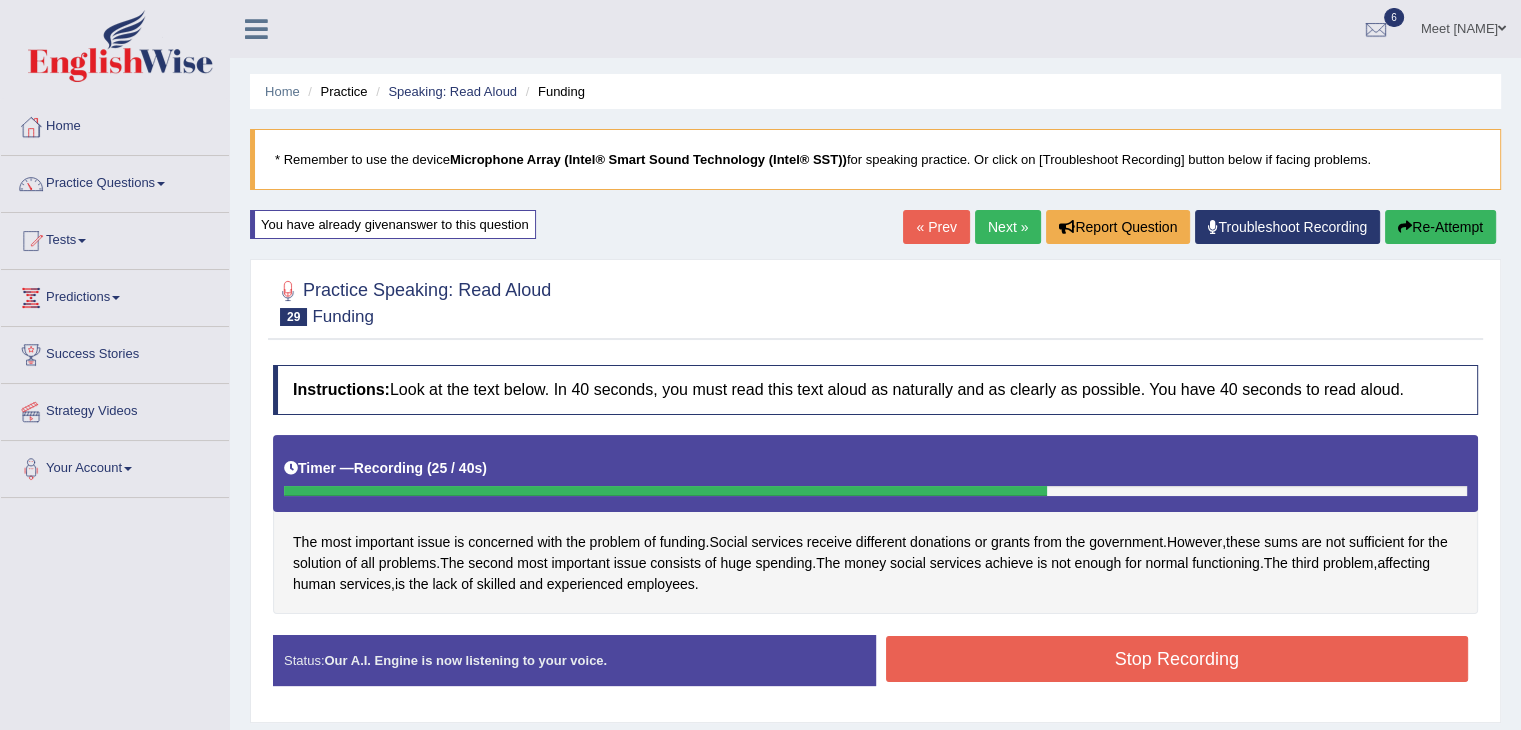 click on "Stop Recording" at bounding box center (1177, 659) 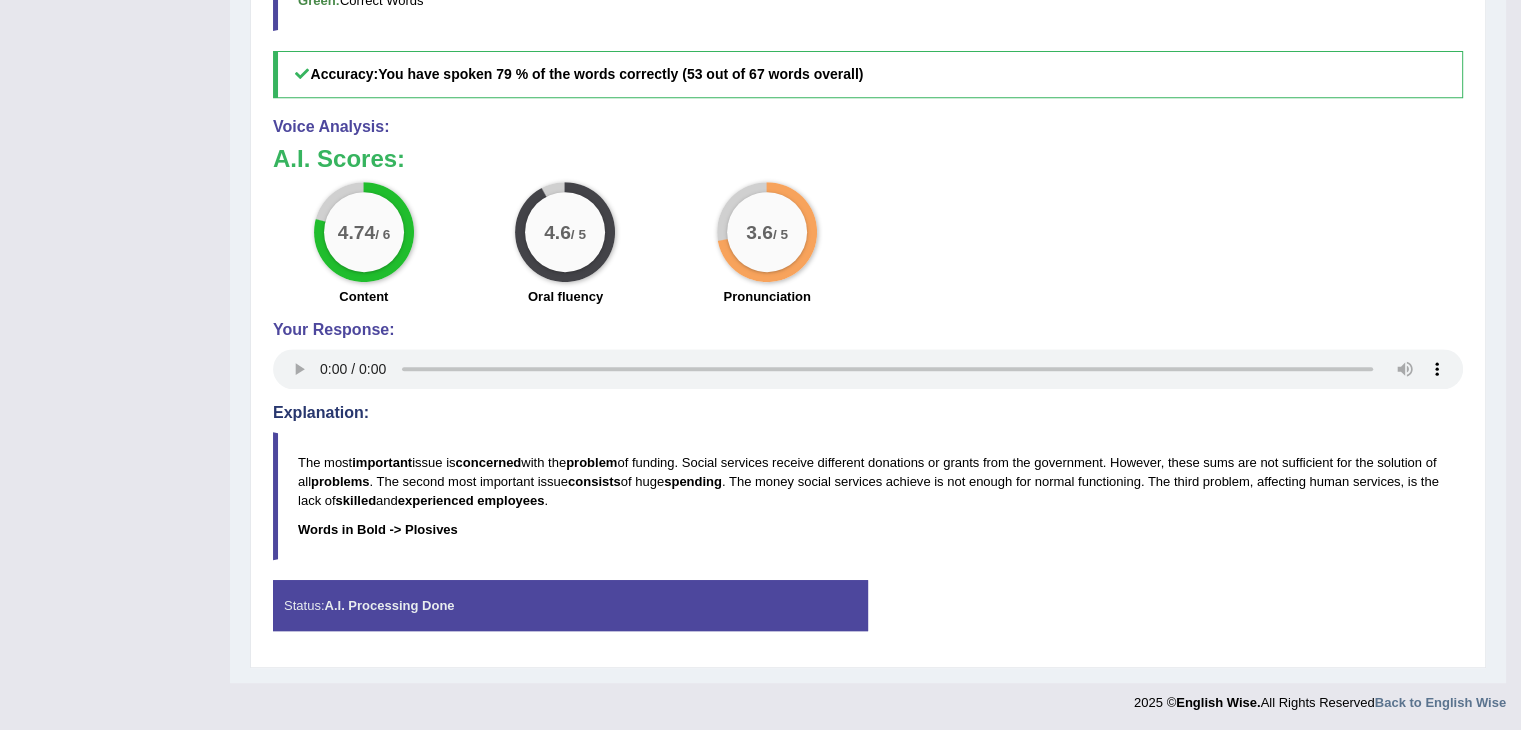 scroll, scrollTop: 0, scrollLeft: 0, axis: both 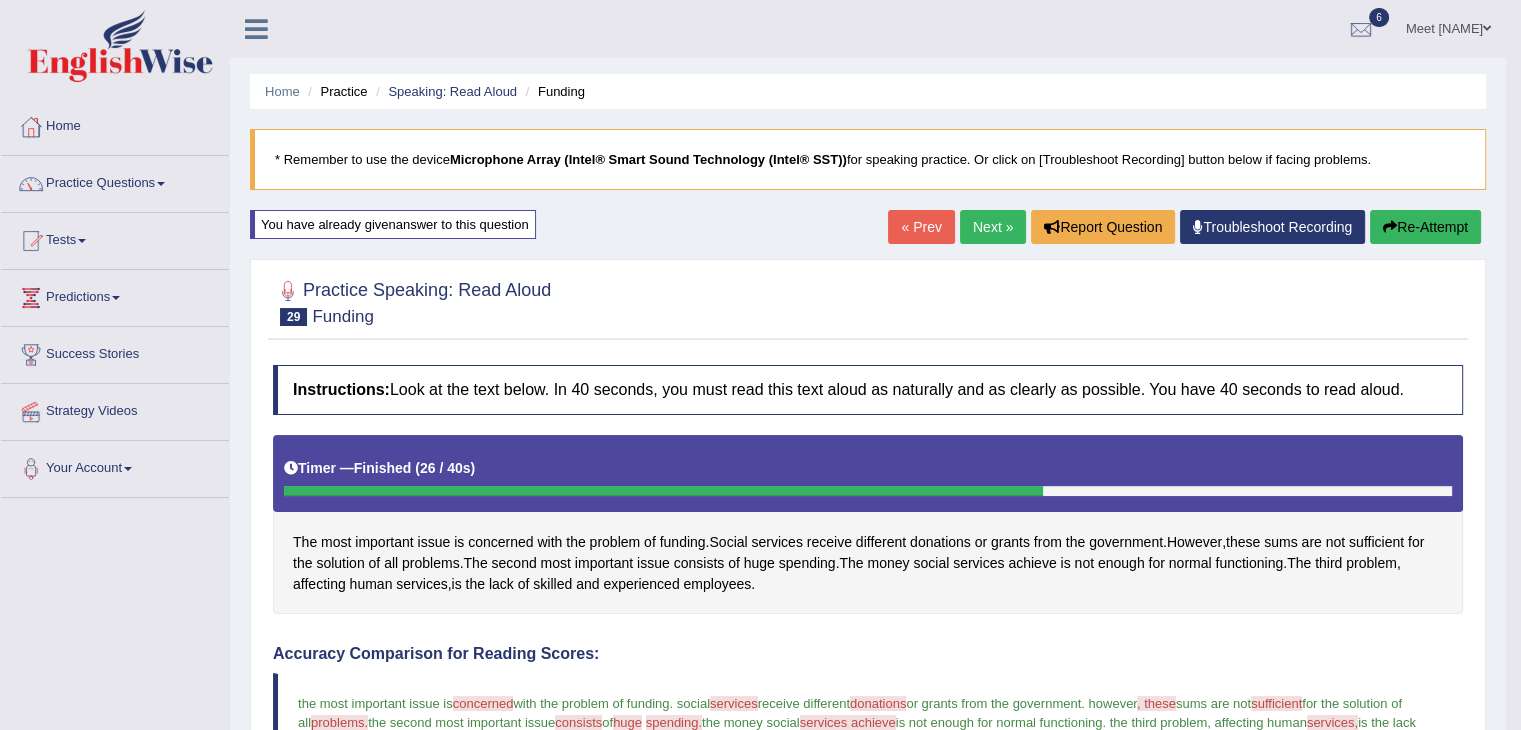 click on "Next »" at bounding box center [993, 227] 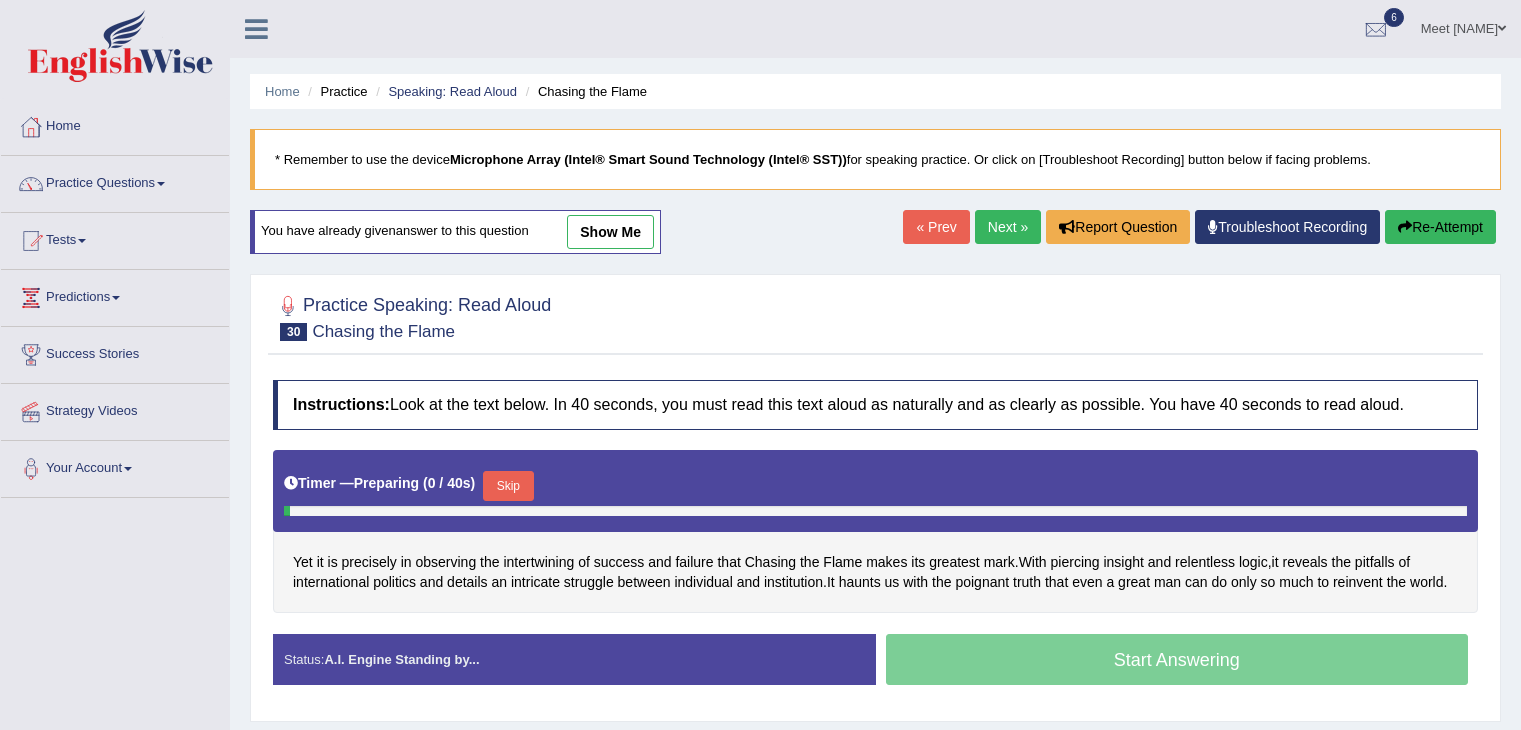 scroll, scrollTop: 0, scrollLeft: 0, axis: both 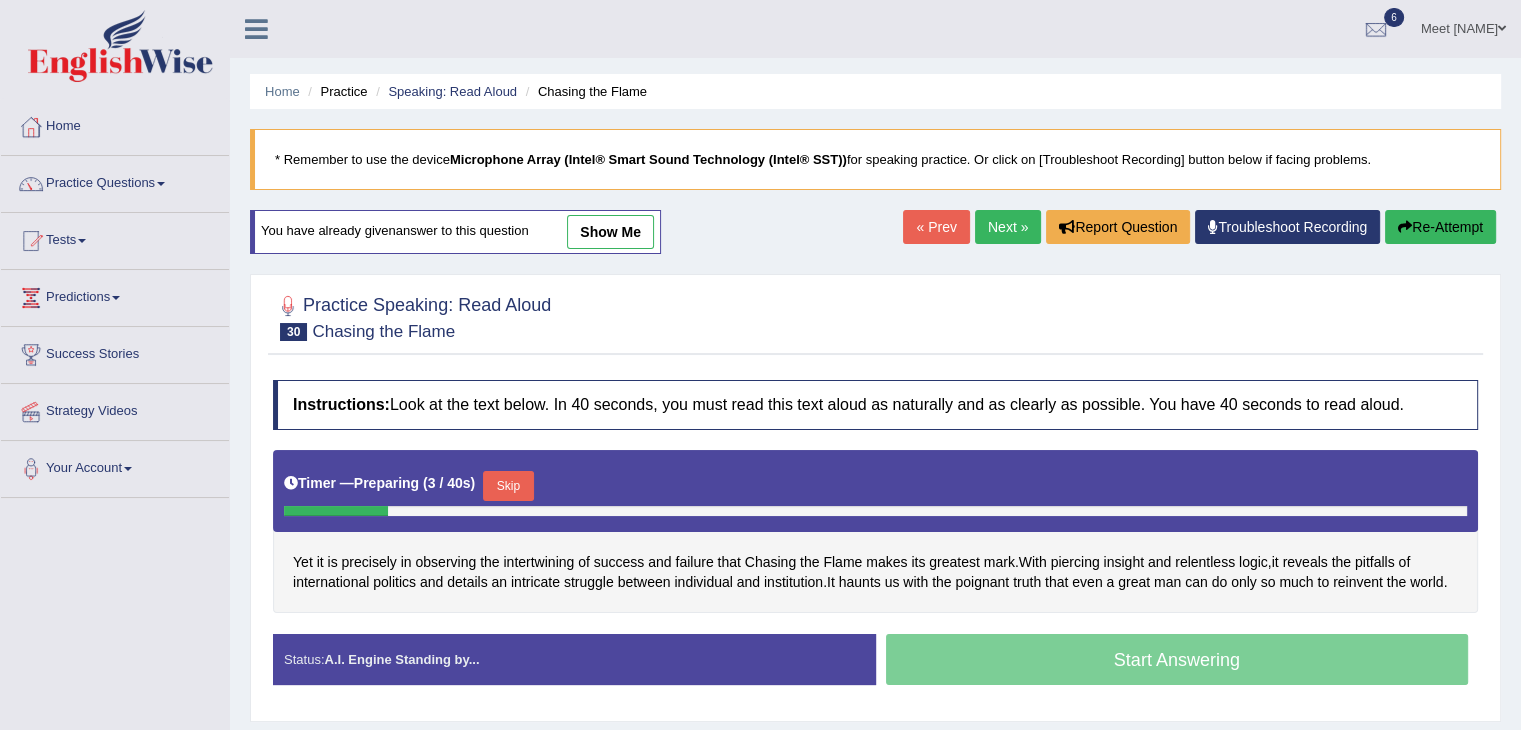 click on "Skip" at bounding box center [508, 486] 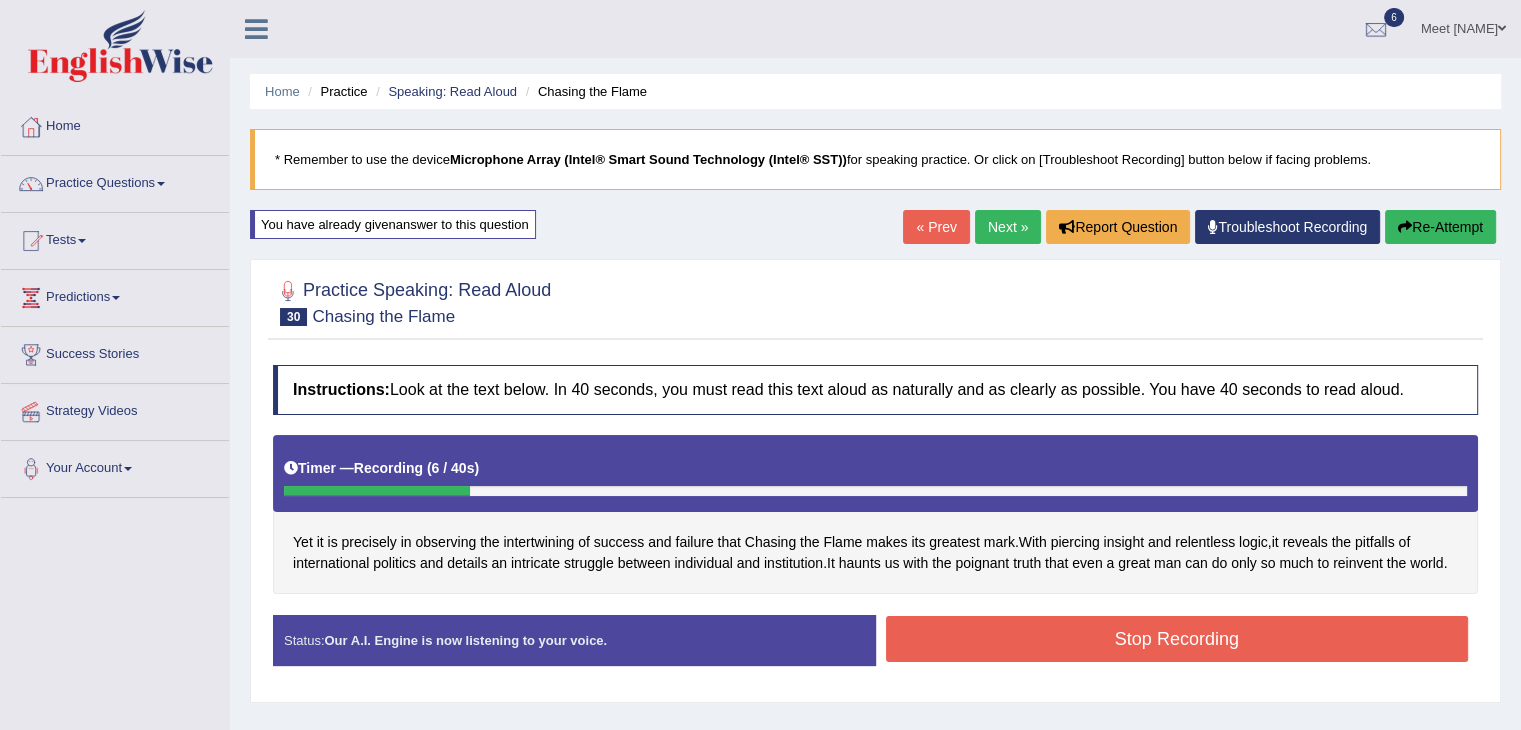 click on "Stop Recording" at bounding box center (1177, 639) 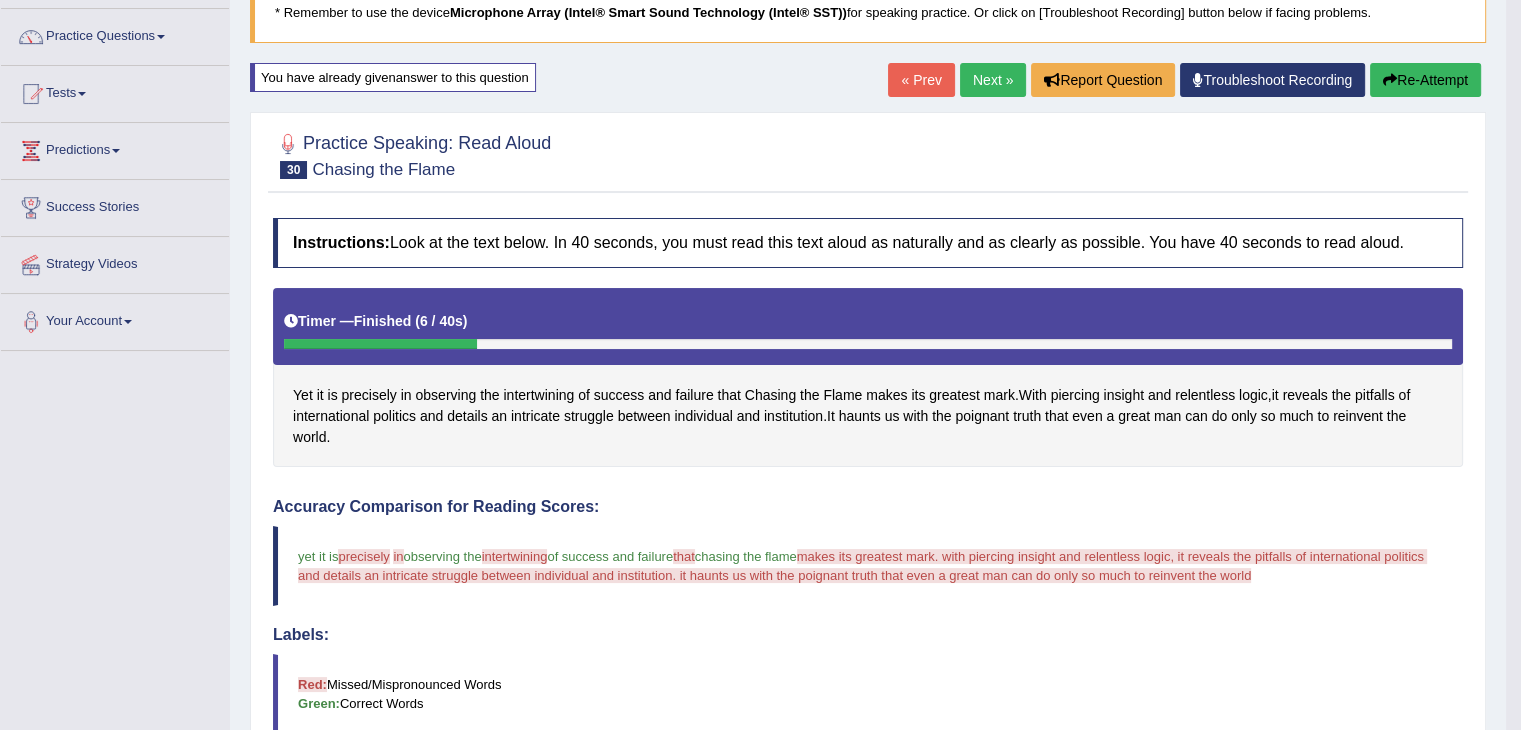 scroll, scrollTop: 0, scrollLeft: 0, axis: both 